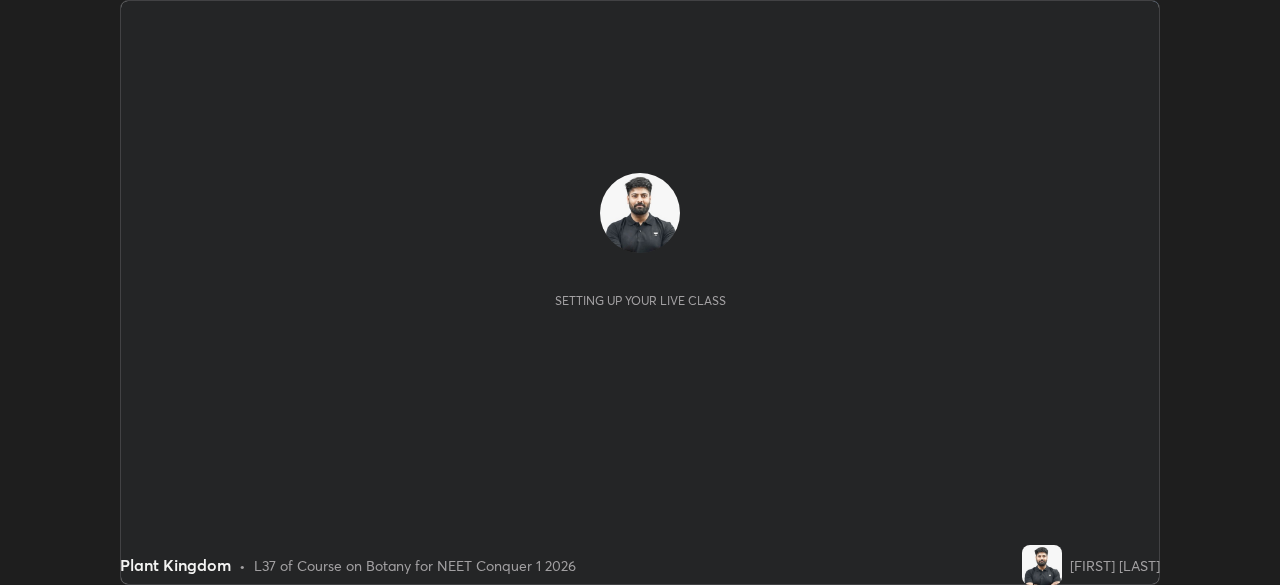 scroll, scrollTop: 0, scrollLeft: 0, axis: both 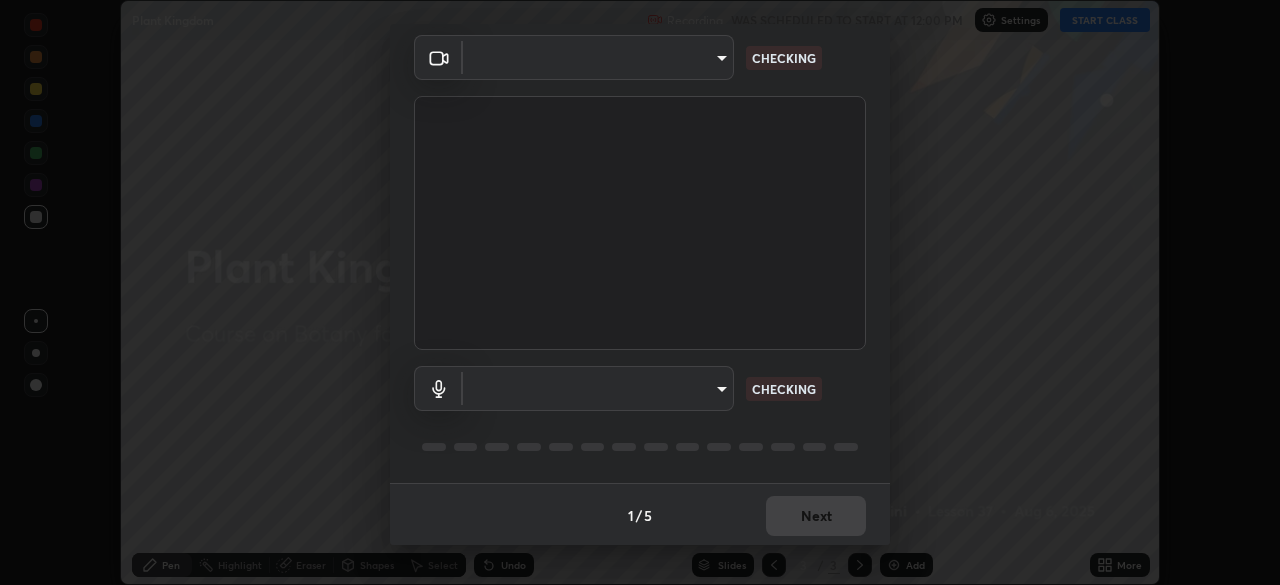 type on "7c0fbee520007ce8cb288d1ee827530c35c59e124cef56c3368f914323853268" 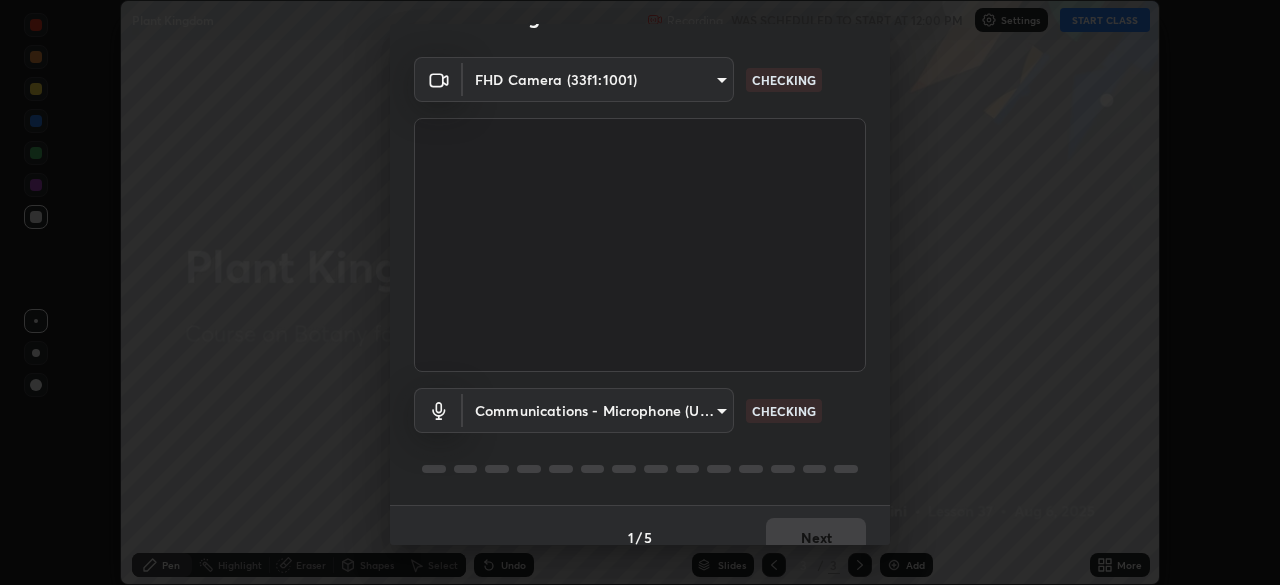 scroll, scrollTop: 0, scrollLeft: 0, axis: both 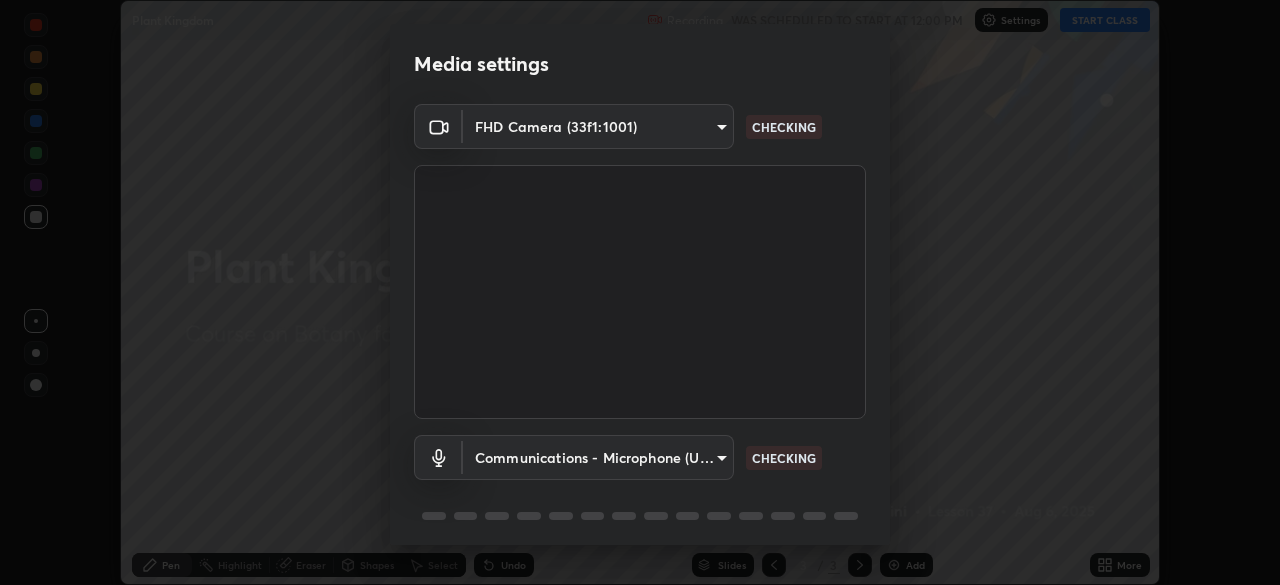 click on "Erase all Plant Kingdom Recording WAS SCHEDULED TO START AT  12:00 PM Settings START CLASS Setting up your live class Plant Kingdom • L37 of Course on Botany for NEET Conquer 1 2026 [FIRST] [LAST] Pen Highlight Eraser Shapes Select Undo Slides 3 / 3 Add More No doubts shared Encourage your learners to ask a doubt for better clarity Report an issue Reason for reporting Buffering Chat not working Audio - Video sync issue Educator video quality low ​ Attach an image Report Media settings FHD Camera (33f1:1001) 7c0fbee520007ce8cb288d1ee827530c35c59e124cef56c3368f914323853268 CHECKING Communications - Microphone (USB Audio Device) communications CHECKING 1 / 5 Next" at bounding box center (640, 292) 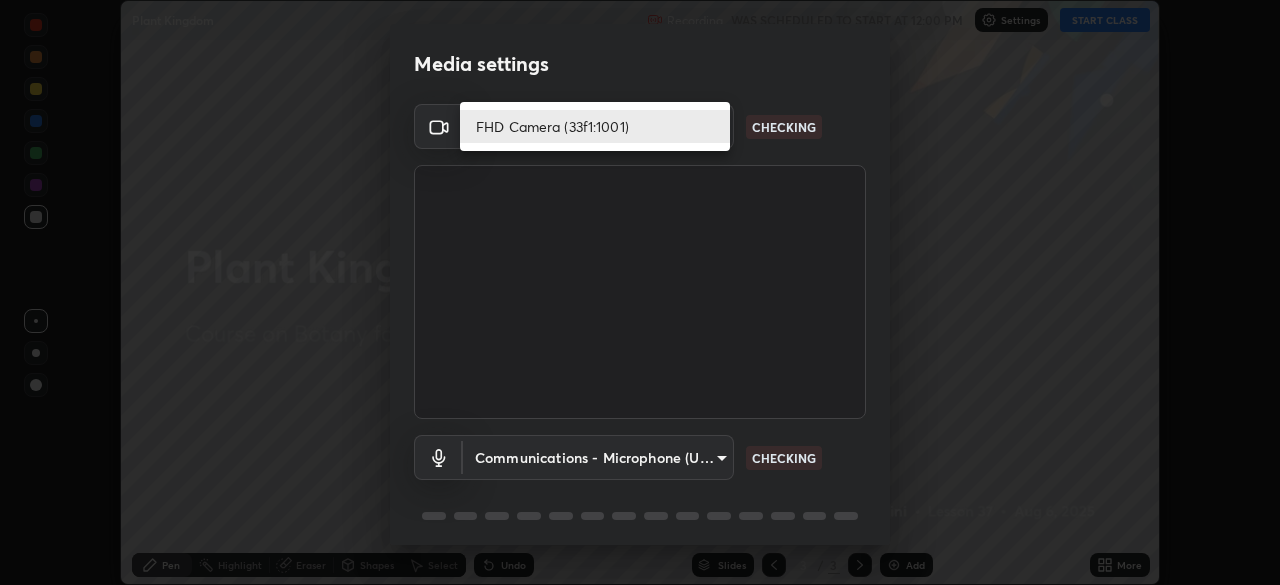 click at bounding box center (640, 292) 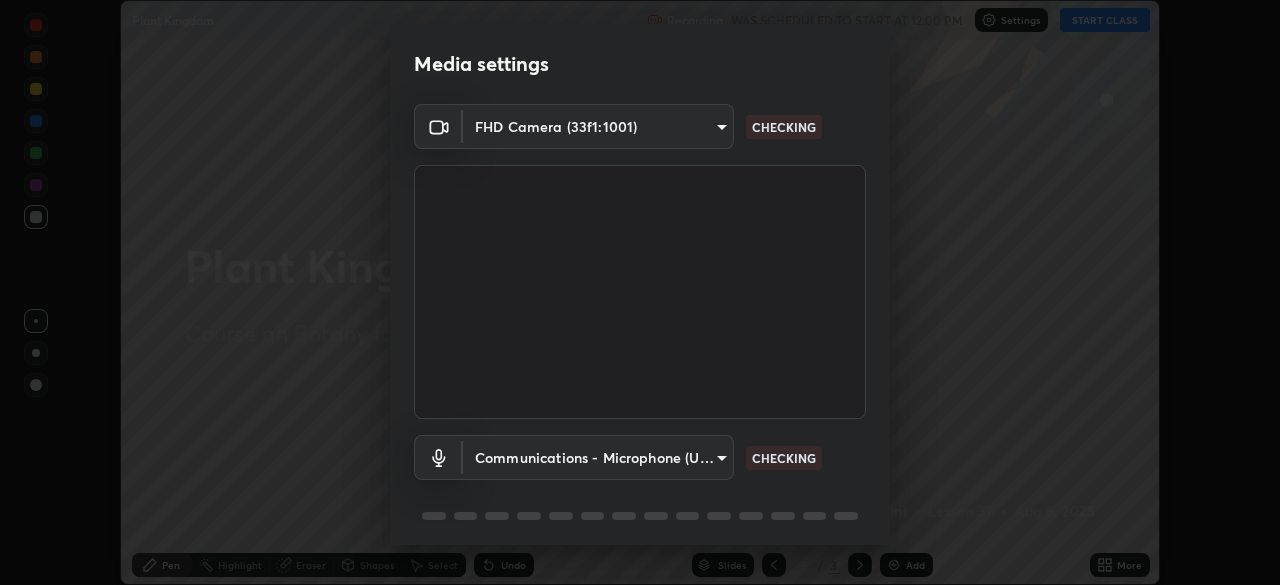 click on "Erase all Plant Kingdom Recording WAS SCHEDULED TO START AT  12:00 PM Settings START CLASS Setting up your live class Plant Kingdom • L37 of Course on Botany for NEET Conquer 1 2026 [FIRST] [LAST] Pen Highlight Eraser Shapes Select Undo Slides 3 / 3 Add More No doubts shared Encourage your learners to ask a doubt for better clarity Report an issue Reason for reporting Buffering Chat not working Audio - Video sync issue Educator video quality low ​ Attach an image Report Media settings FHD Camera (33f1:1001) 7c0fbee520007ce8cb288d1ee827530c35c59e124cef56c3368f914323853268 CHECKING Communications - Microphone (USB Audio Device) communications CHECKING 1 / 5 Next" at bounding box center [640, 292] 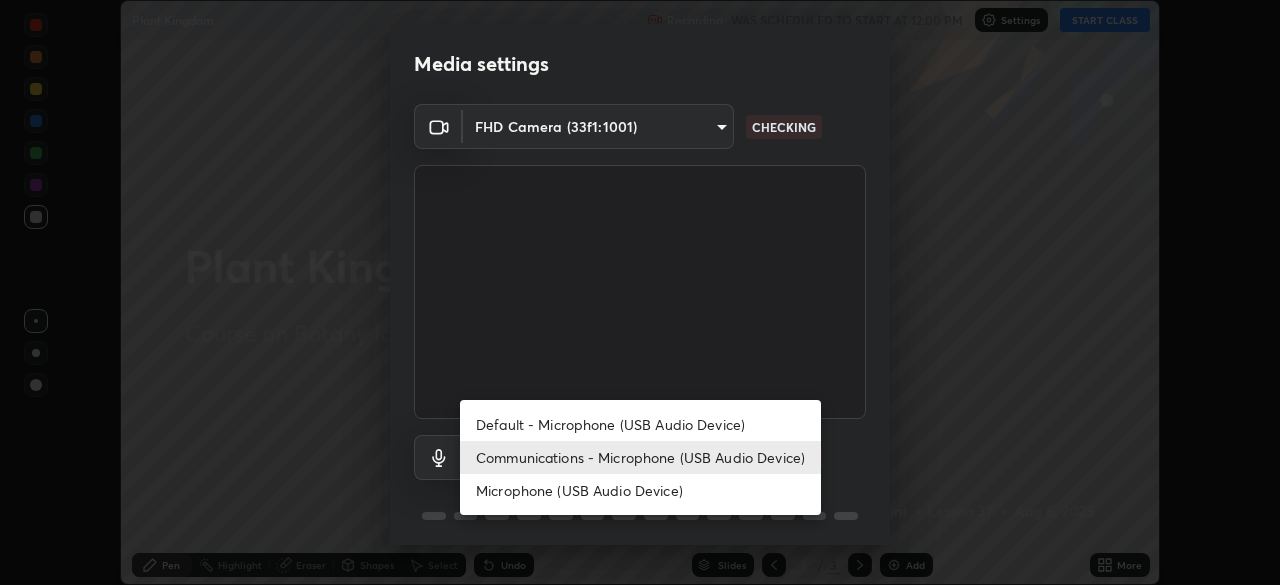 click on "Default - Microphone (USB Audio Device)" at bounding box center (640, 424) 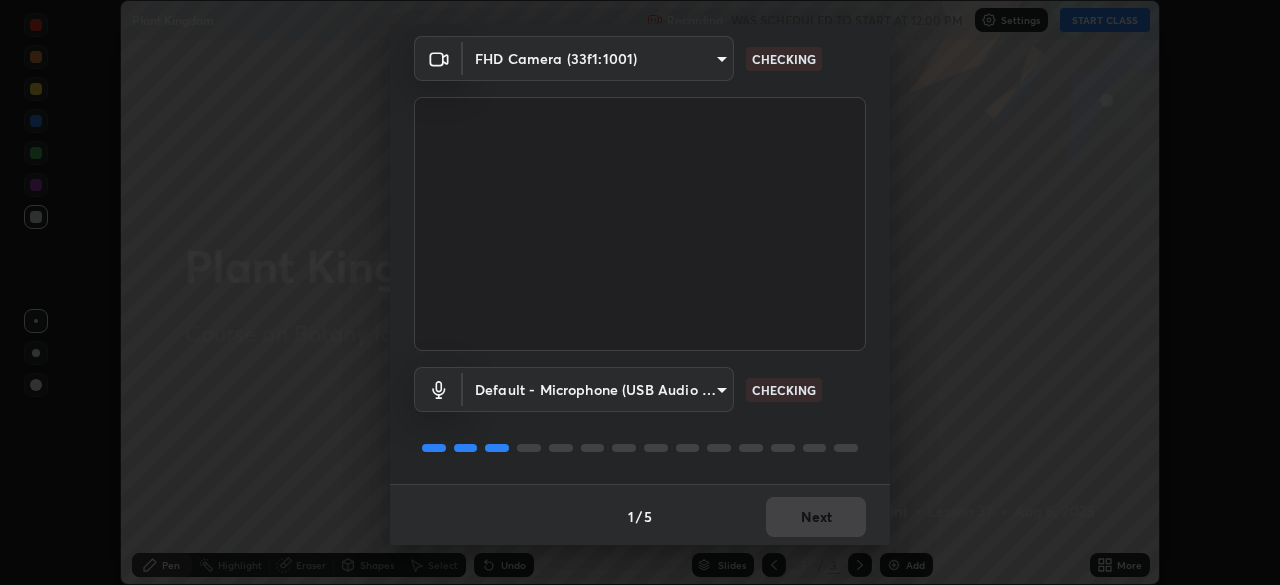 scroll, scrollTop: 71, scrollLeft: 0, axis: vertical 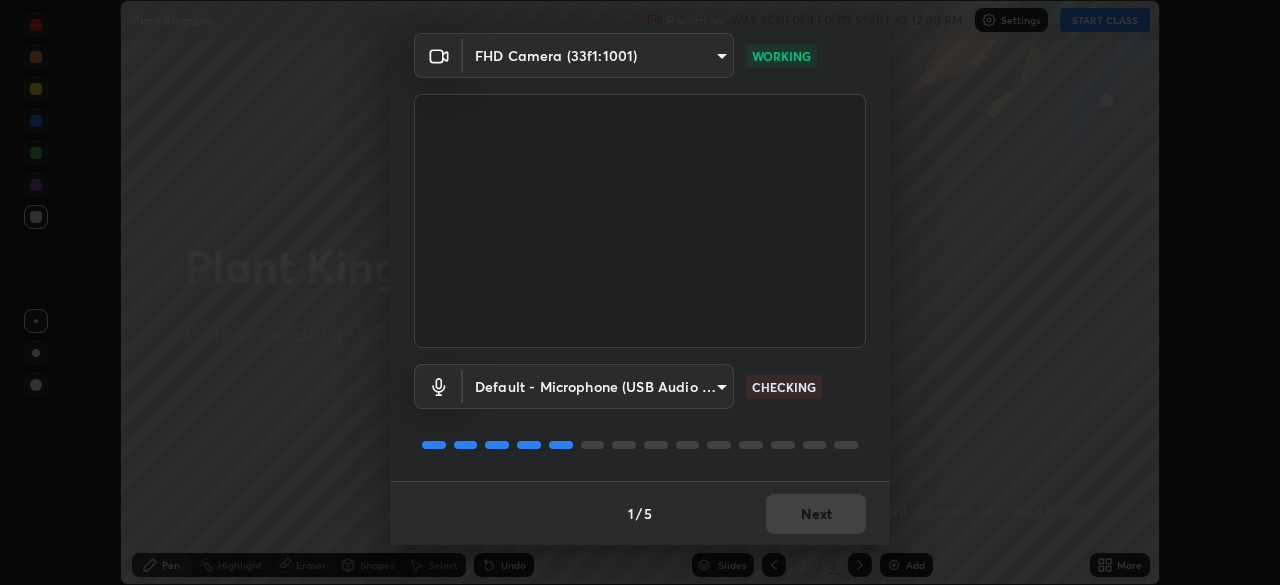 click on "1 / 5 Next" at bounding box center [640, 513] 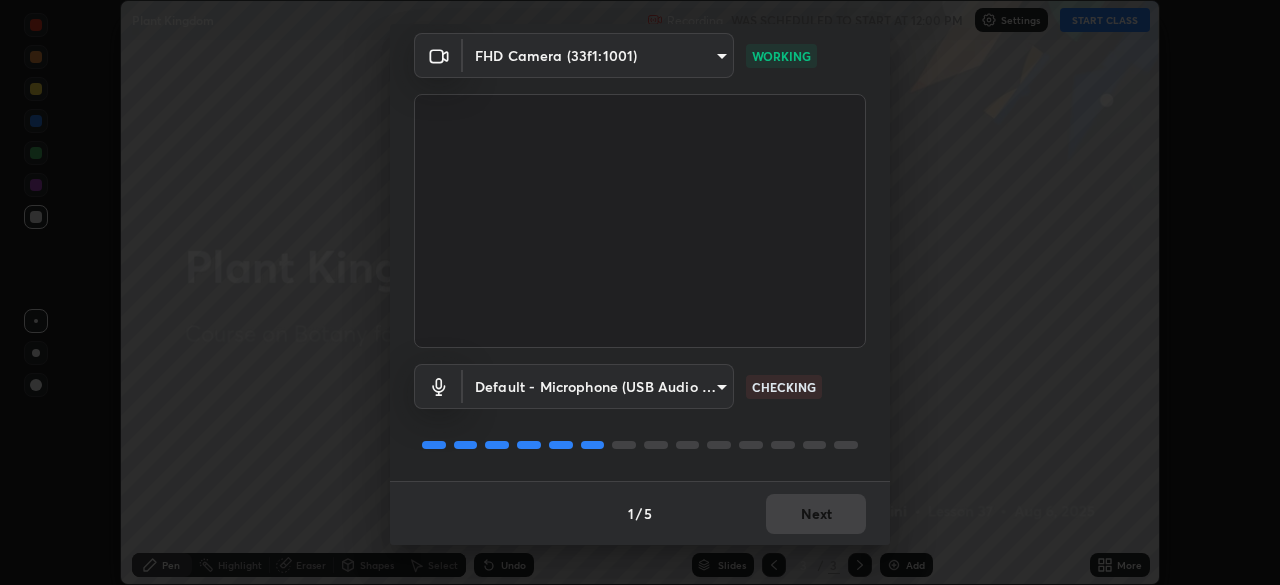 click on "1 / 5 Next" at bounding box center [640, 513] 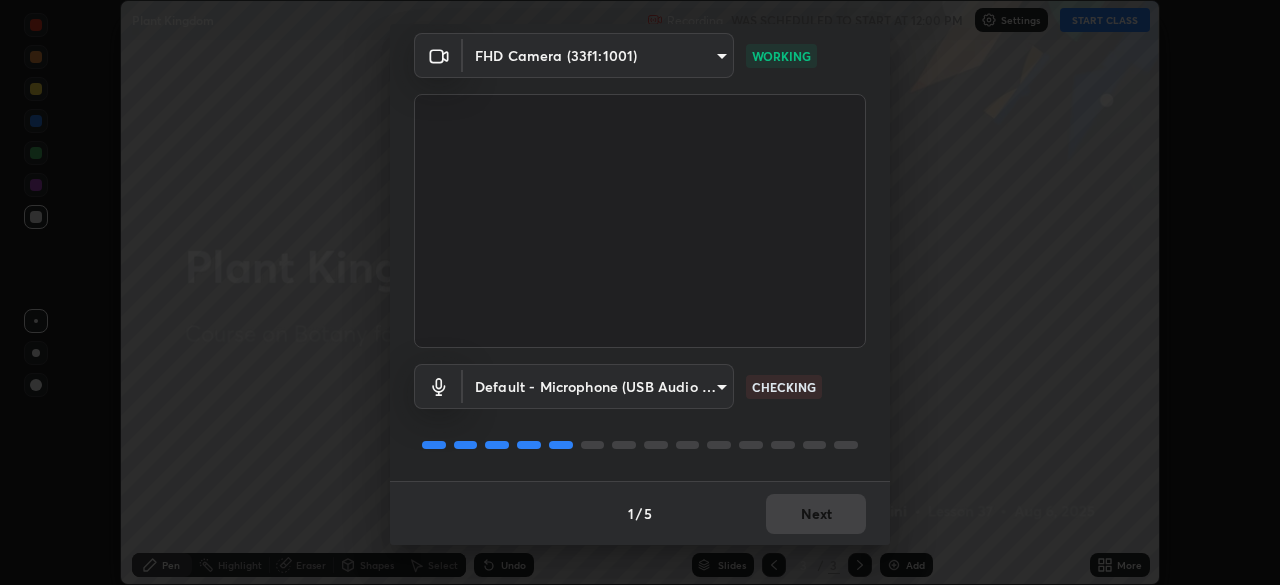 click on "1 / 5 Next" at bounding box center [640, 513] 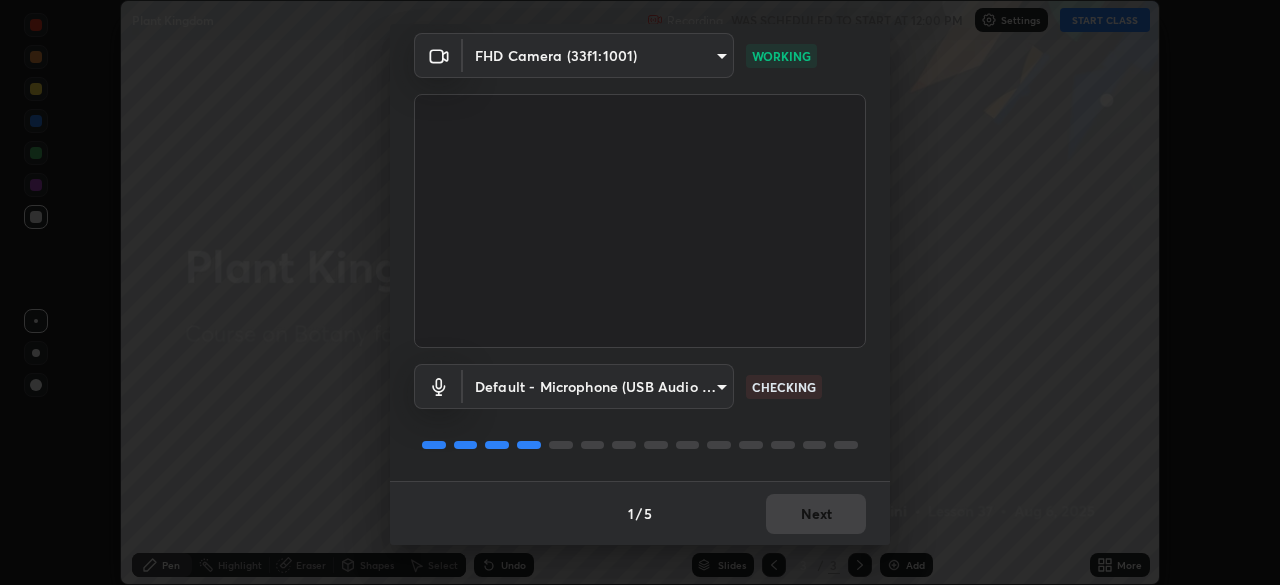click on "1 / 5 Next" at bounding box center (640, 513) 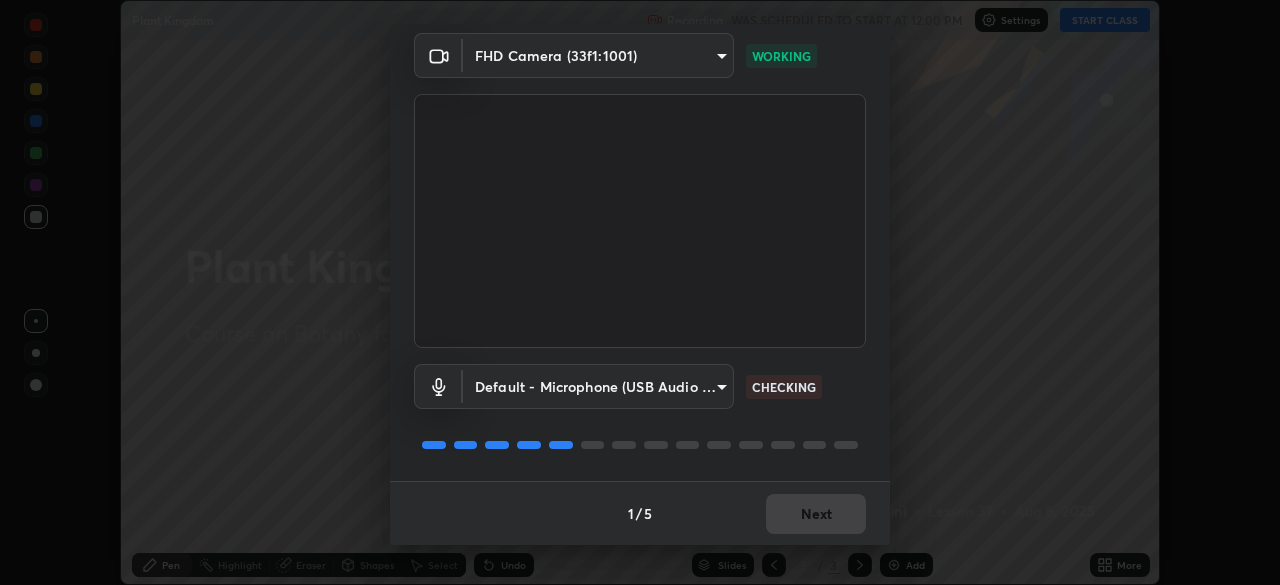 click on "Next" at bounding box center [816, 514] 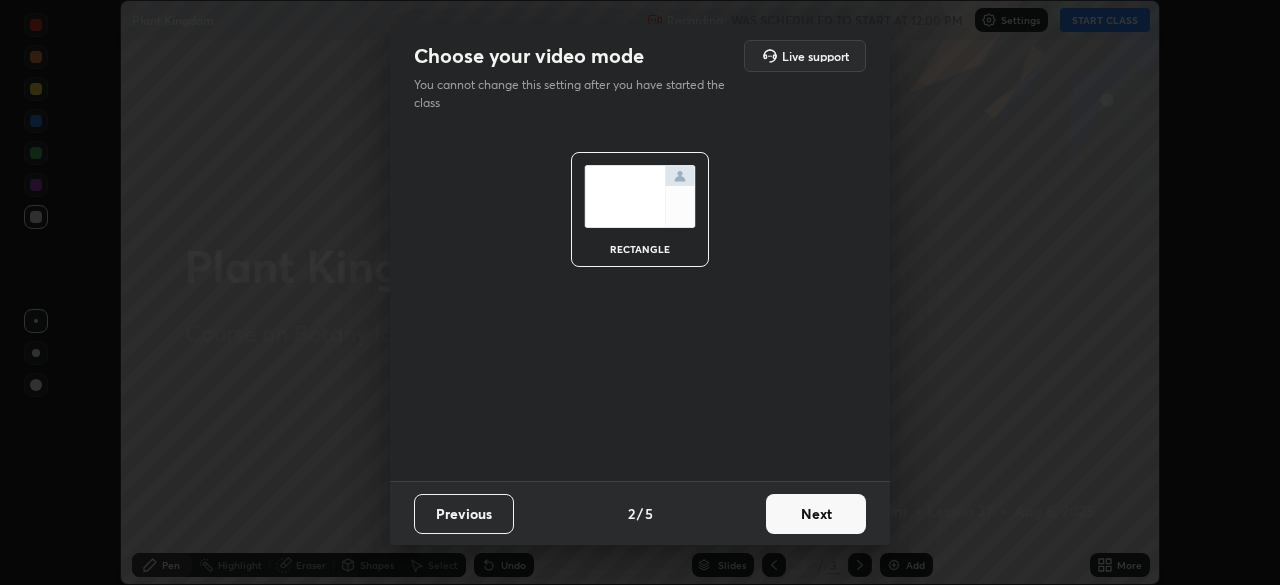 scroll, scrollTop: 0, scrollLeft: 0, axis: both 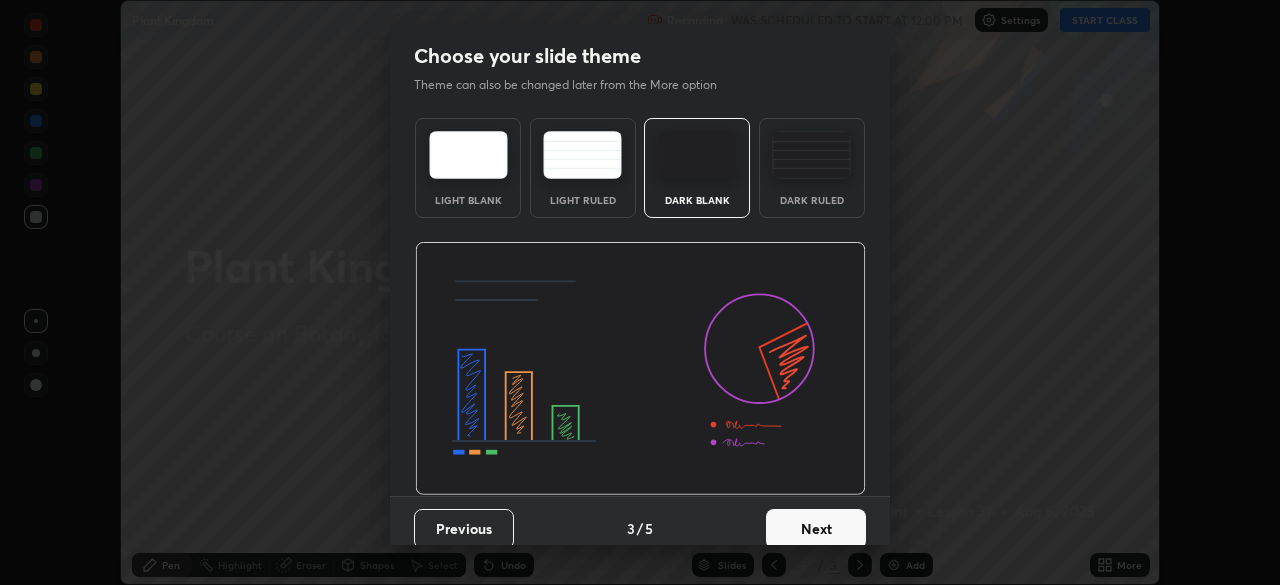click on "Next" at bounding box center (816, 529) 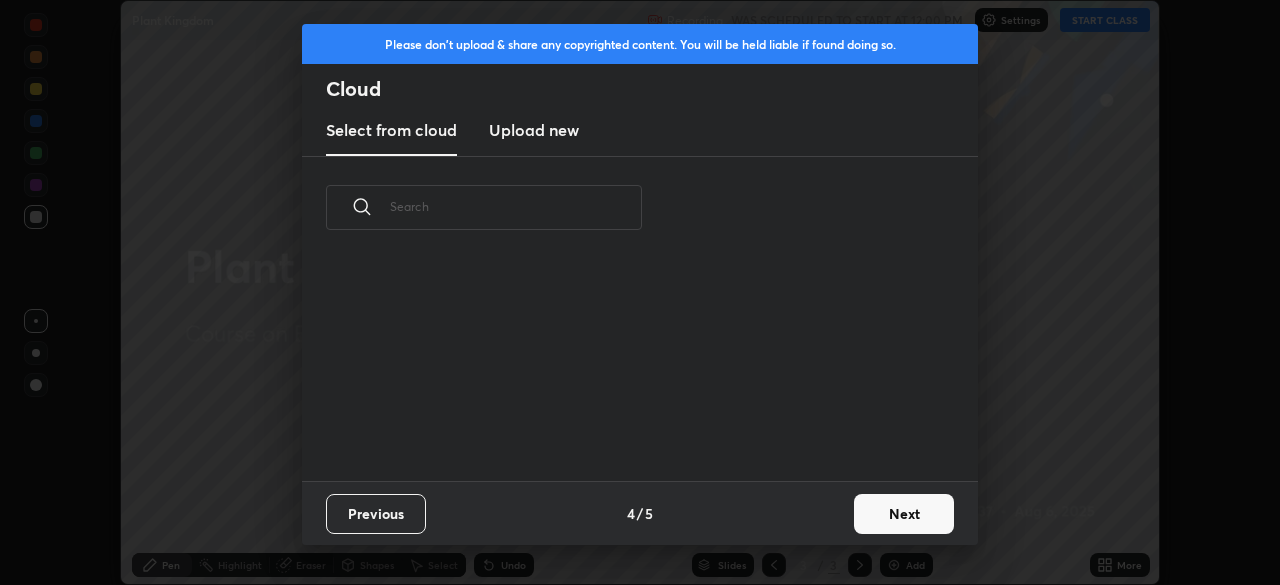 click on "Previous 4 / 5 Next" at bounding box center [640, 513] 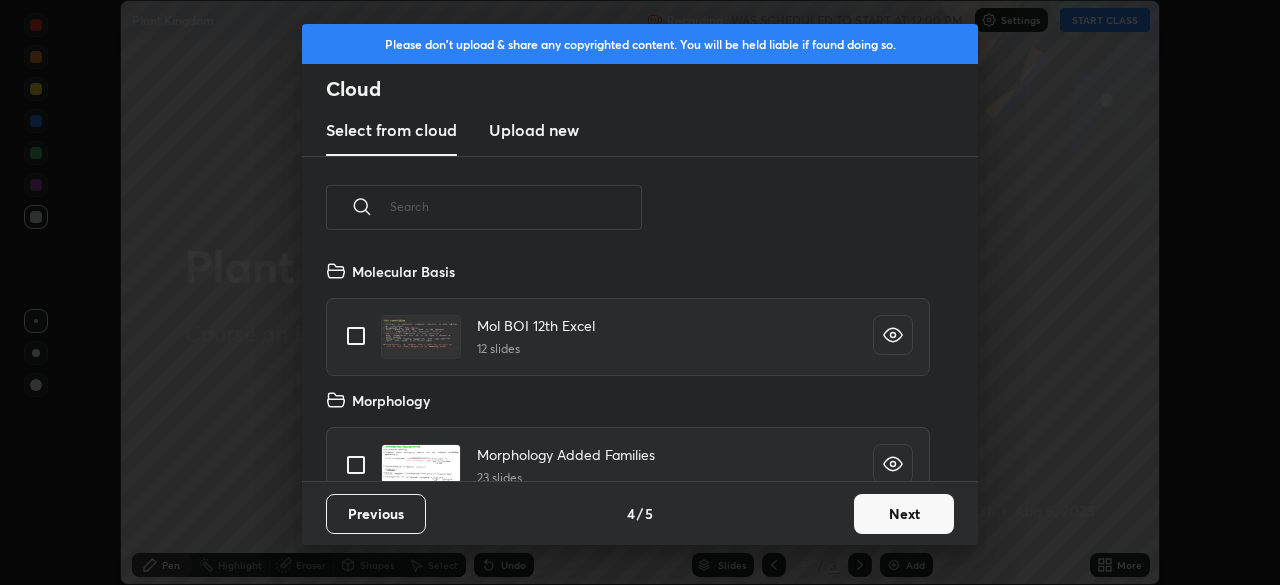 click on "Next" at bounding box center (904, 514) 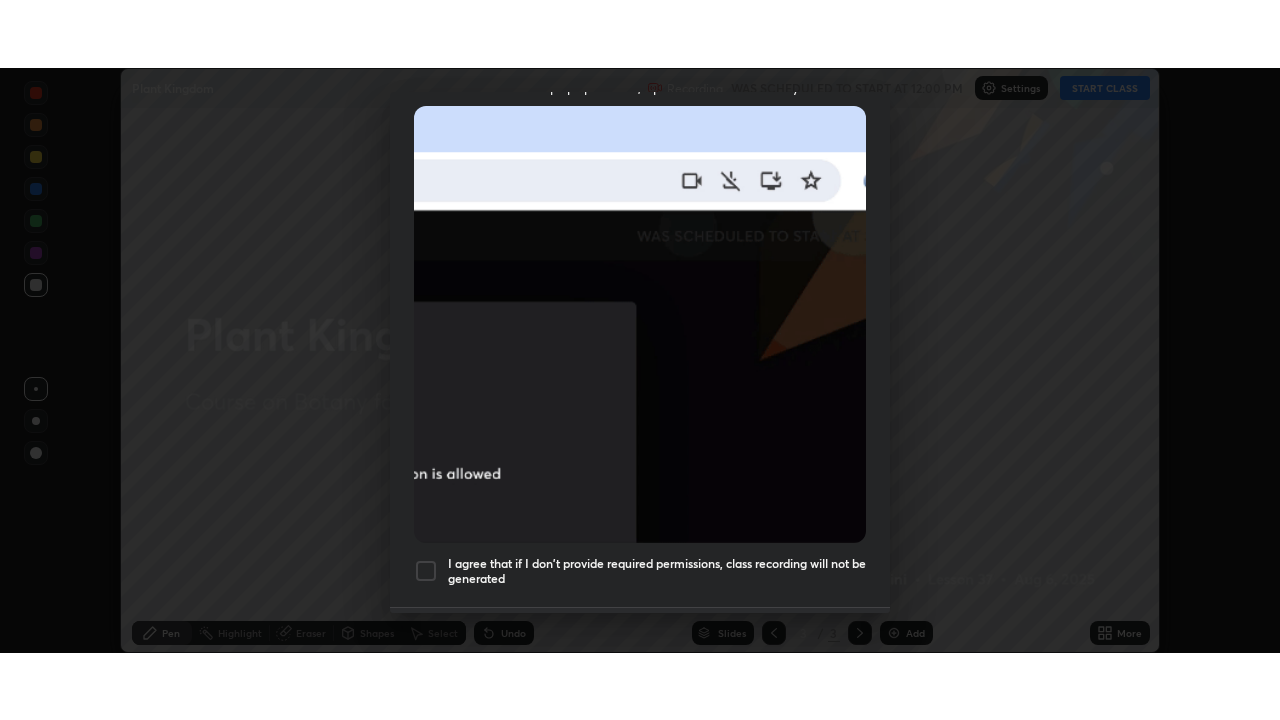scroll, scrollTop: 479, scrollLeft: 0, axis: vertical 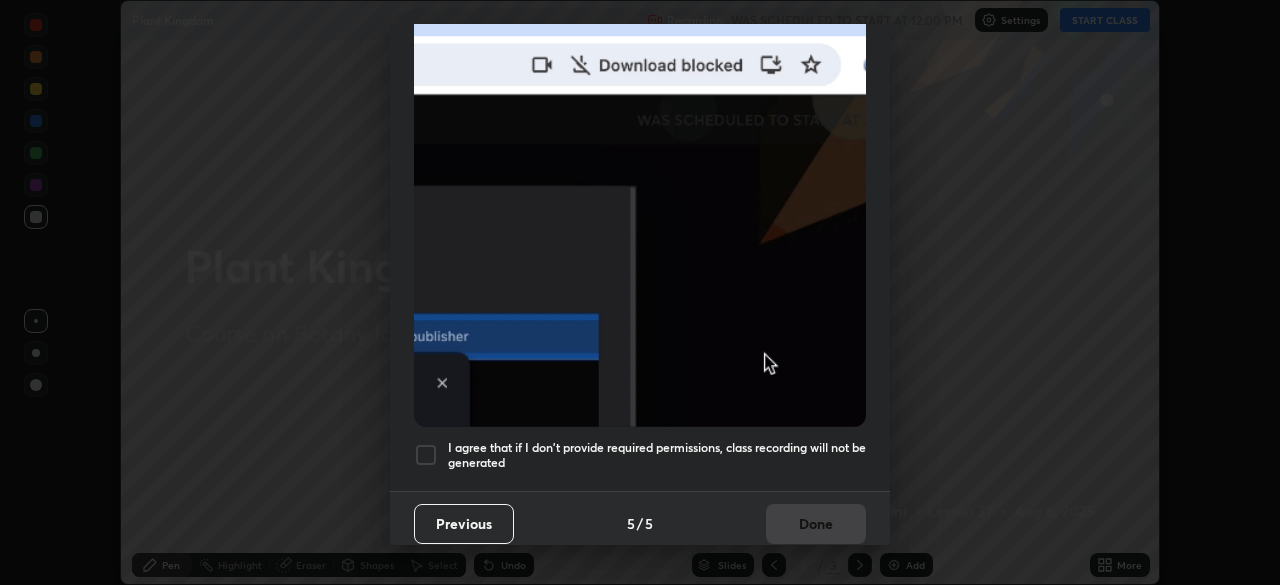 click on "I agree that if I don't provide required permissions, class recording will not be generated" at bounding box center [657, 455] 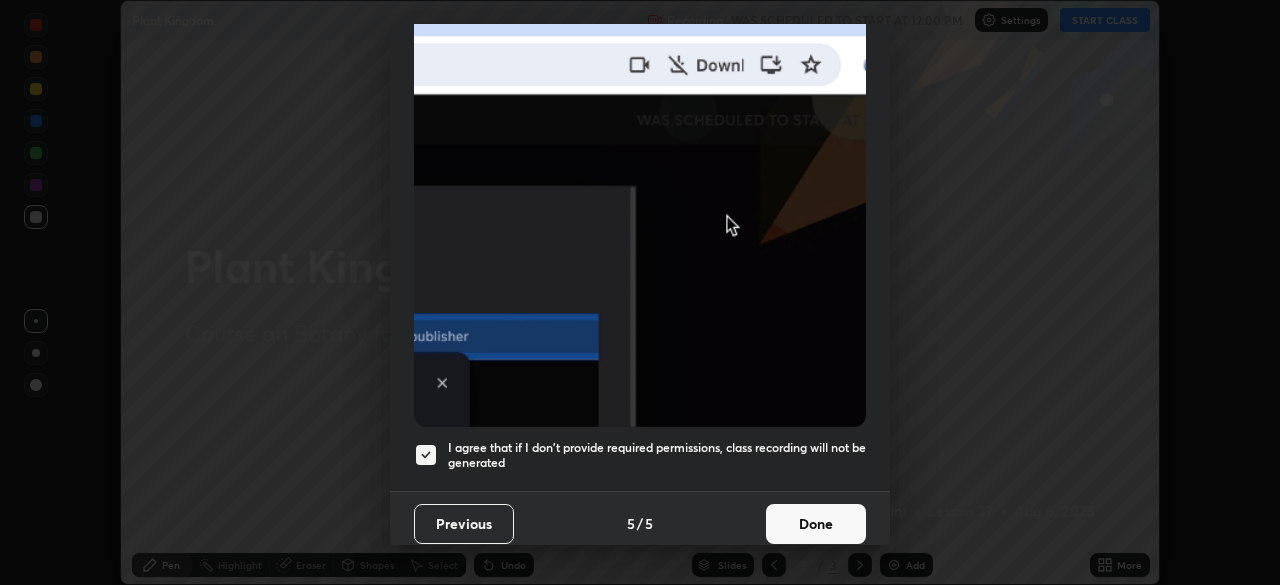click on "Done" at bounding box center [816, 524] 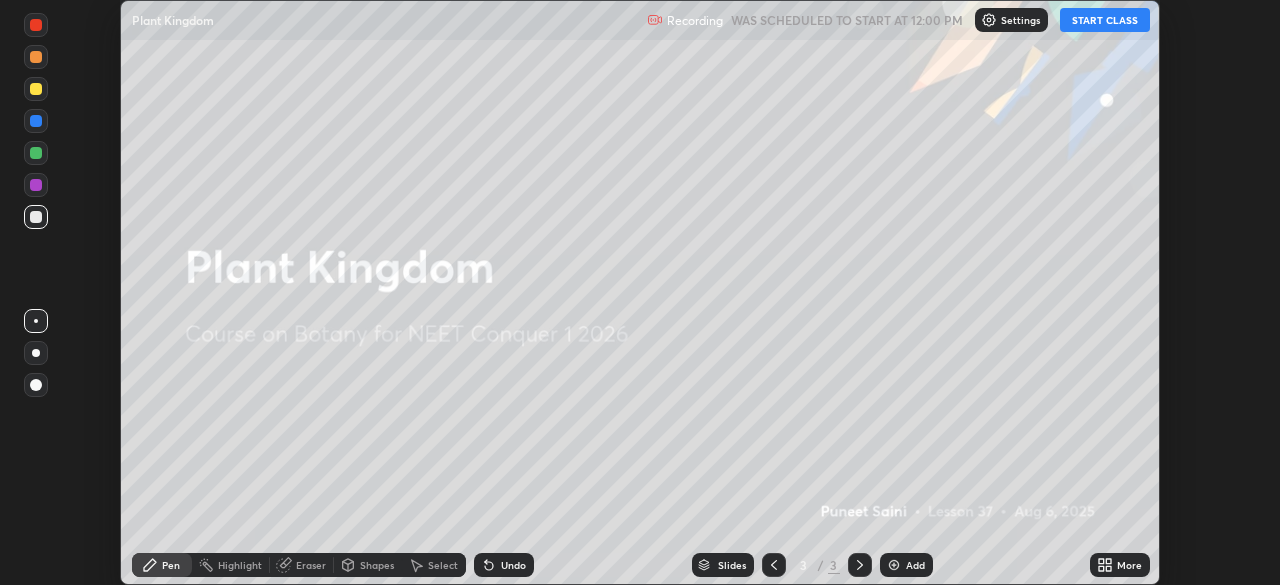 click on "START CLASS" at bounding box center (1105, 20) 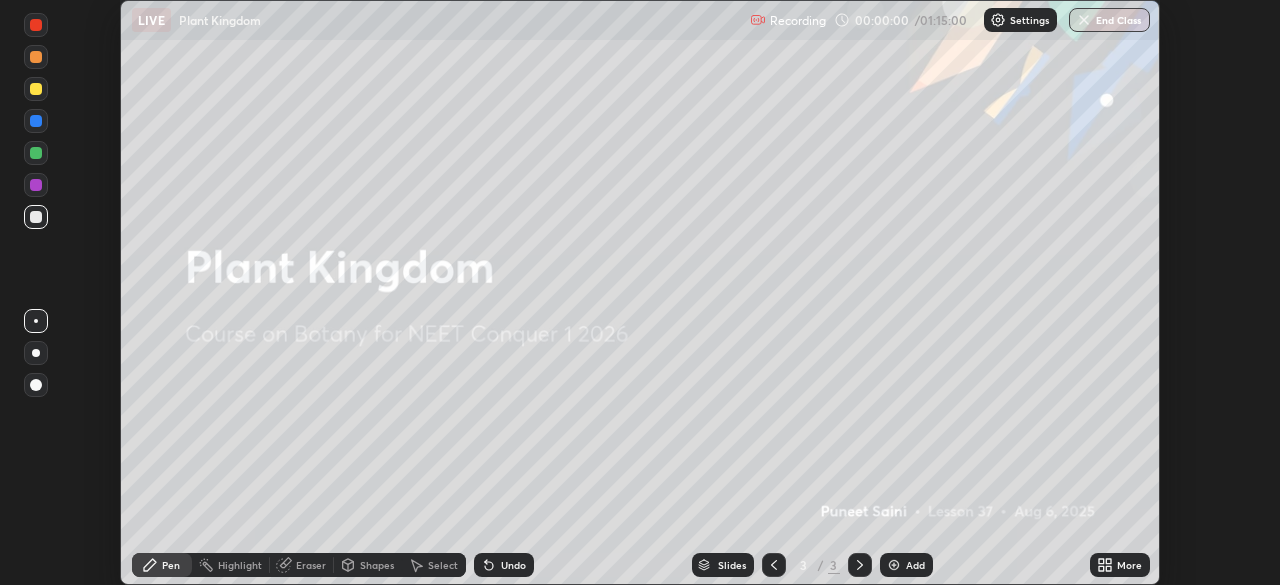 click on "More" at bounding box center (1120, 565) 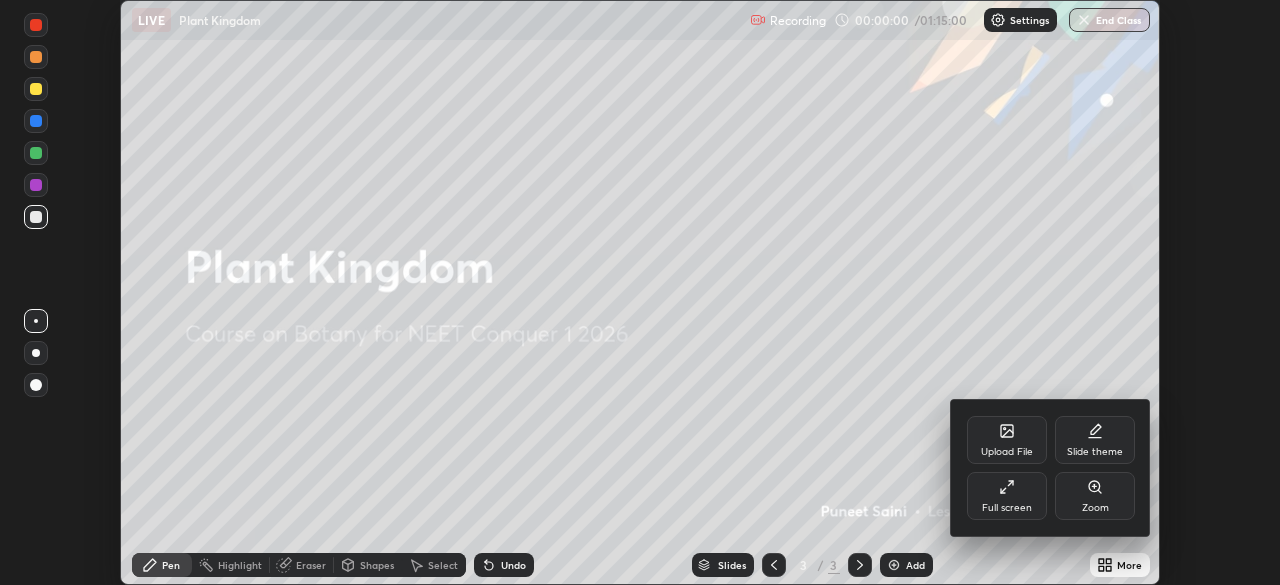 click on "Full screen" at bounding box center [1007, 496] 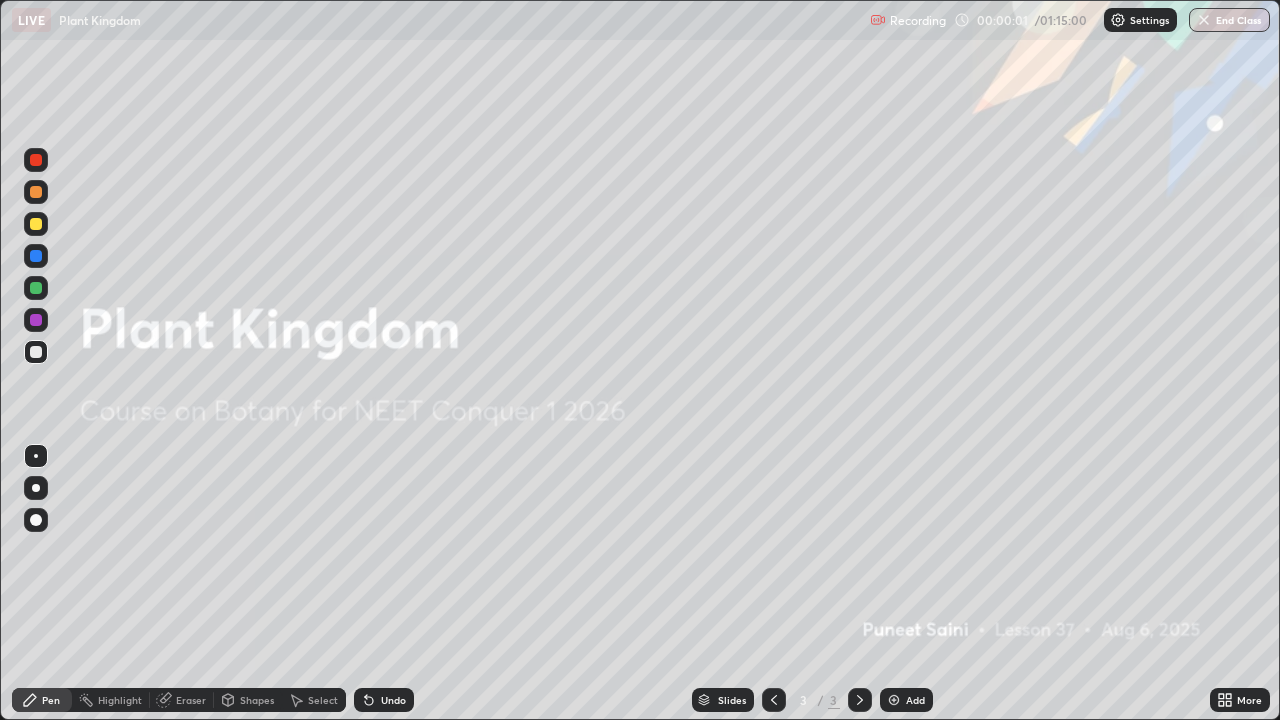 scroll, scrollTop: 99280, scrollLeft: 98720, axis: both 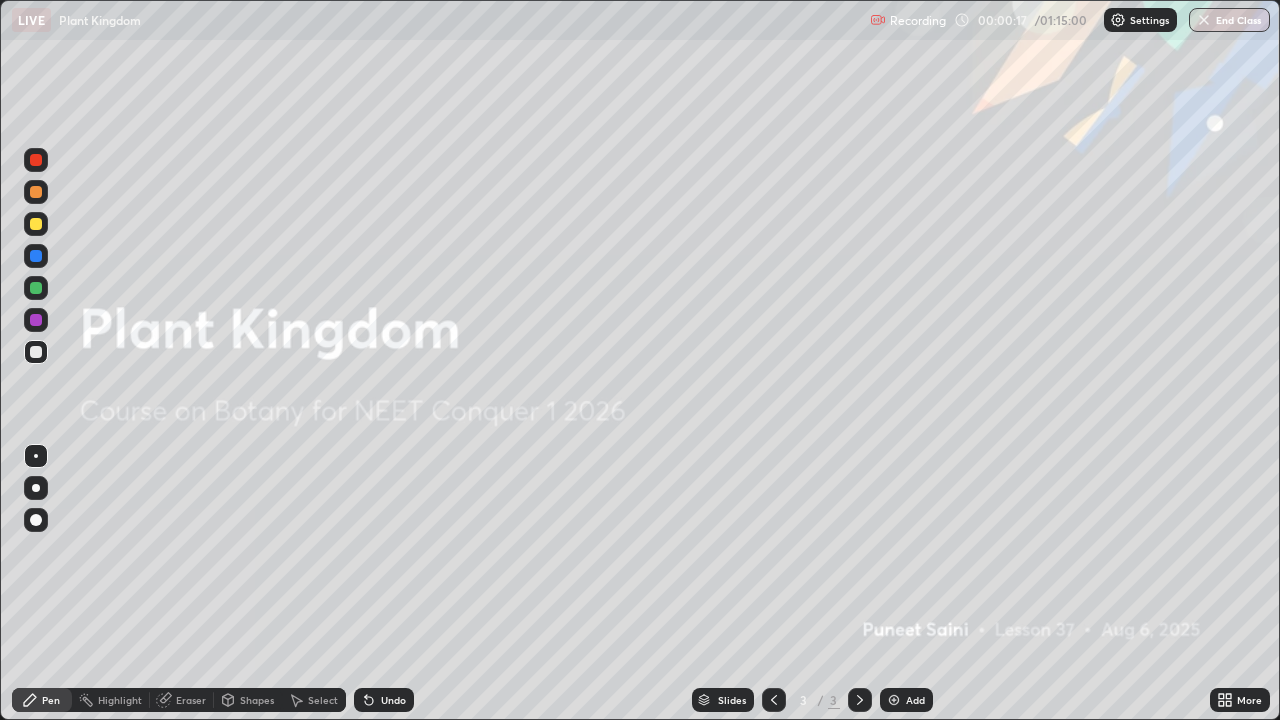 click at bounding box center (894, 700) 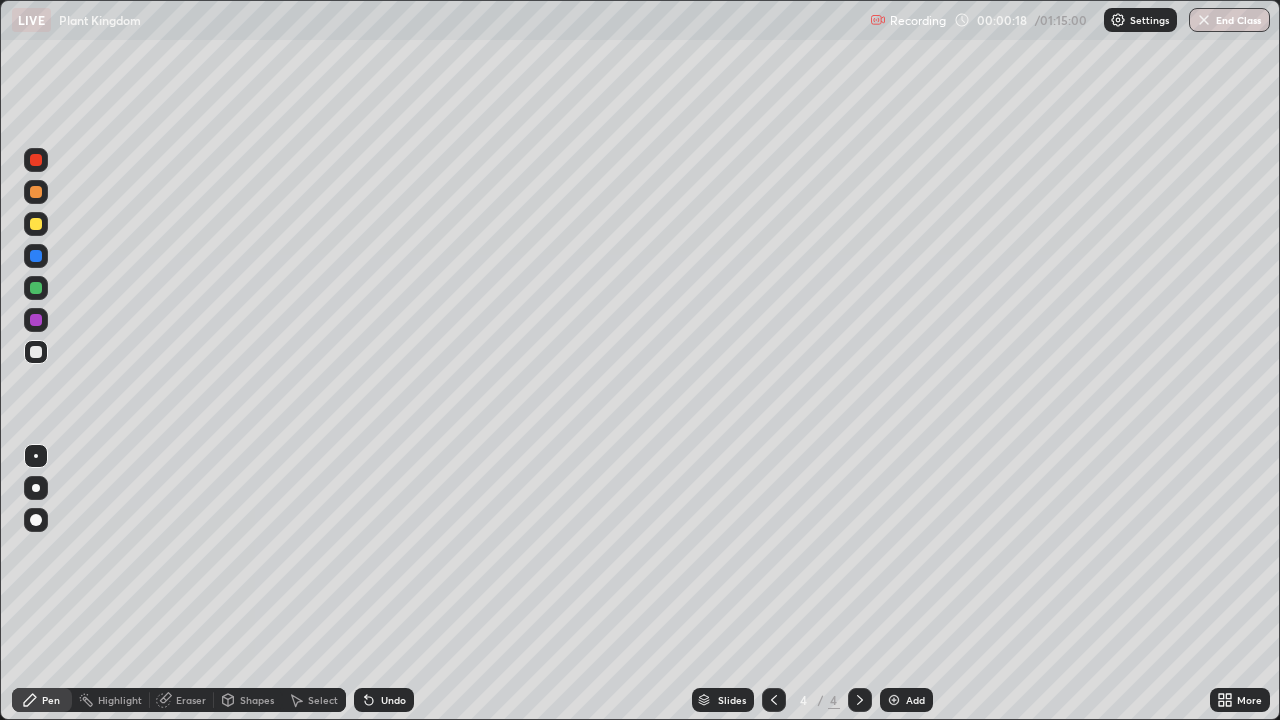 click at bounding box center (36, 488) 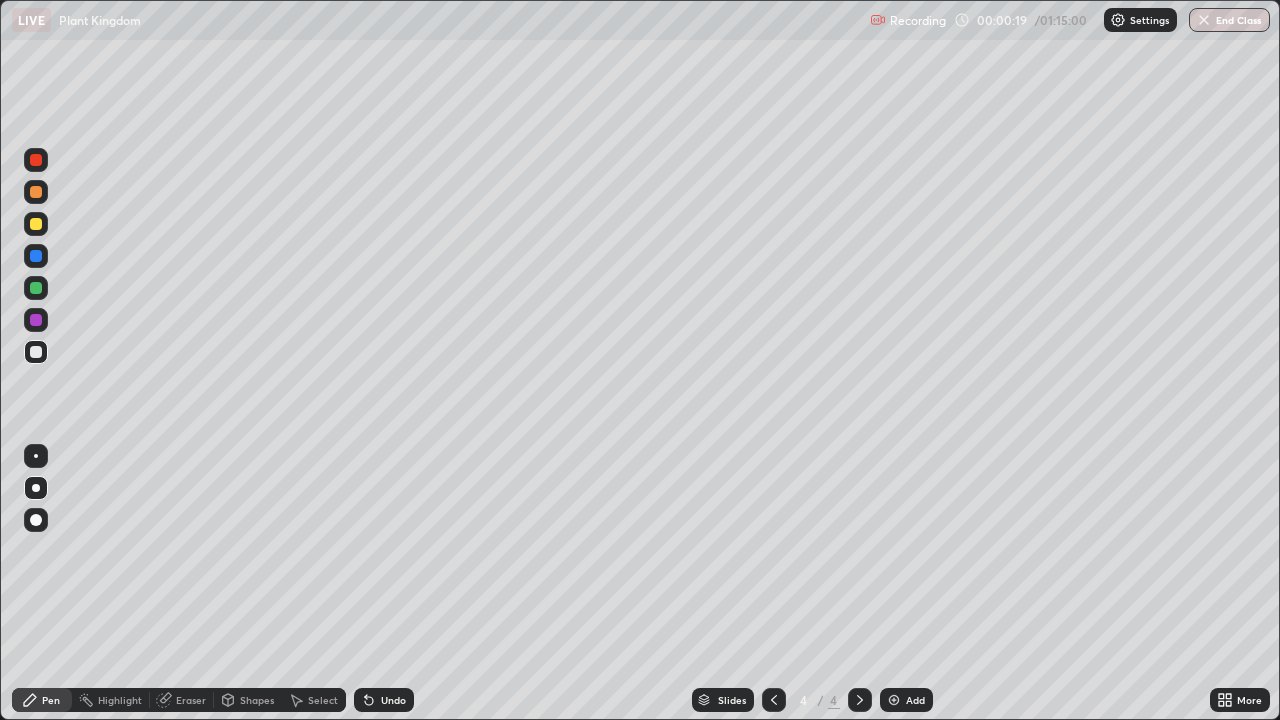 click on "Eraser" at bounding box center (191, 700) 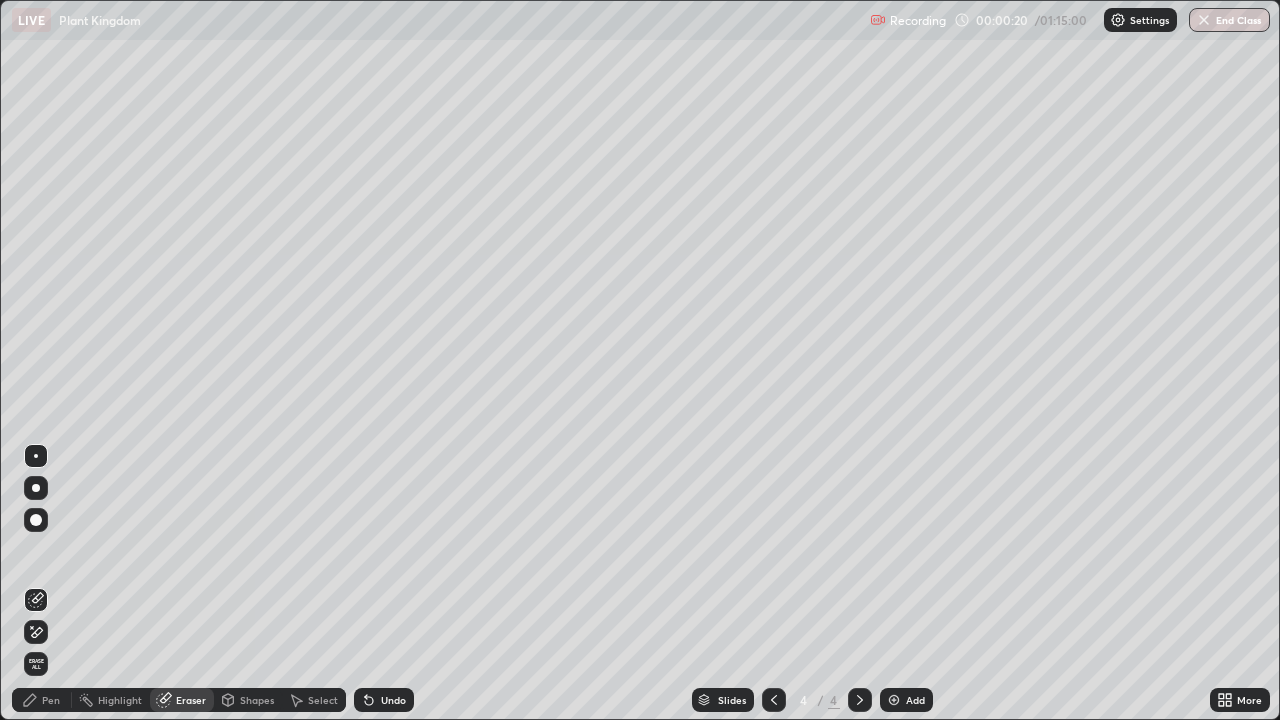 click 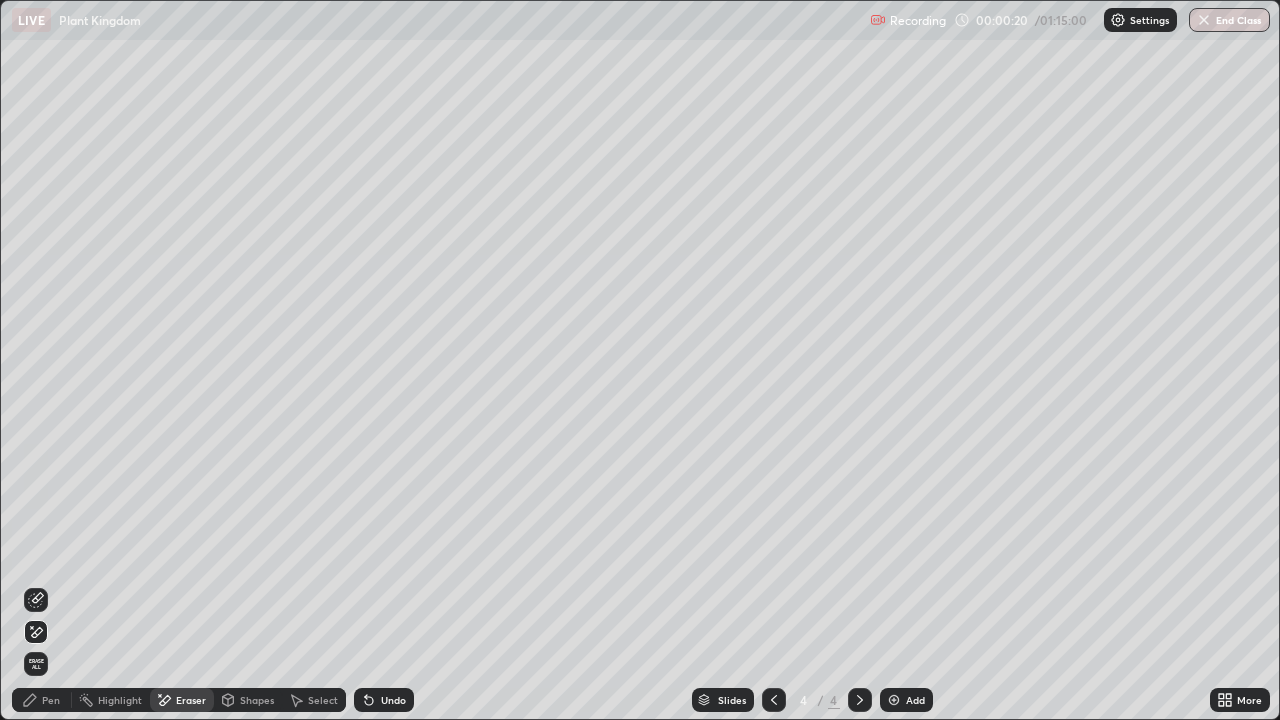 click 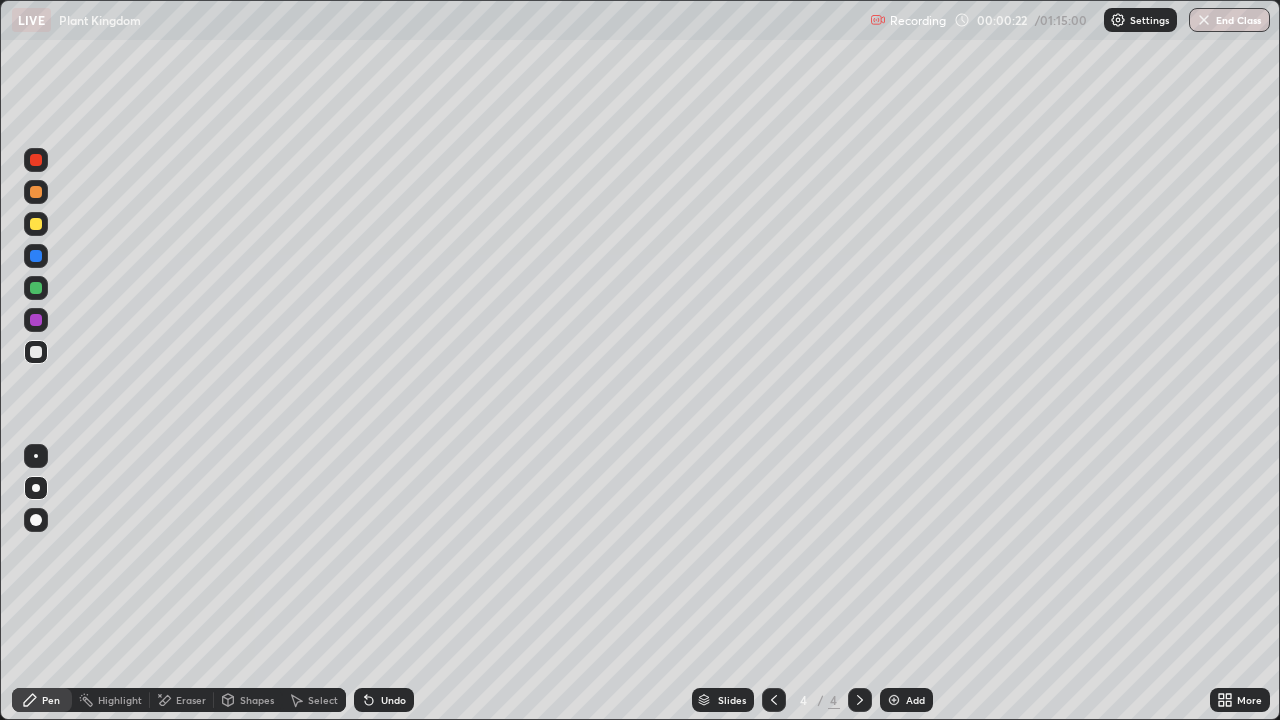 click at bounding box center (36, 352) 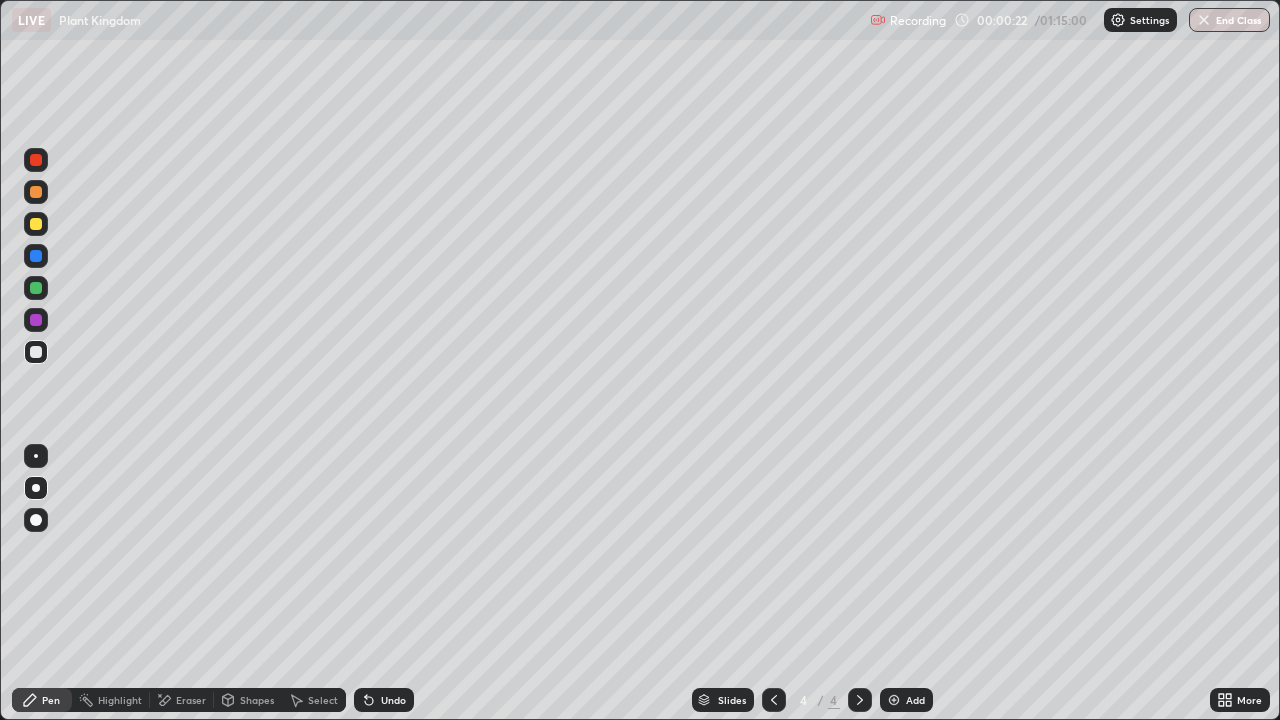 click at bounding box center (36, 352) 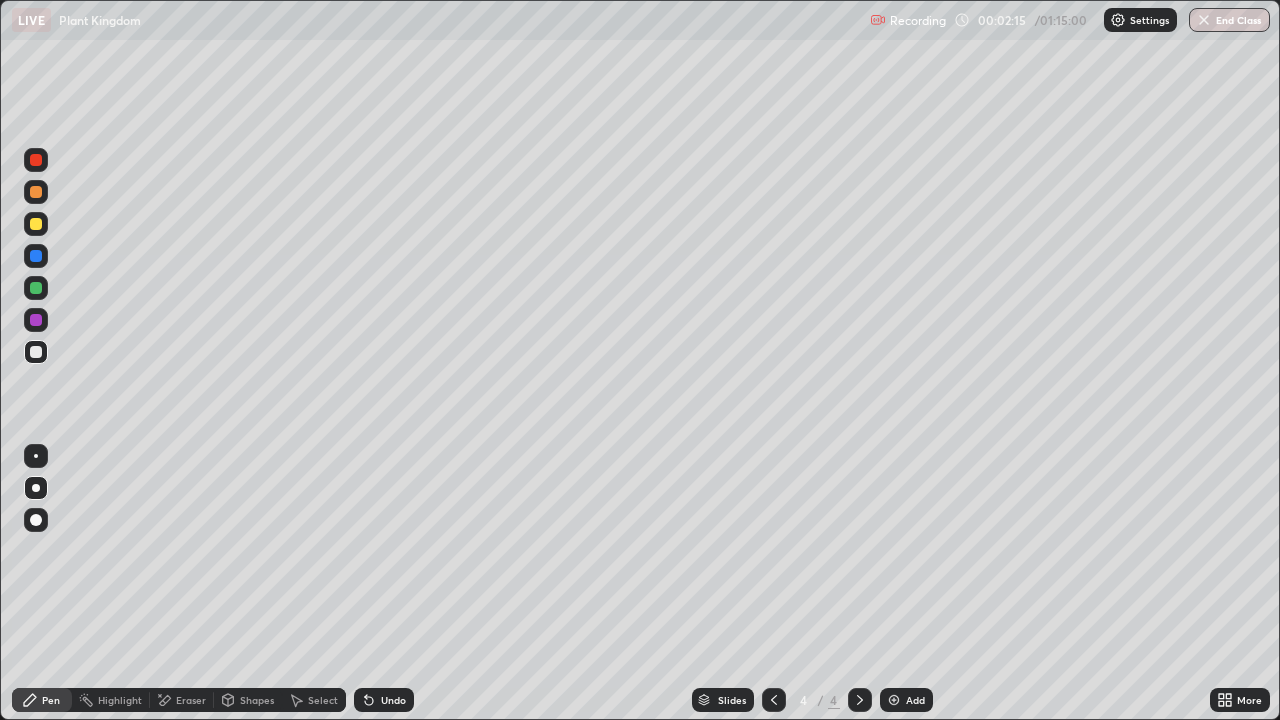 click at bounding box center (36, 224) 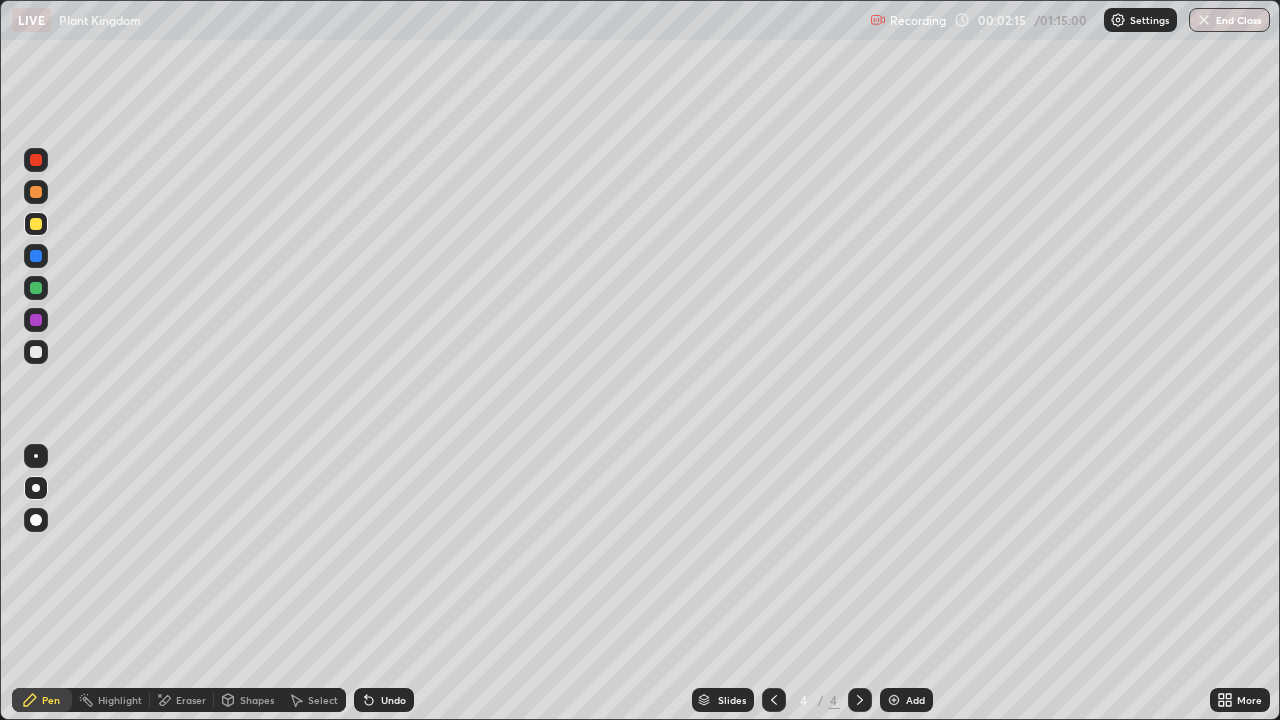 click at bounding box center (36, 224) 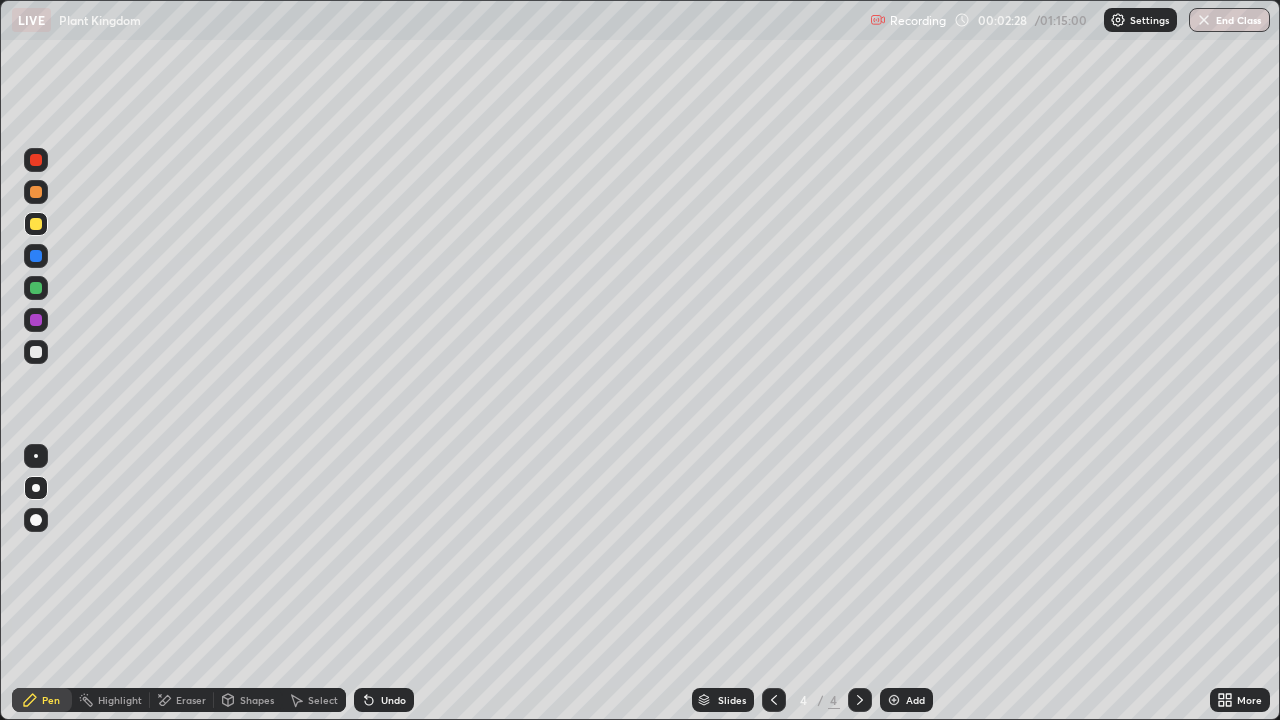 click at bounding box center [36, 352] 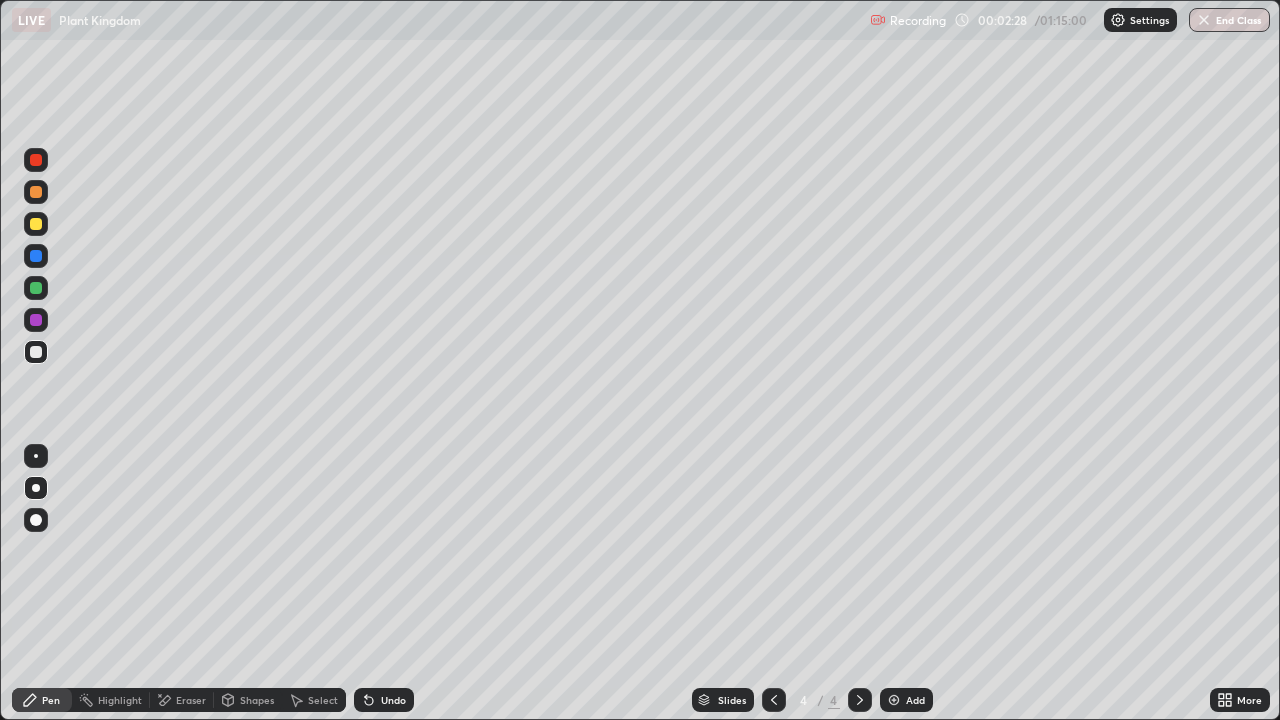 click at bounding box center [36, 352] 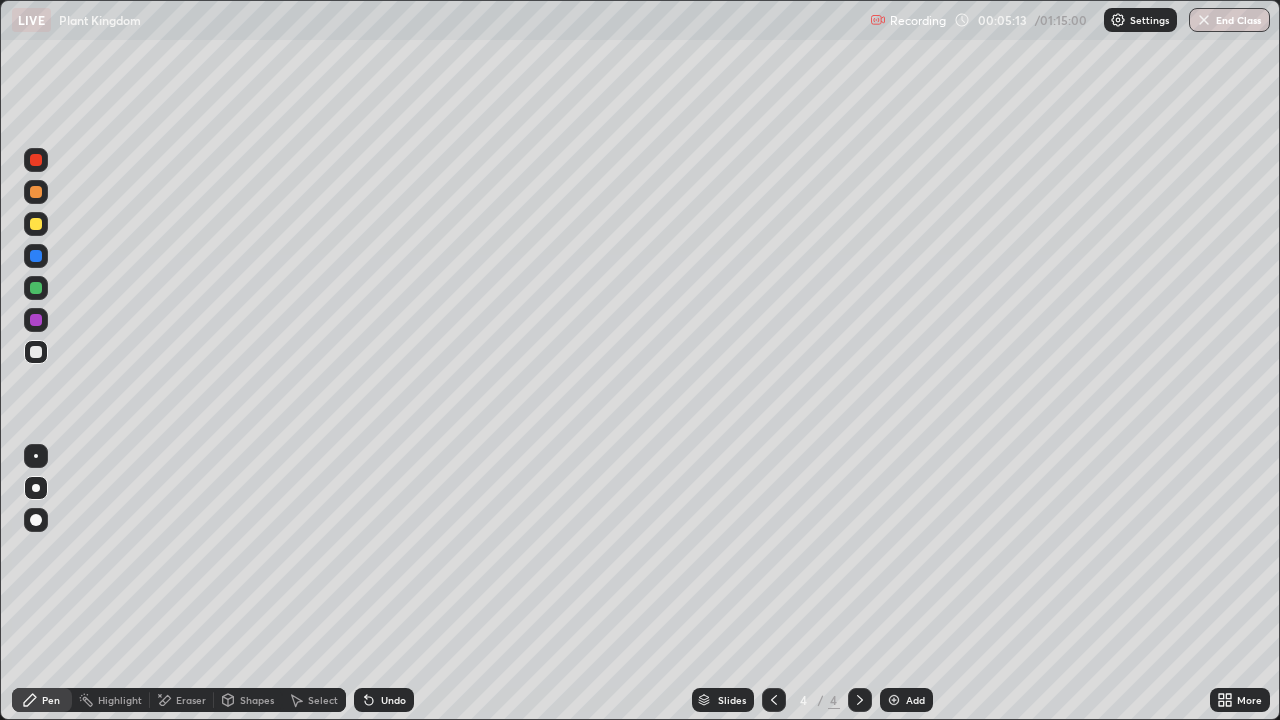 click on "Undo" at bounding box center (384, 700) 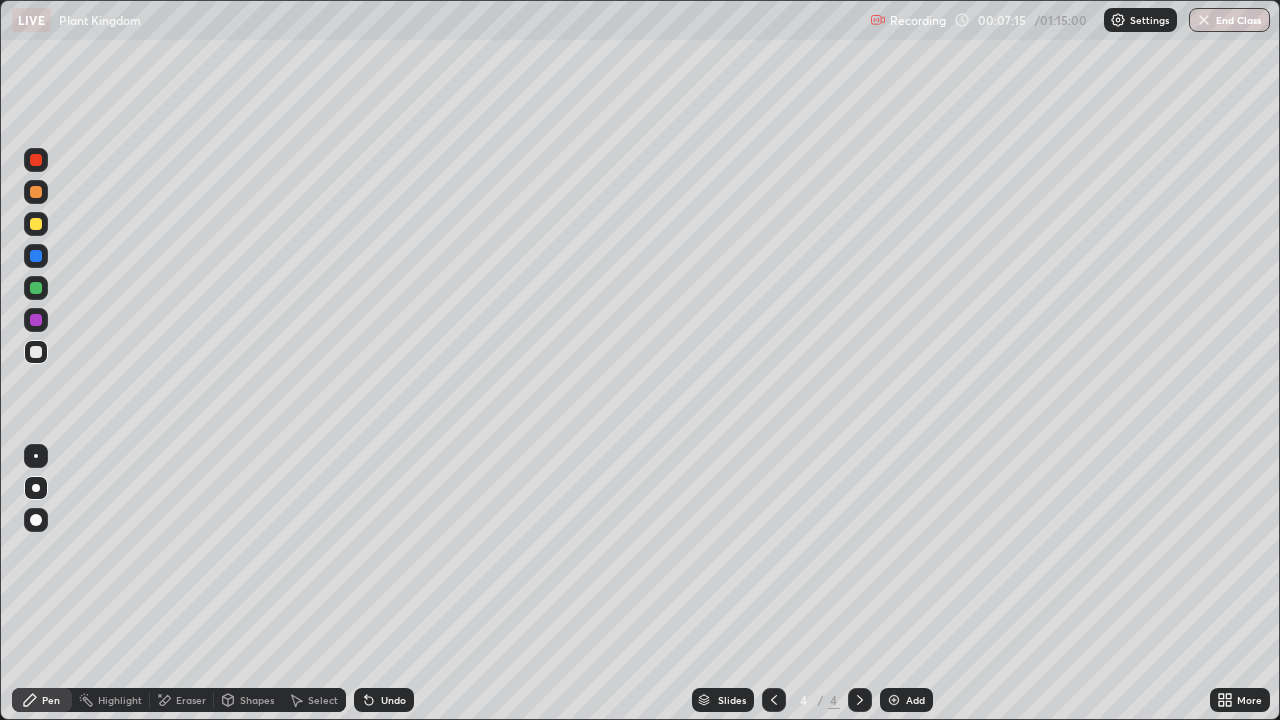 click at bounding box center [36, 352] 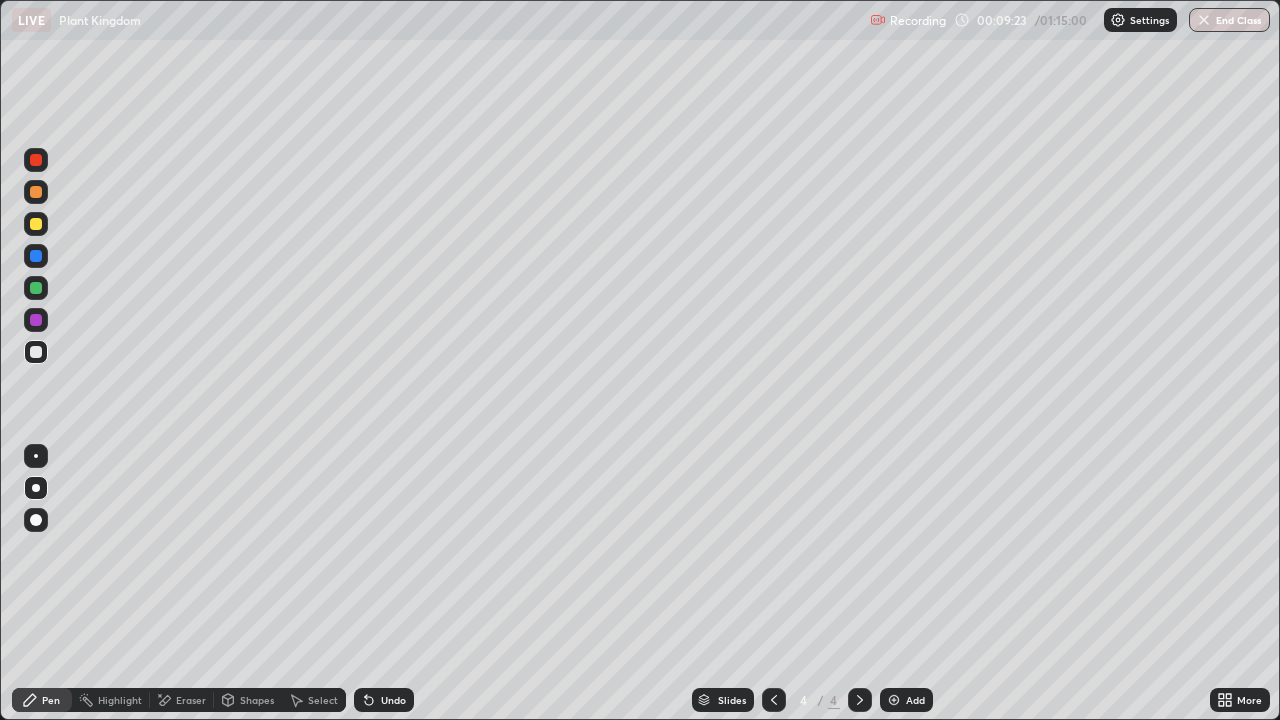 click at bounding box center [36, 224] 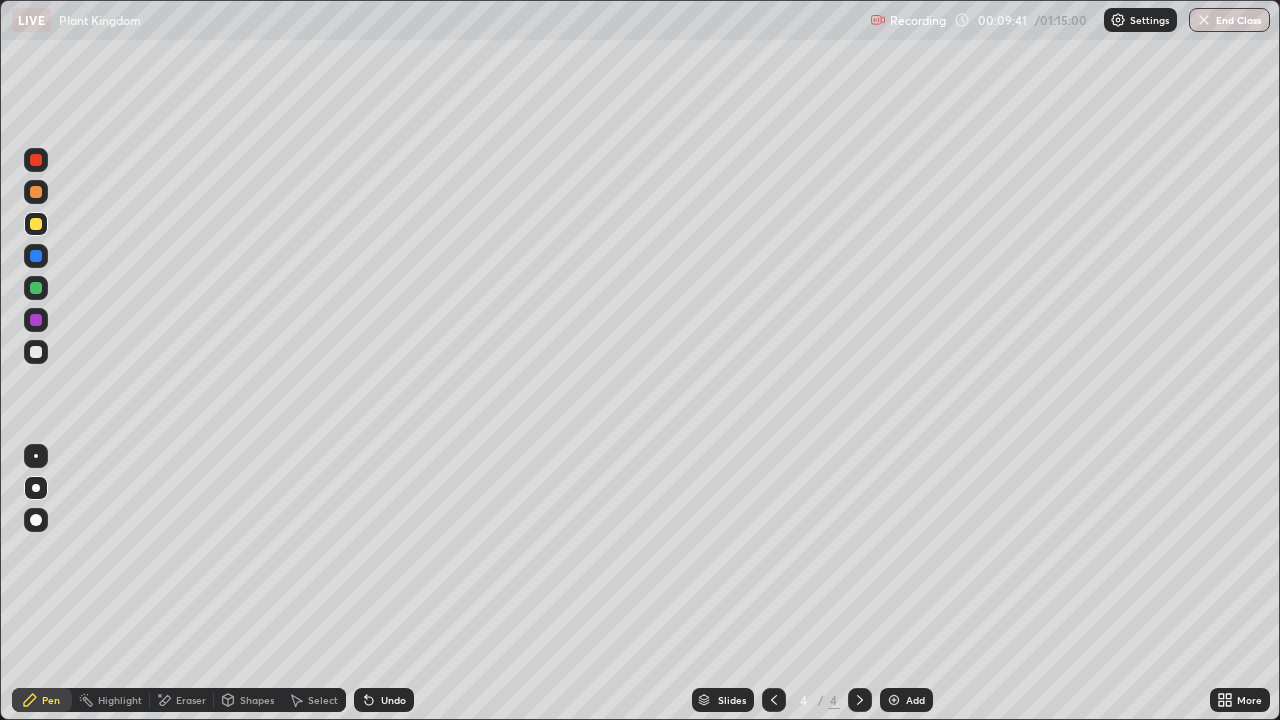 click at bounding box center [36, 352] 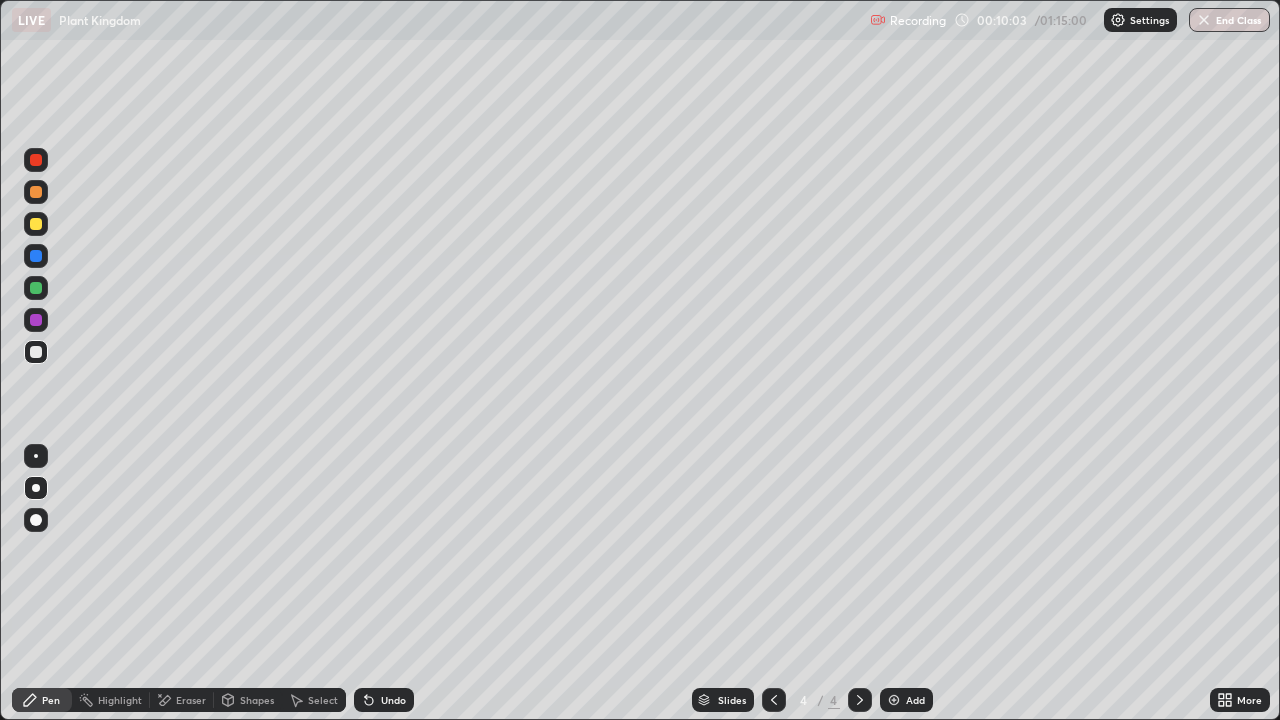 click on "Undo" at bounding box center (393, 700) 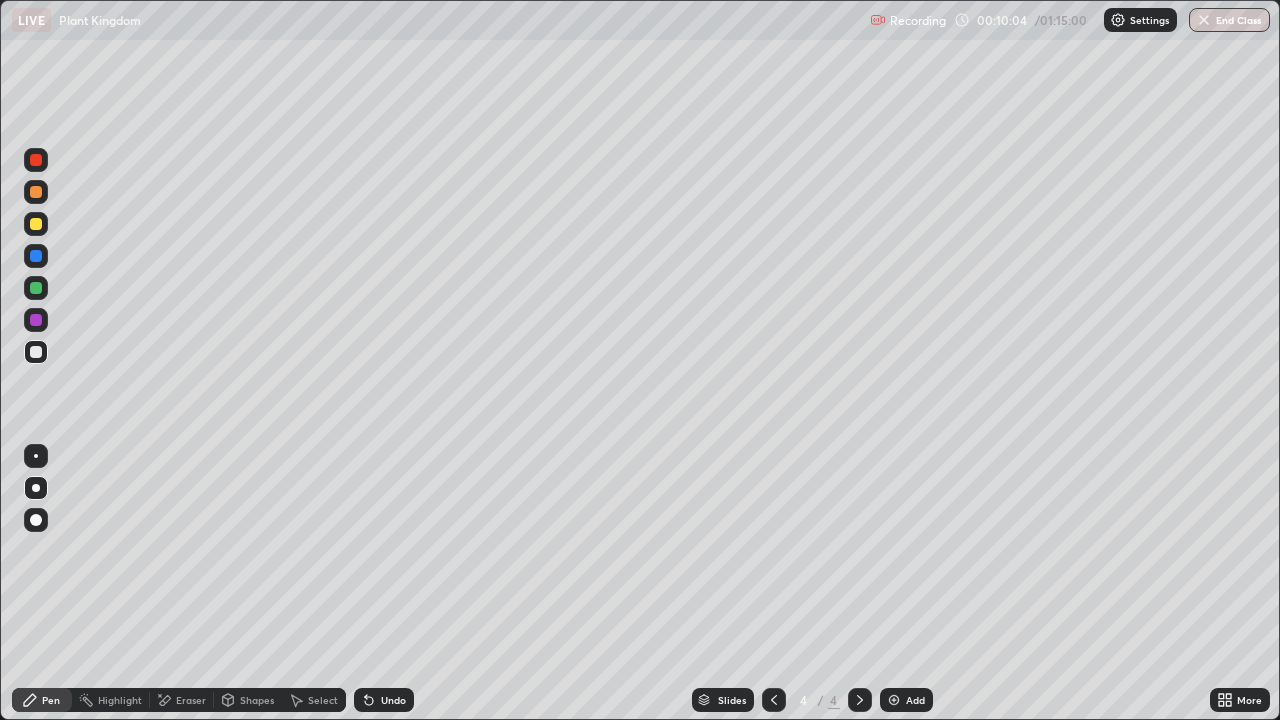 click on "Undo" at bounding box center [393, 700] 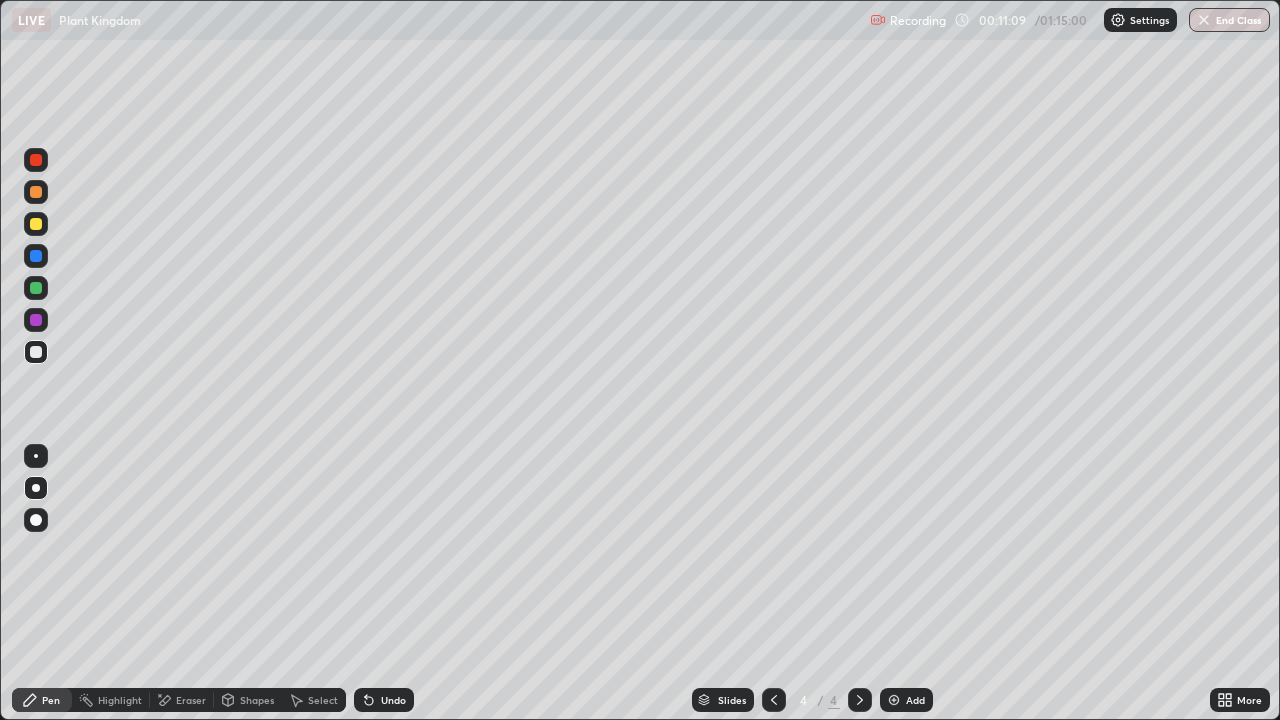 click at bounding box center (36, 224) 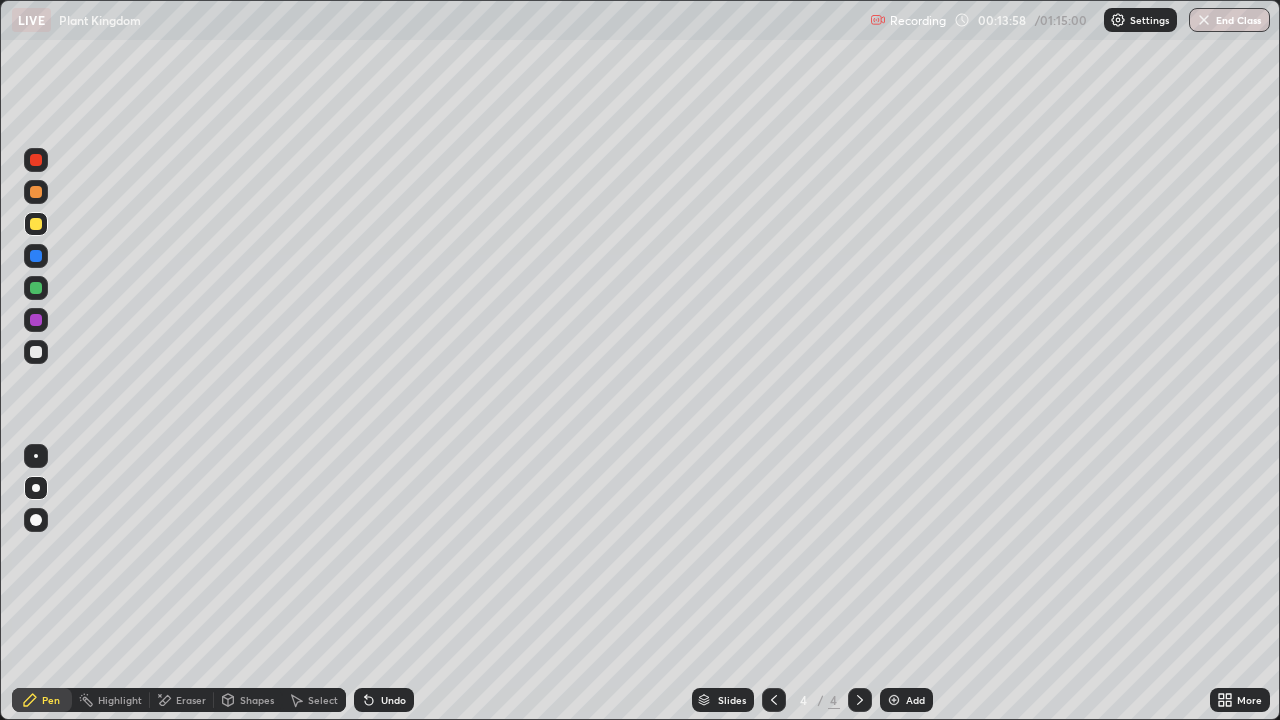 click at bounding box center (894, 700) 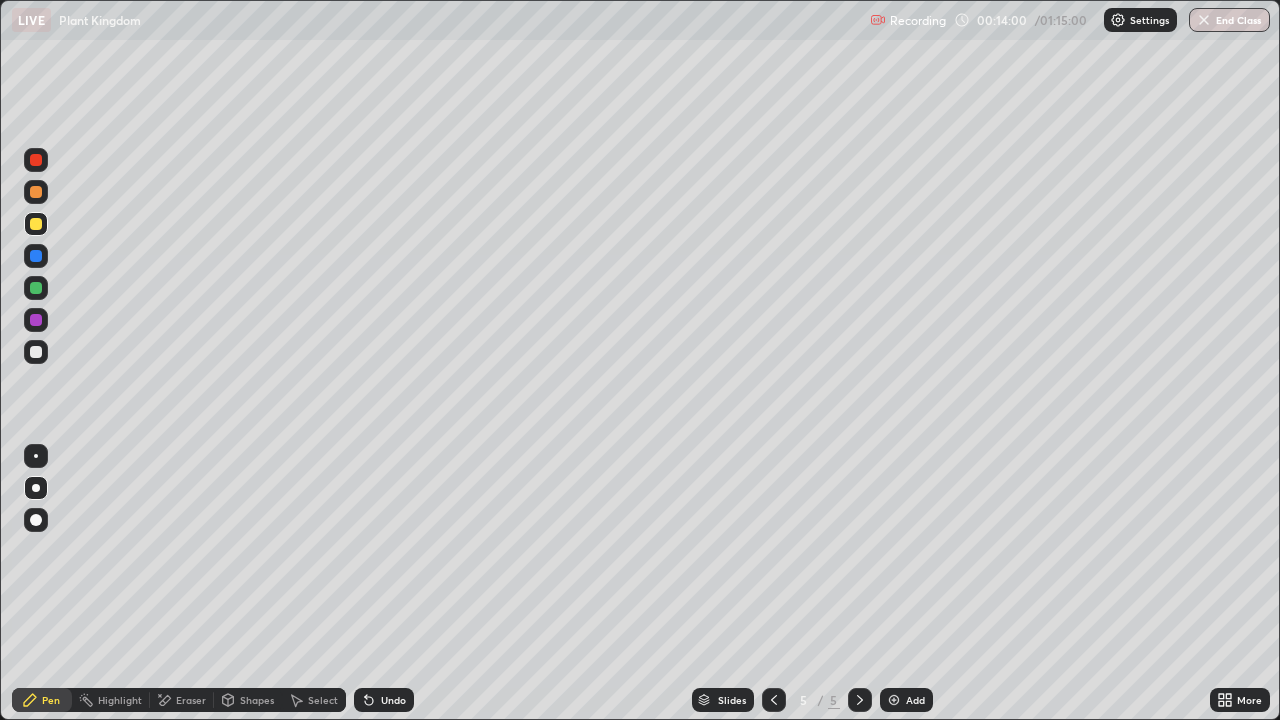 click at bounding box center [36, 352] 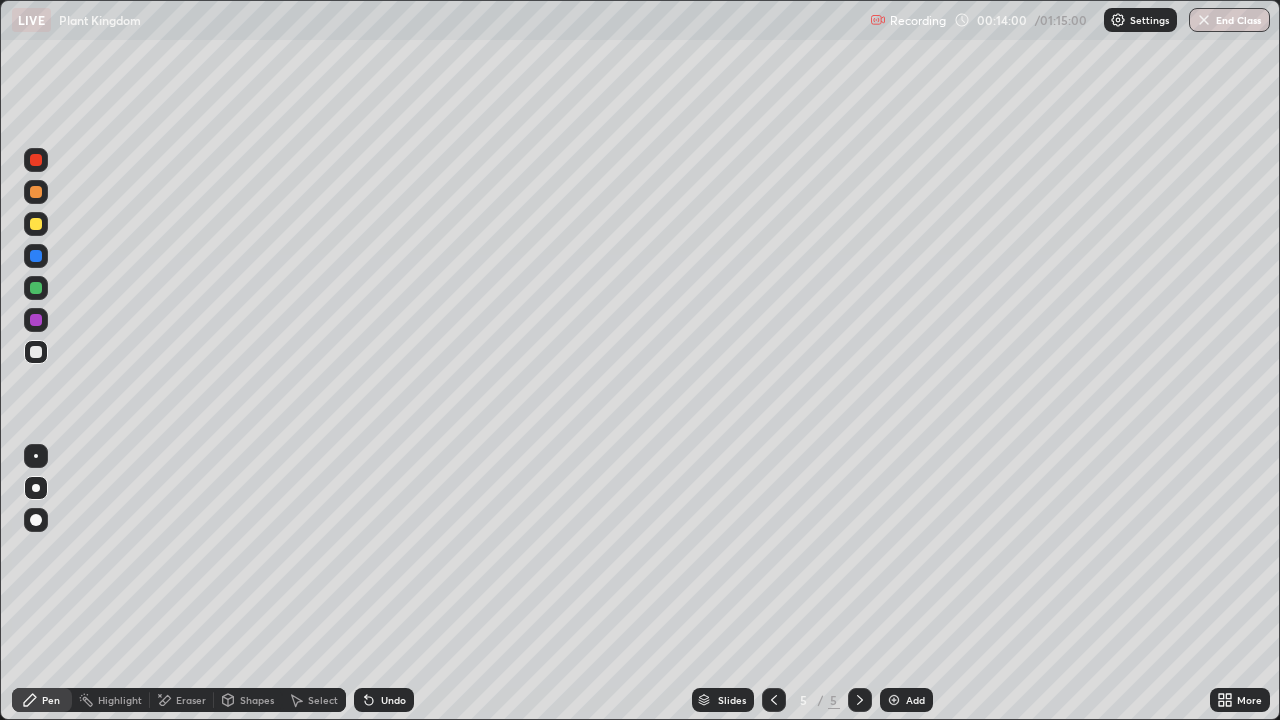 click at bounding box center (36, 352) 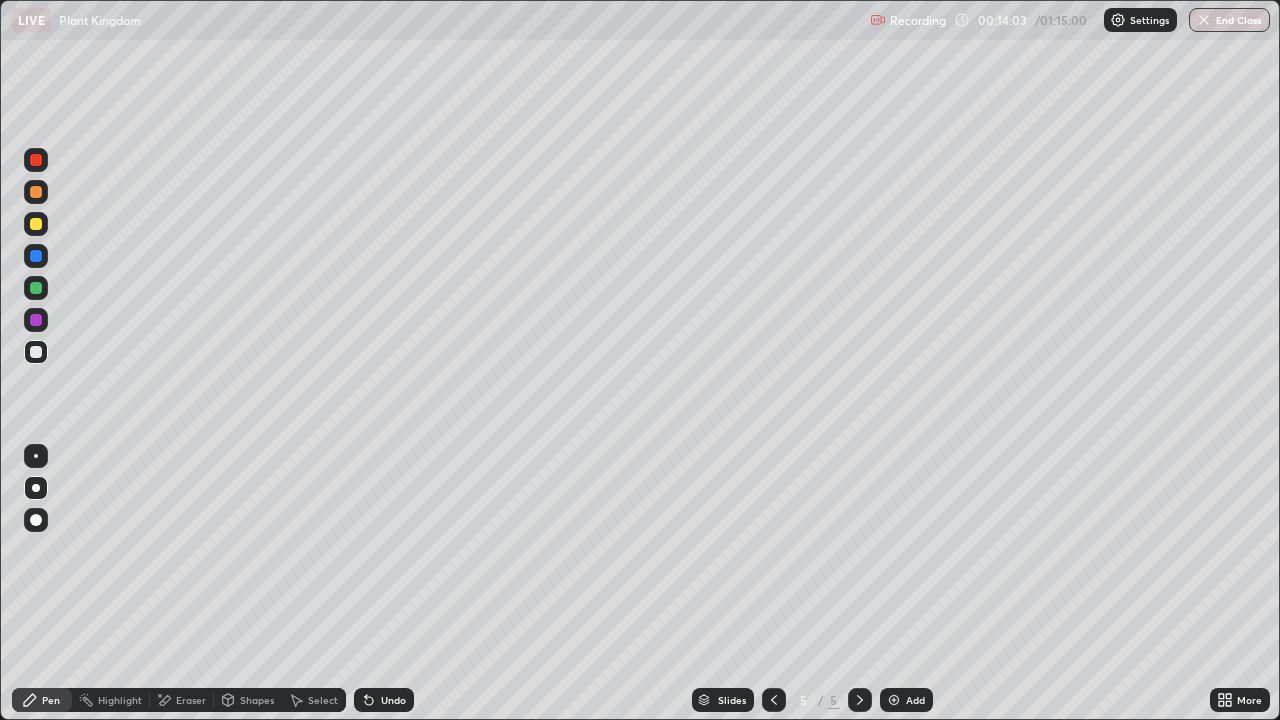 click on "Undo" at bounding box center [384, 700] 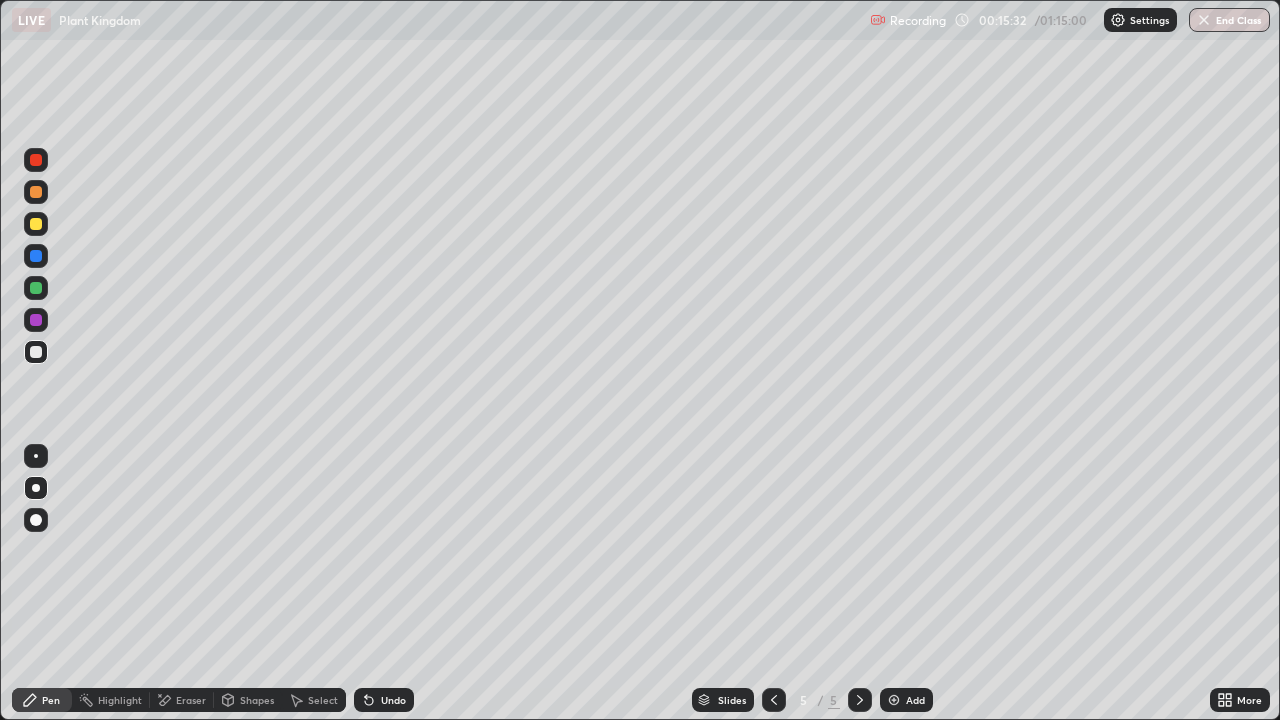 click at bounding box center [36, 224] 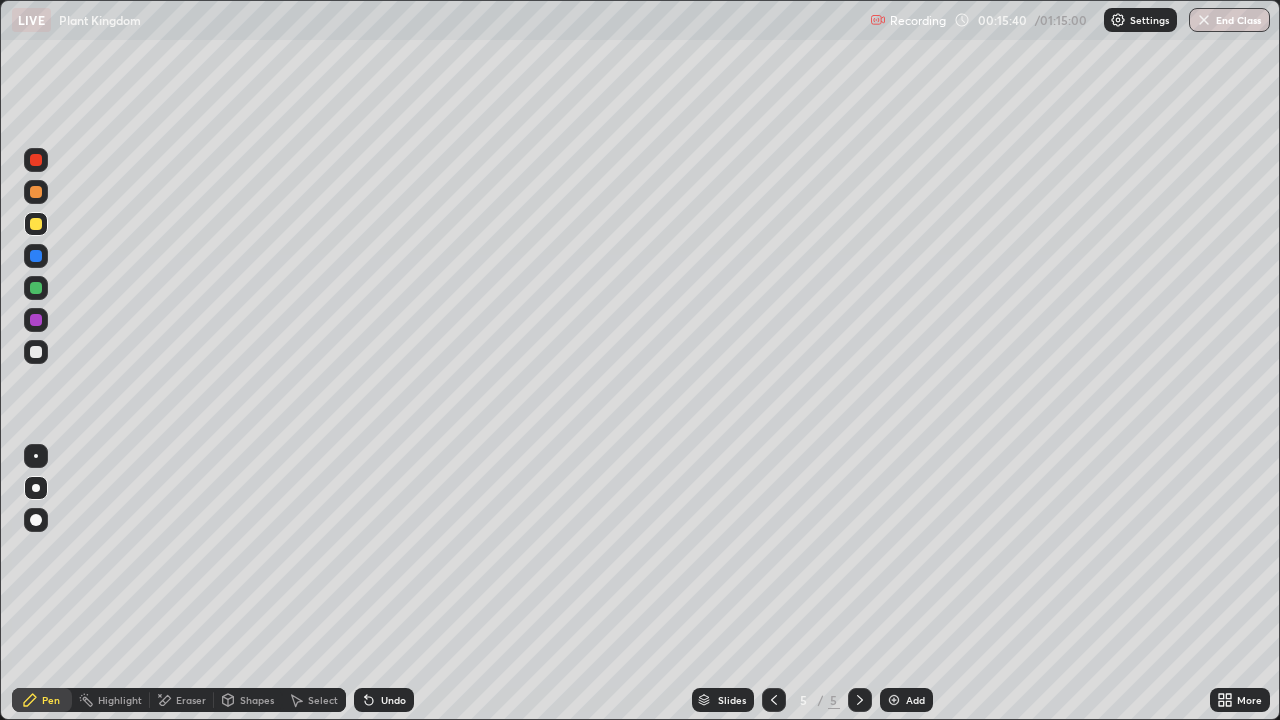 click at bounding box center (36, 352) 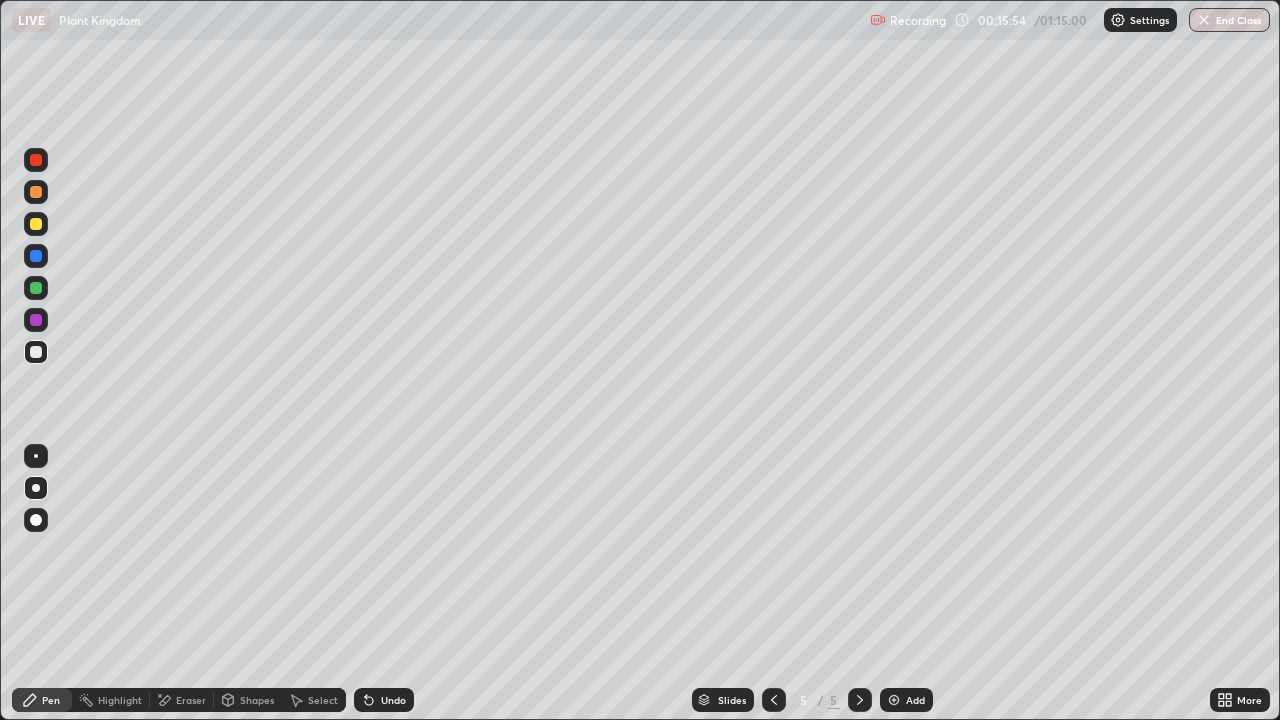click at bounding box center [36, 224] 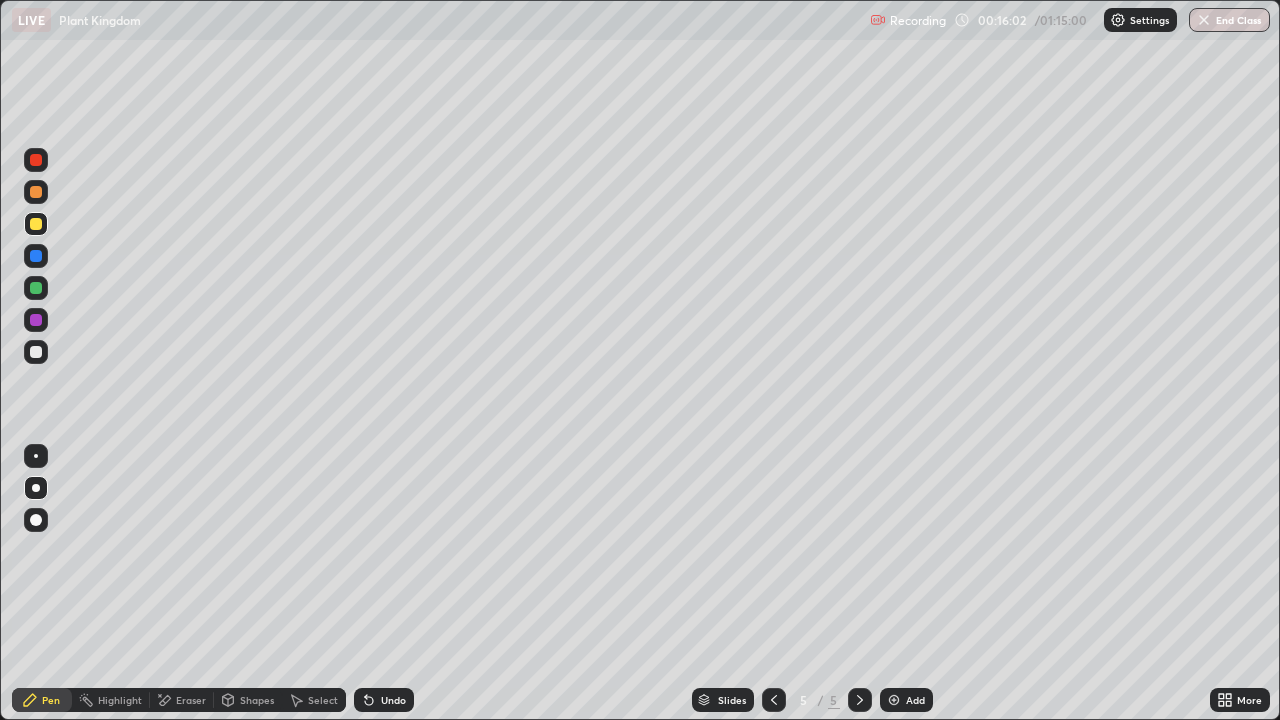 click 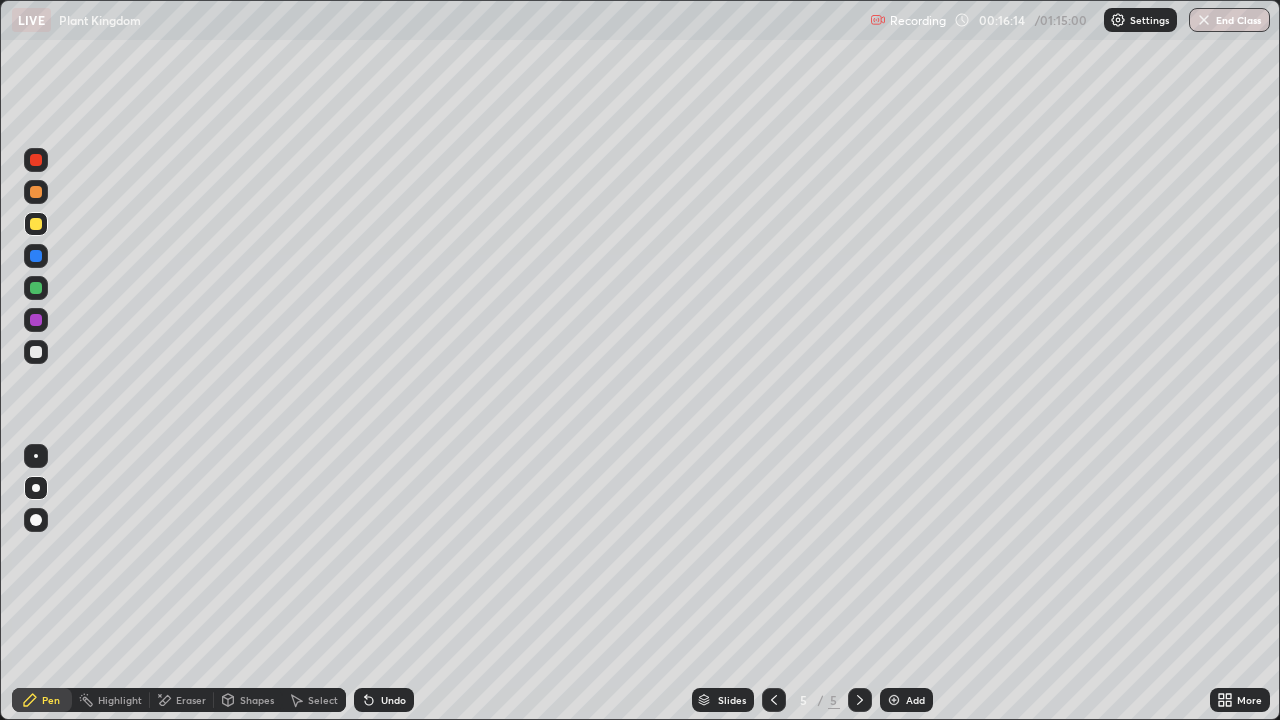 click on "Undo" at bounding box center (384, 700) 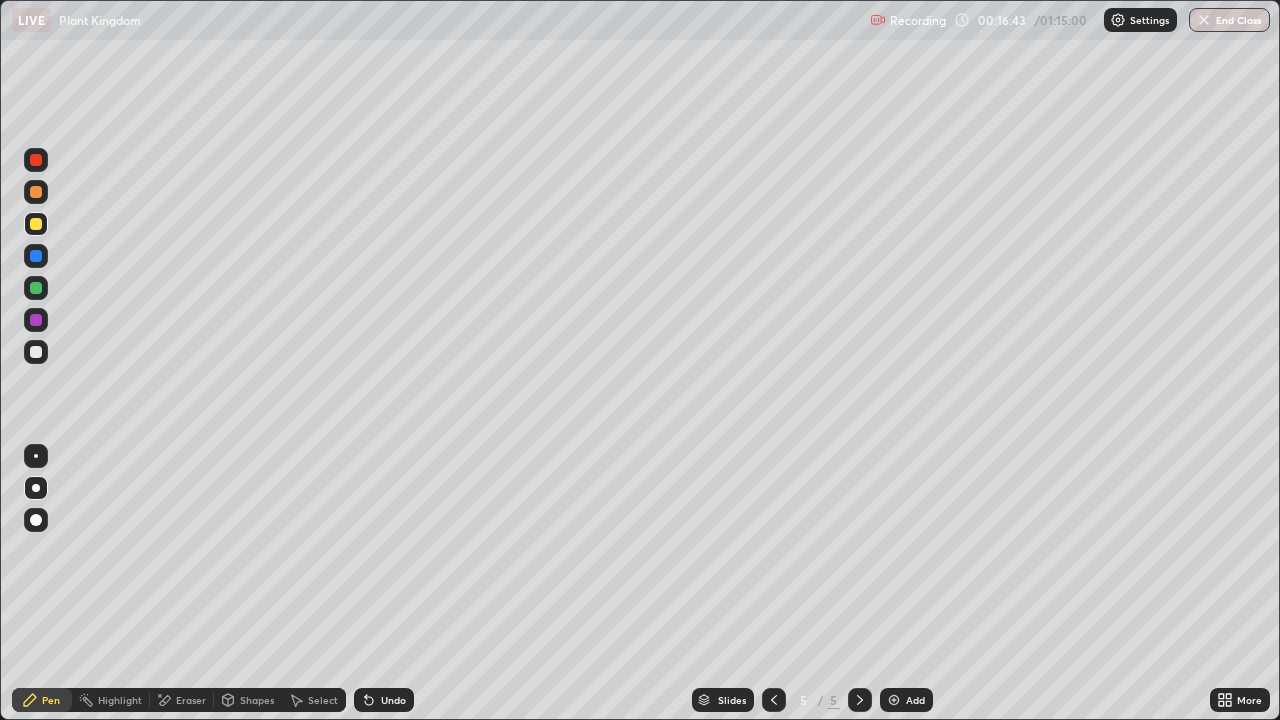 click at bounding box center (36, 352) 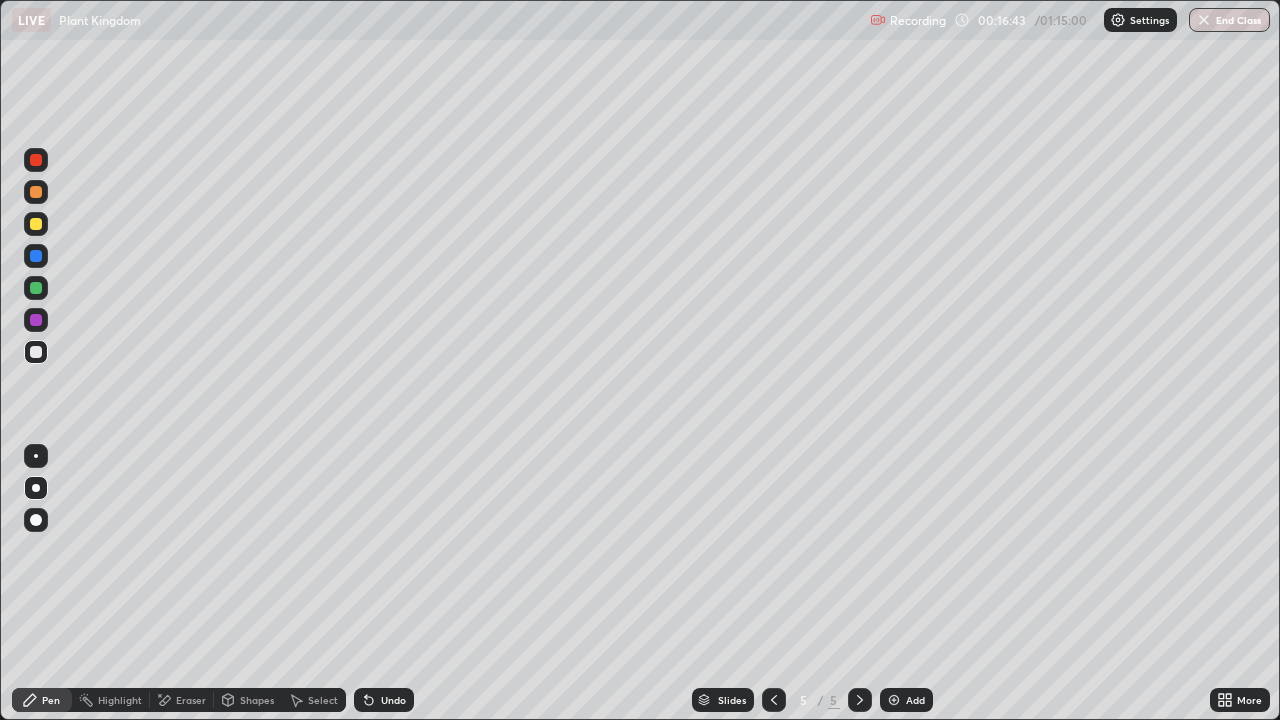 click at bounding box center (36, 352) 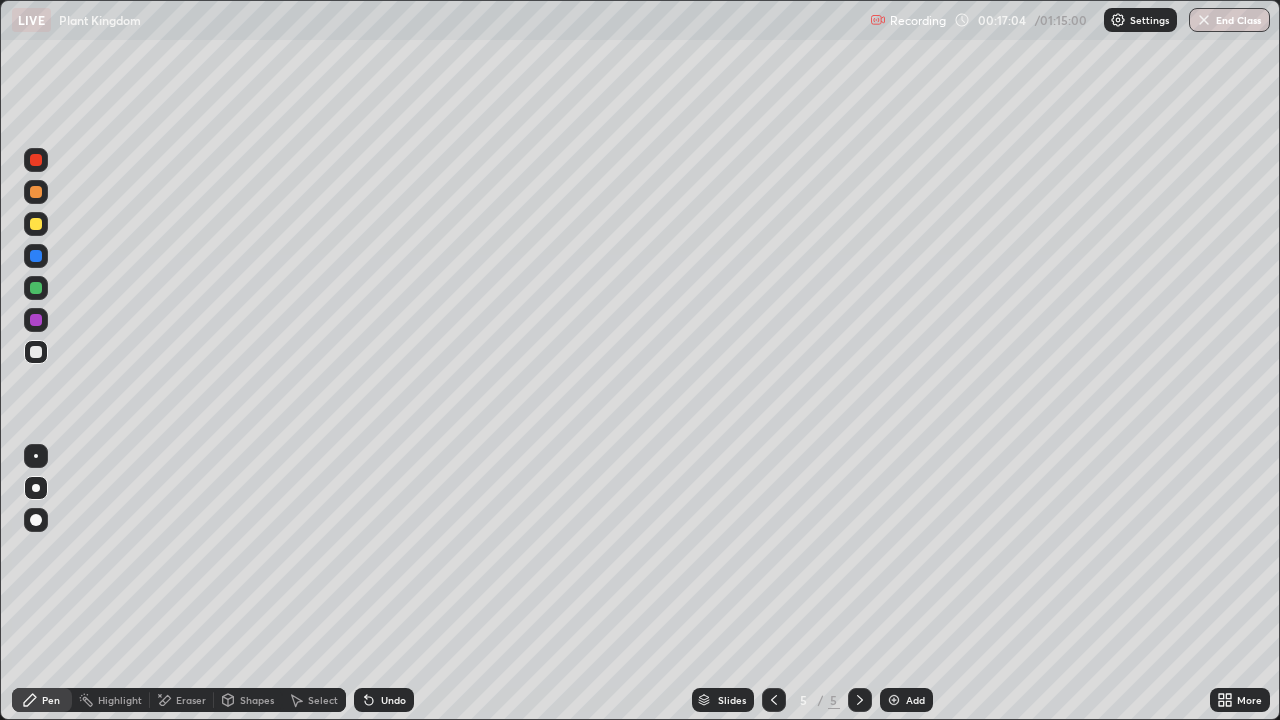 click at bounding box center [36, 352] 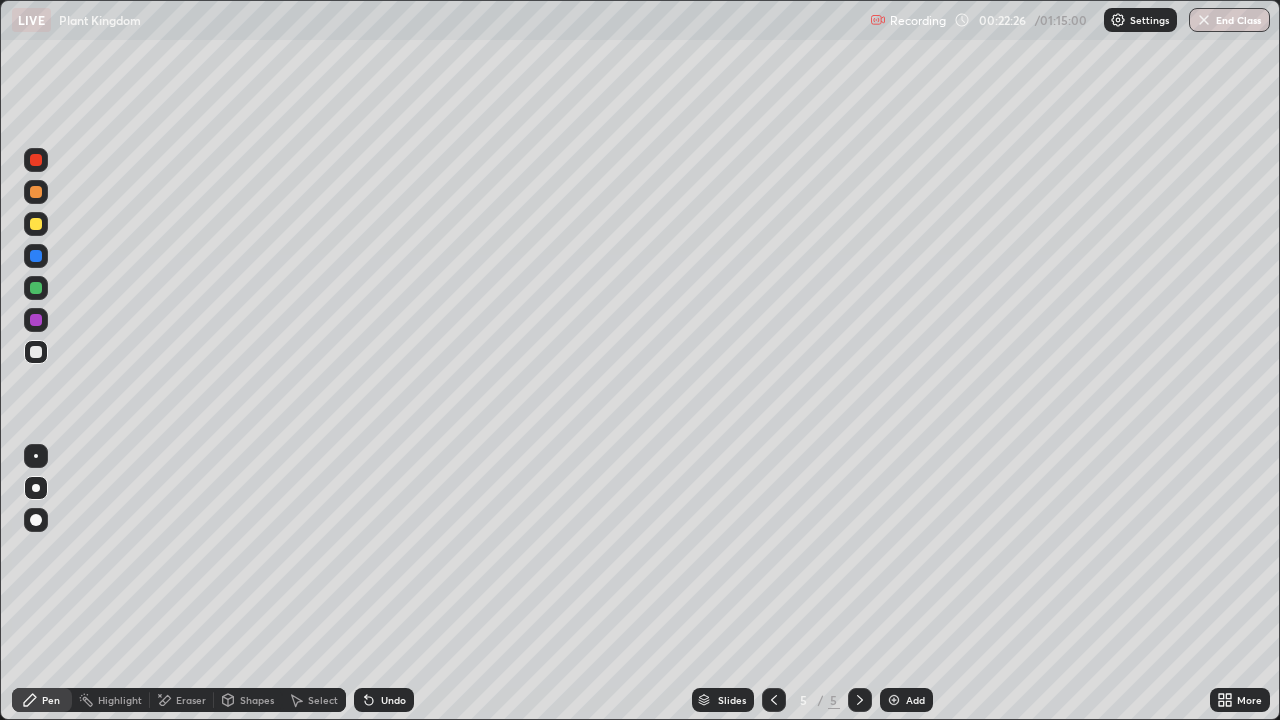 click at bounding box center (894, 700) 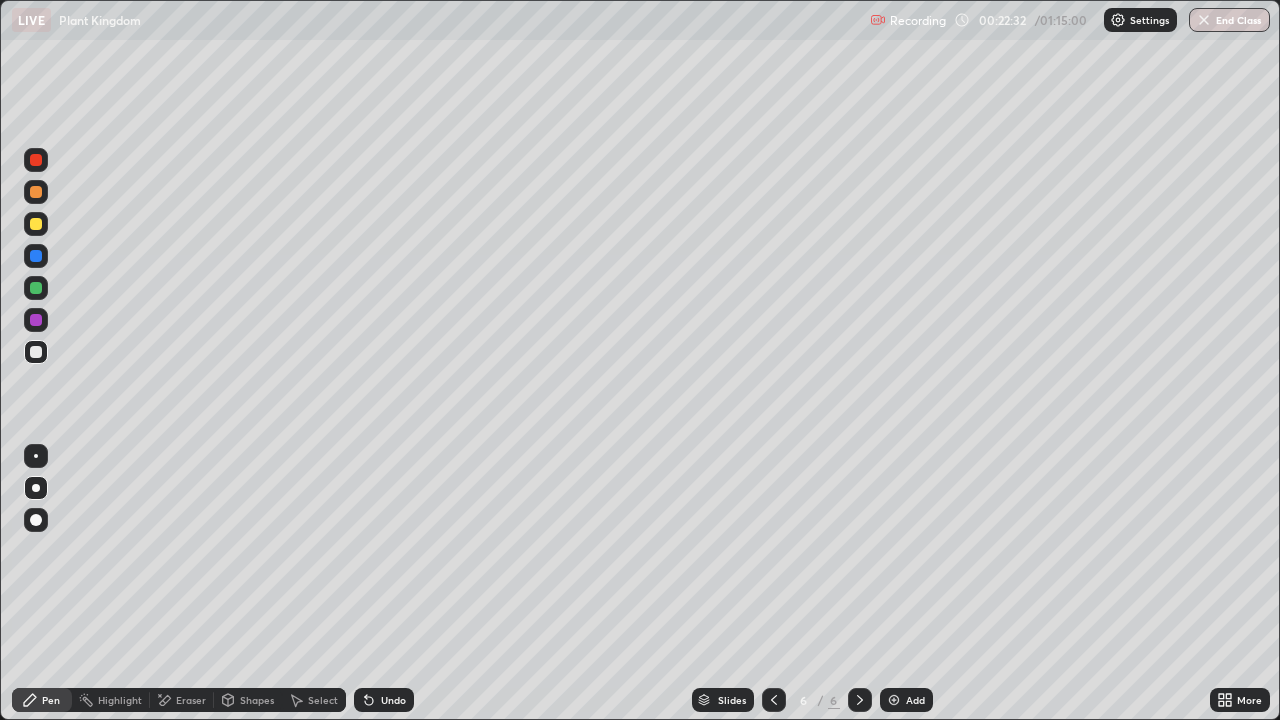 click at bounding box center (36, 224) 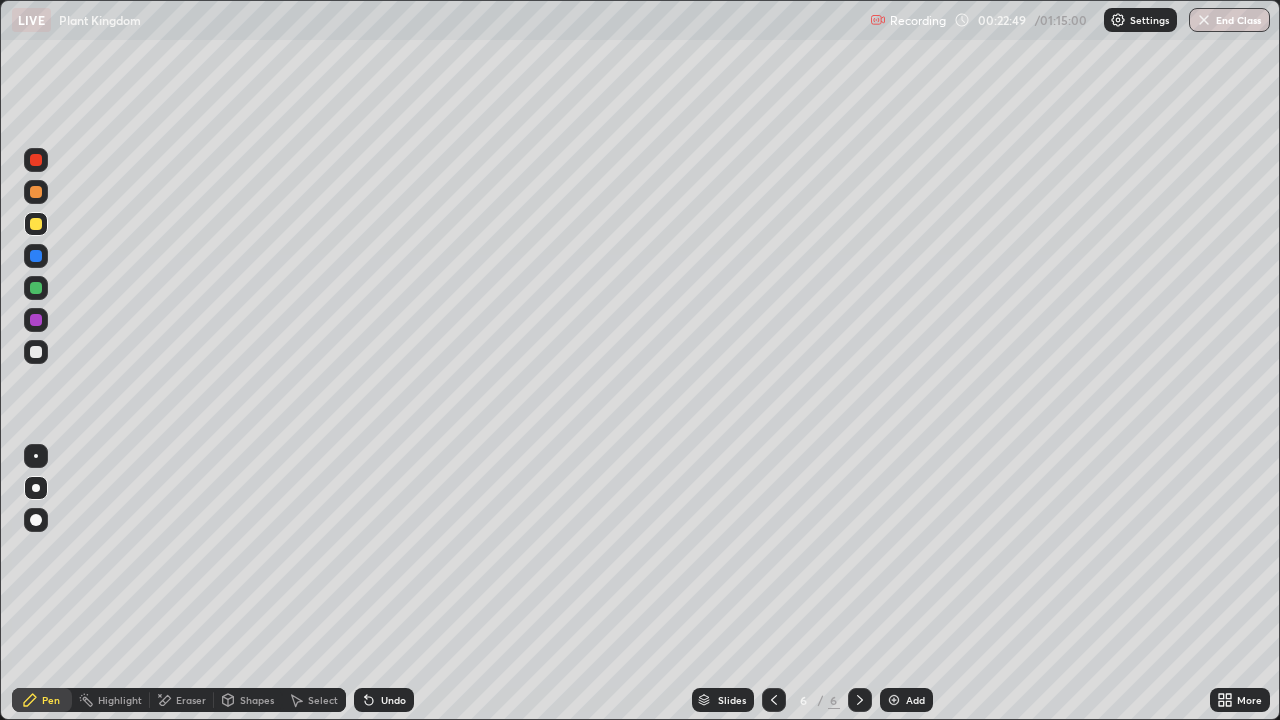 click at bounding box center (36, 352) 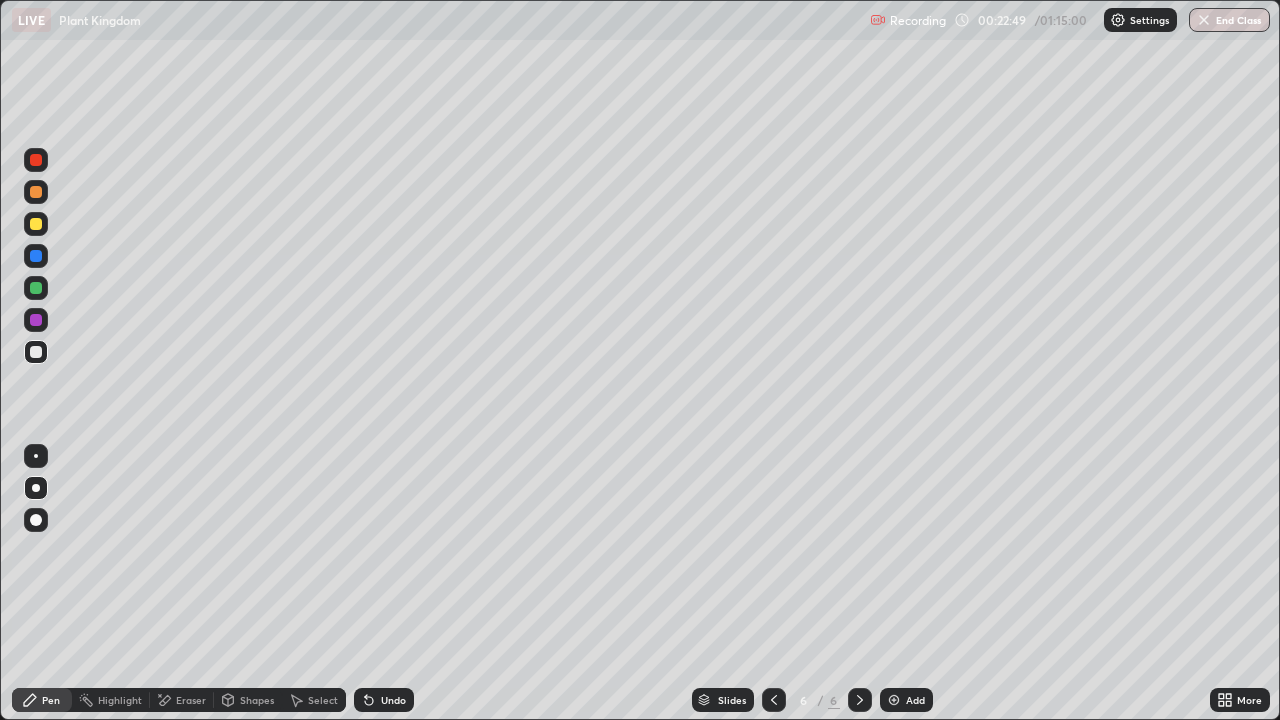 click at bounding box center [36, 352] 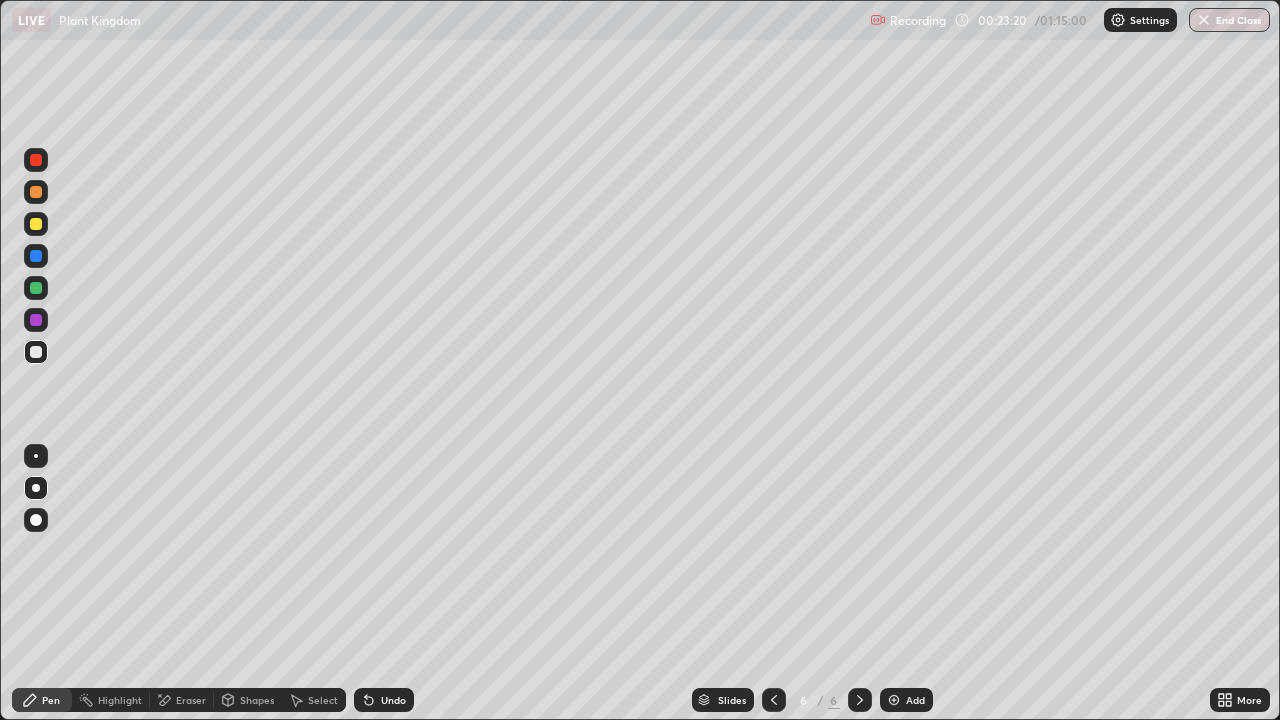 click at bounding box center [36, 352] 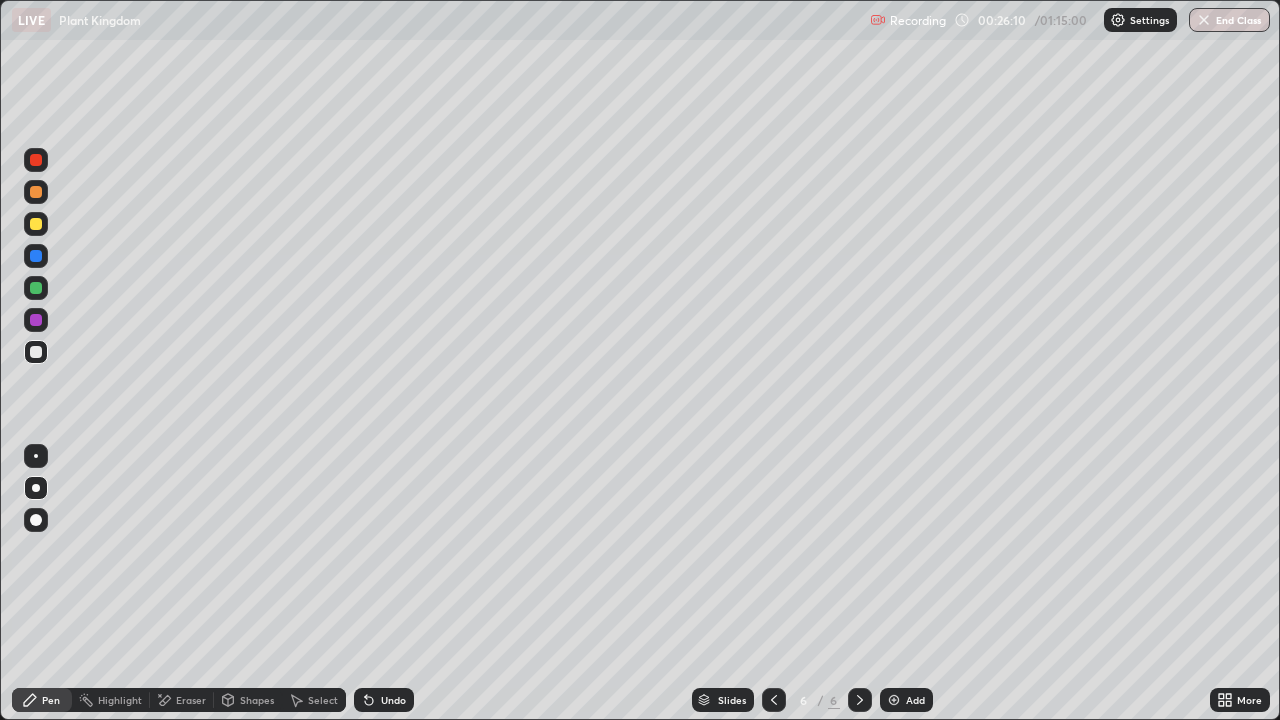 click at bounding box center (36, 224) 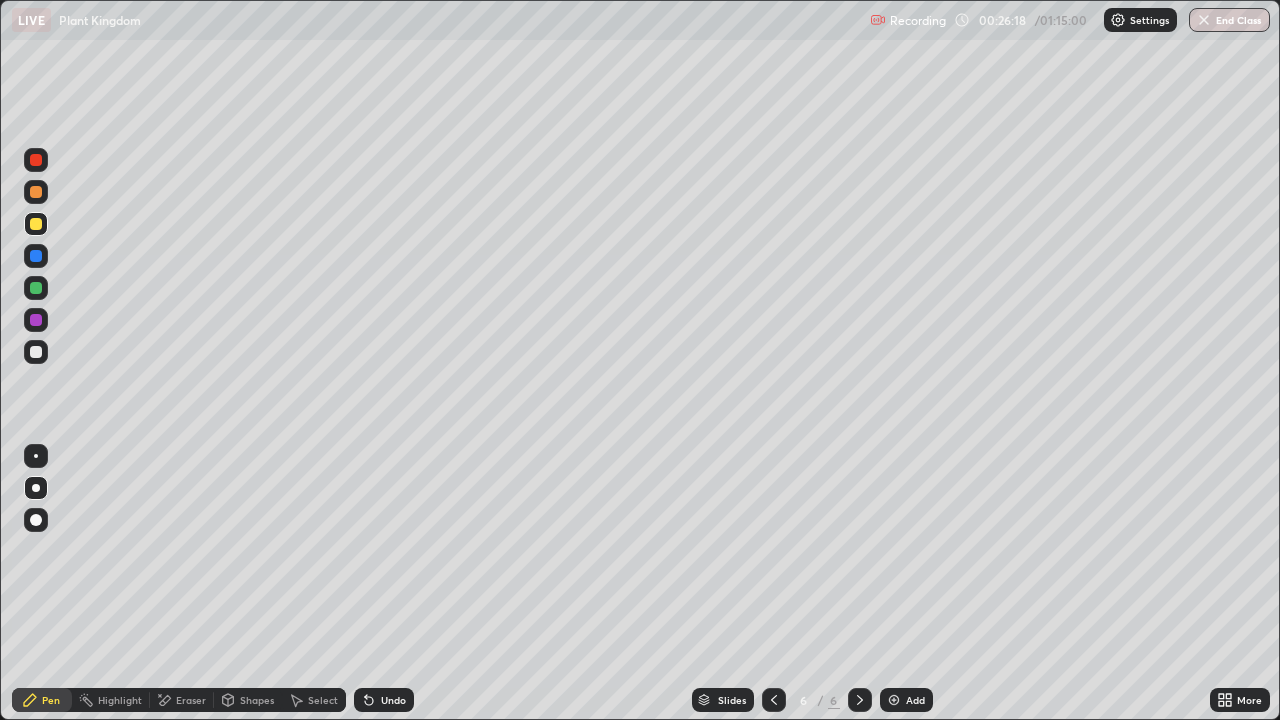 click at bounding box center (36, 256) 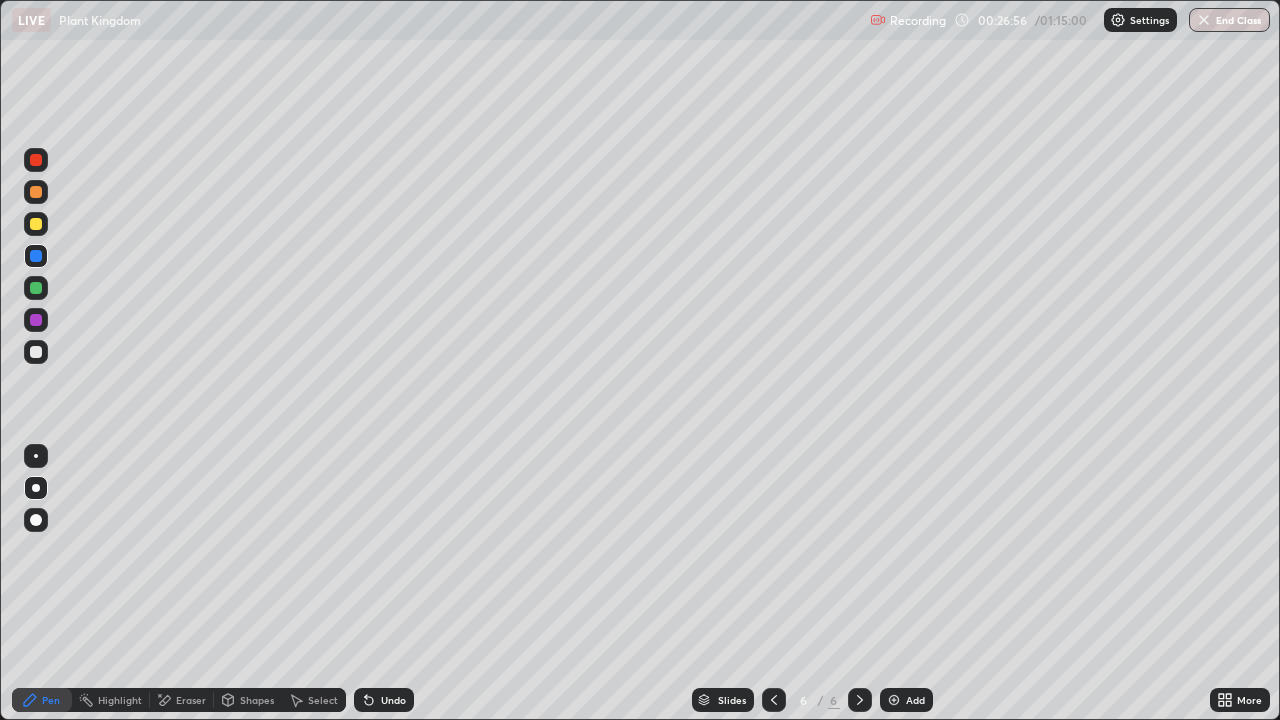click on "Eraser" at bounding box center (191, 700) 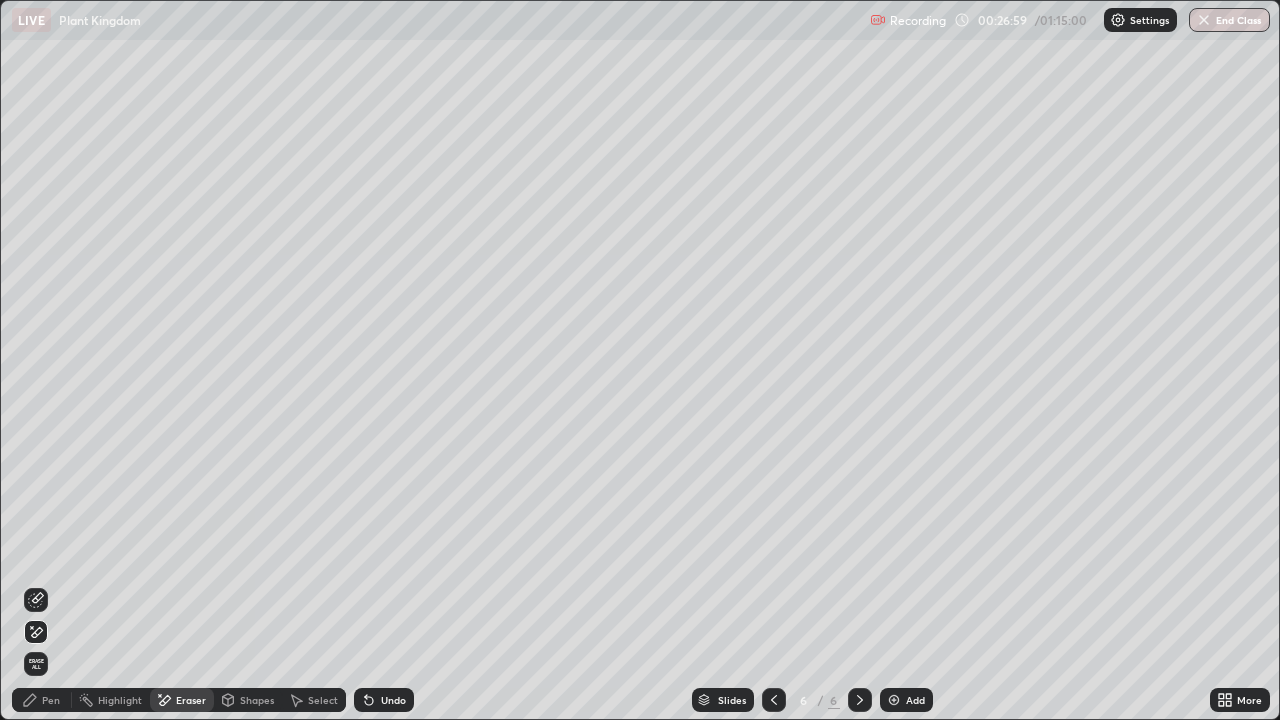 click on "Pen" at bounding box center (51, 700) 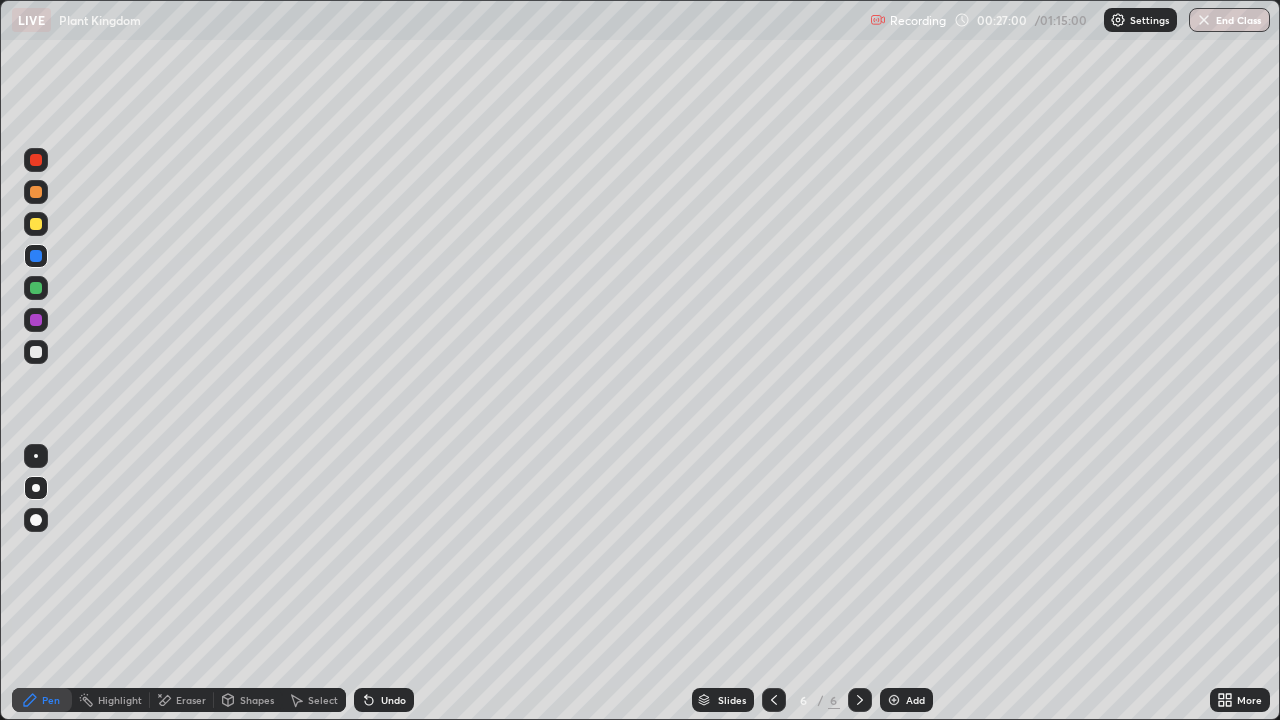 click on "Pen" at bounding box center (51, 700) 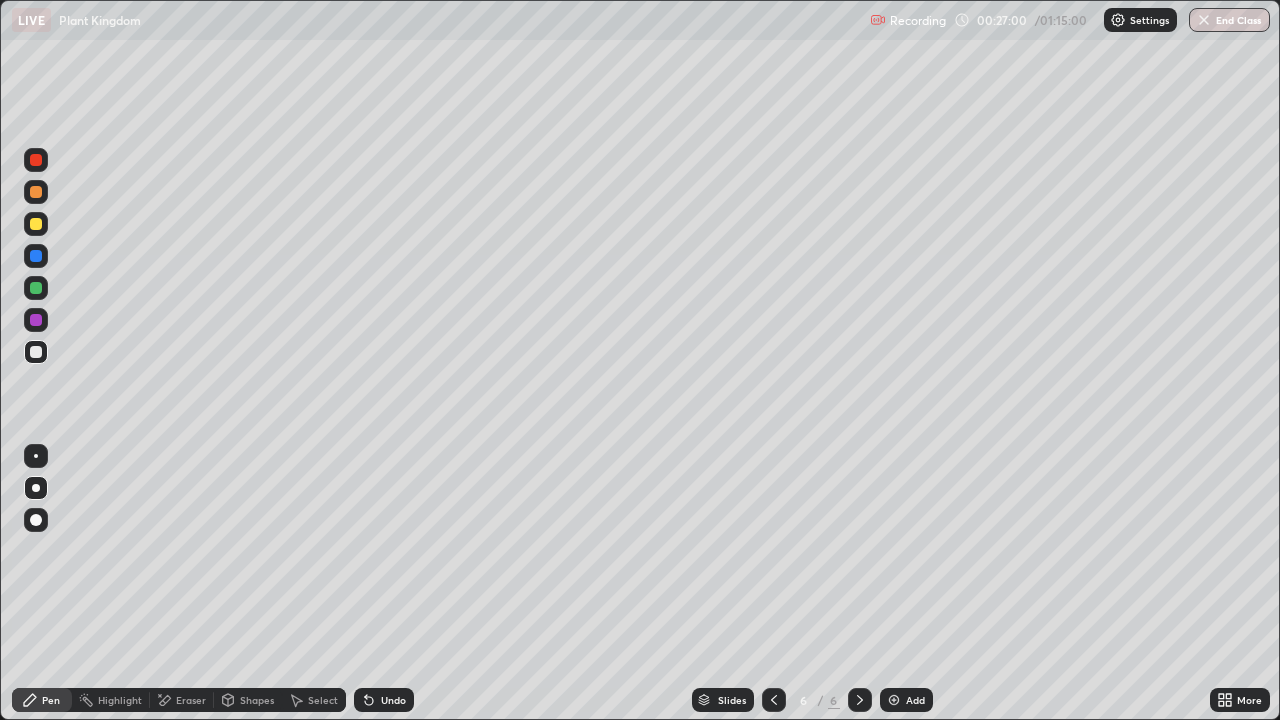 click at bounding box center (36, 352) 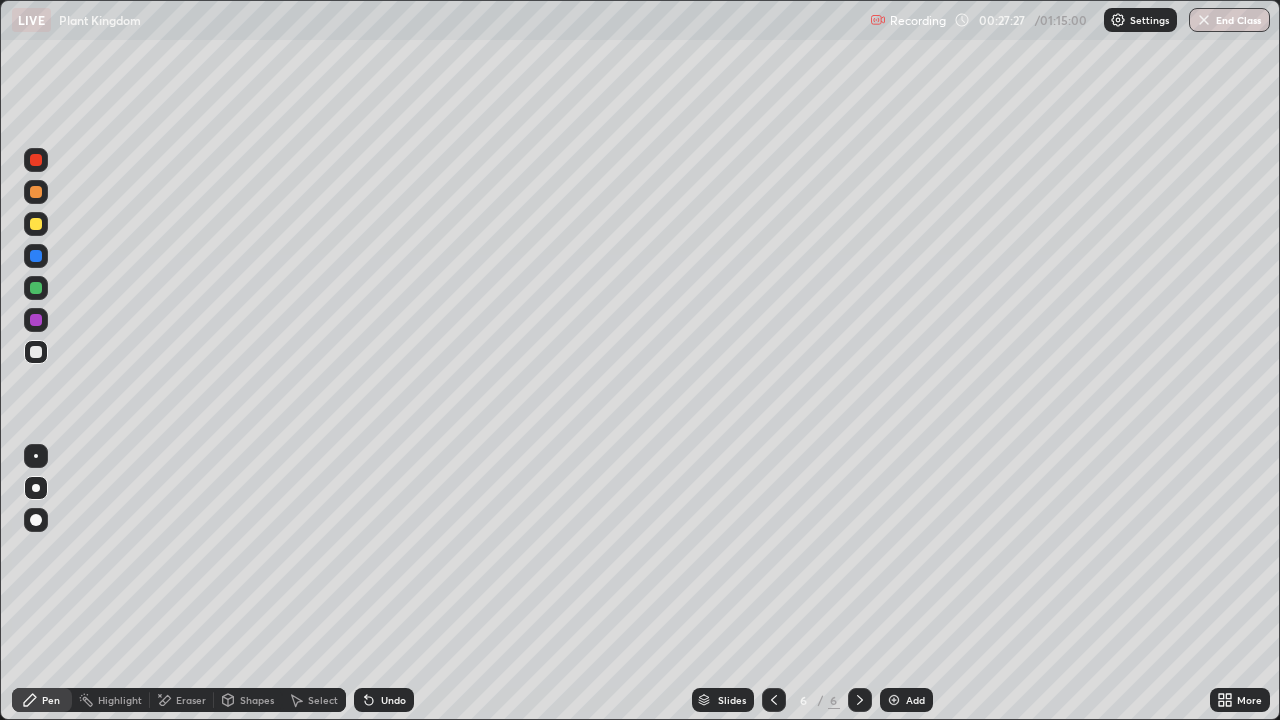 click at bounding box center (36, 224) 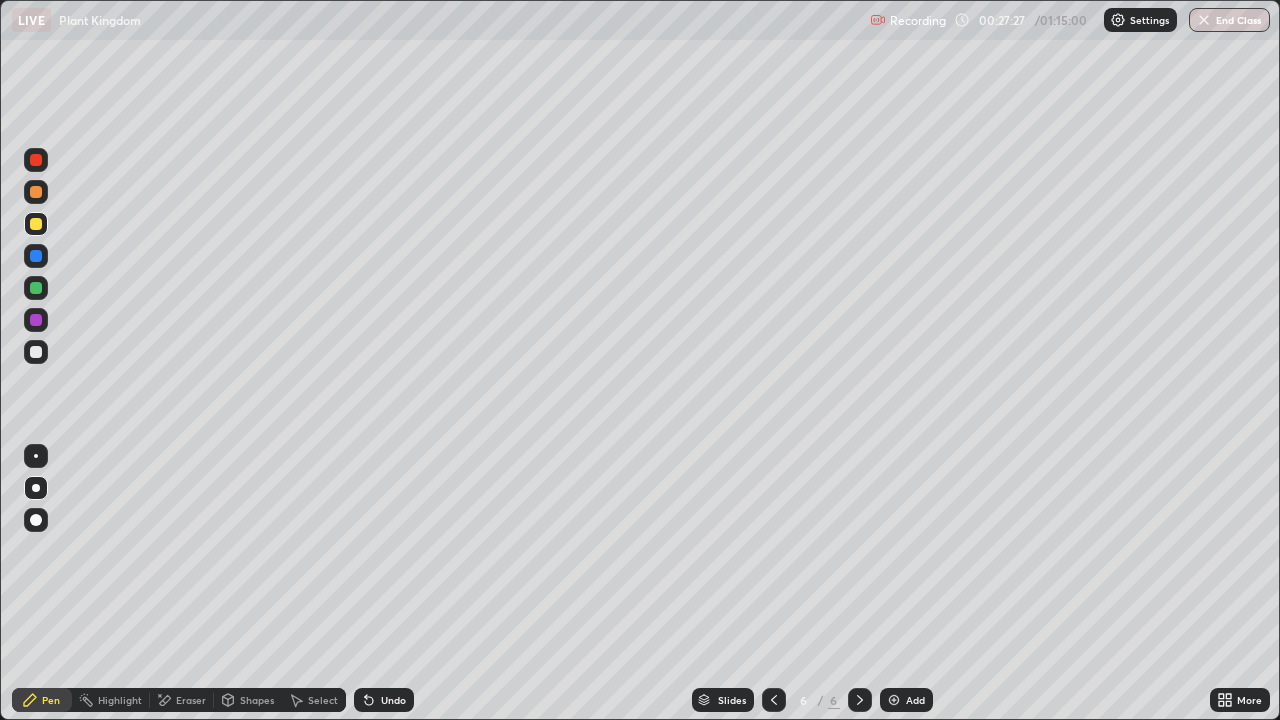 click at bounding box center (36, 224) 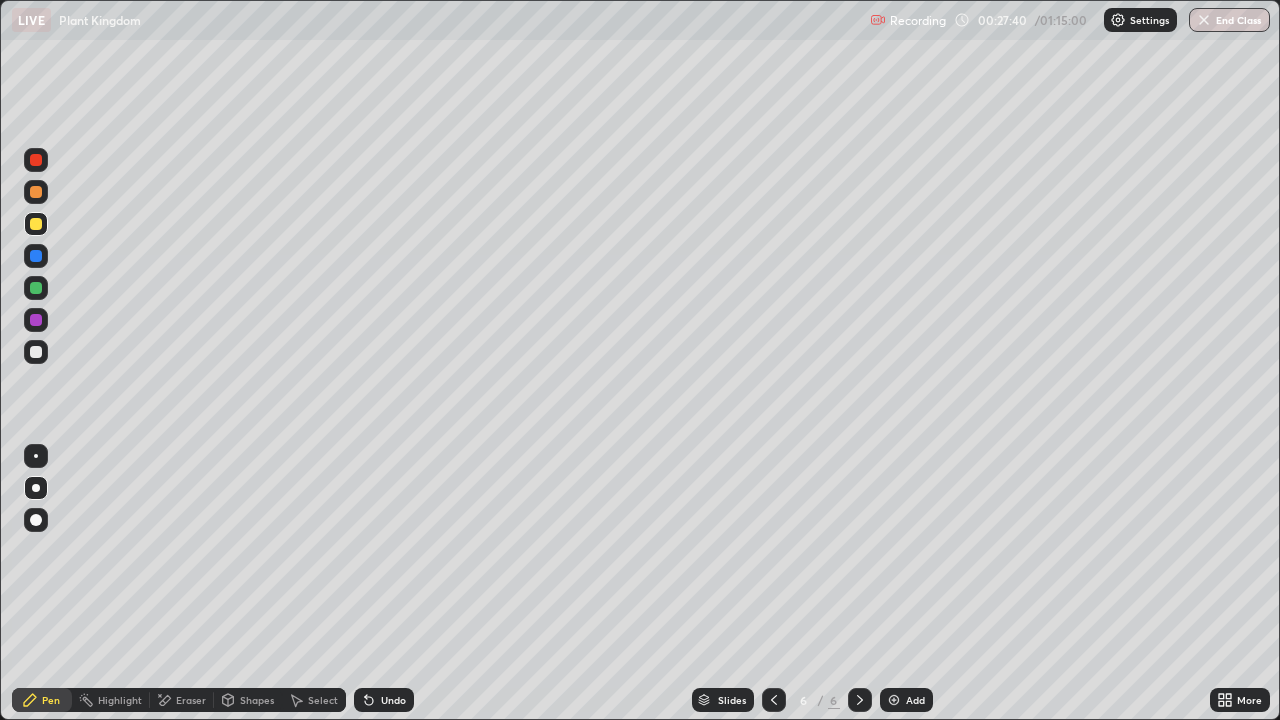 click at bounding box center (36, 224) 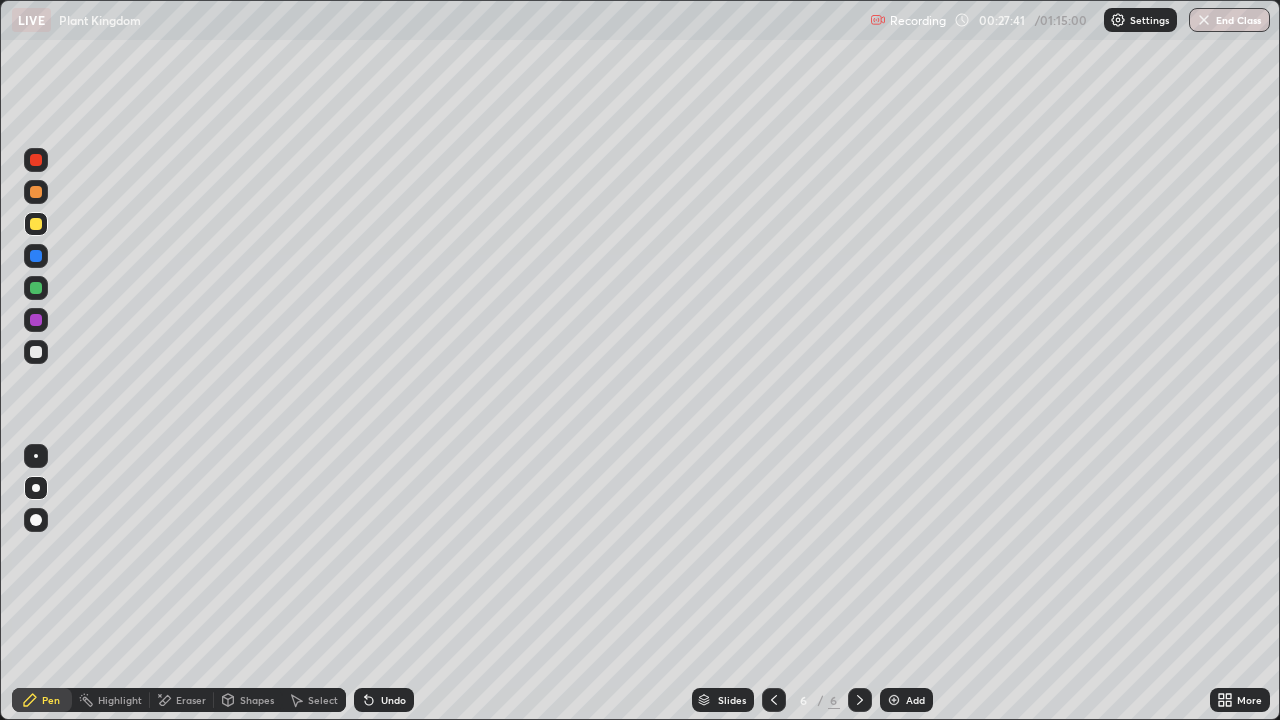click at bounding box center (36, 352) 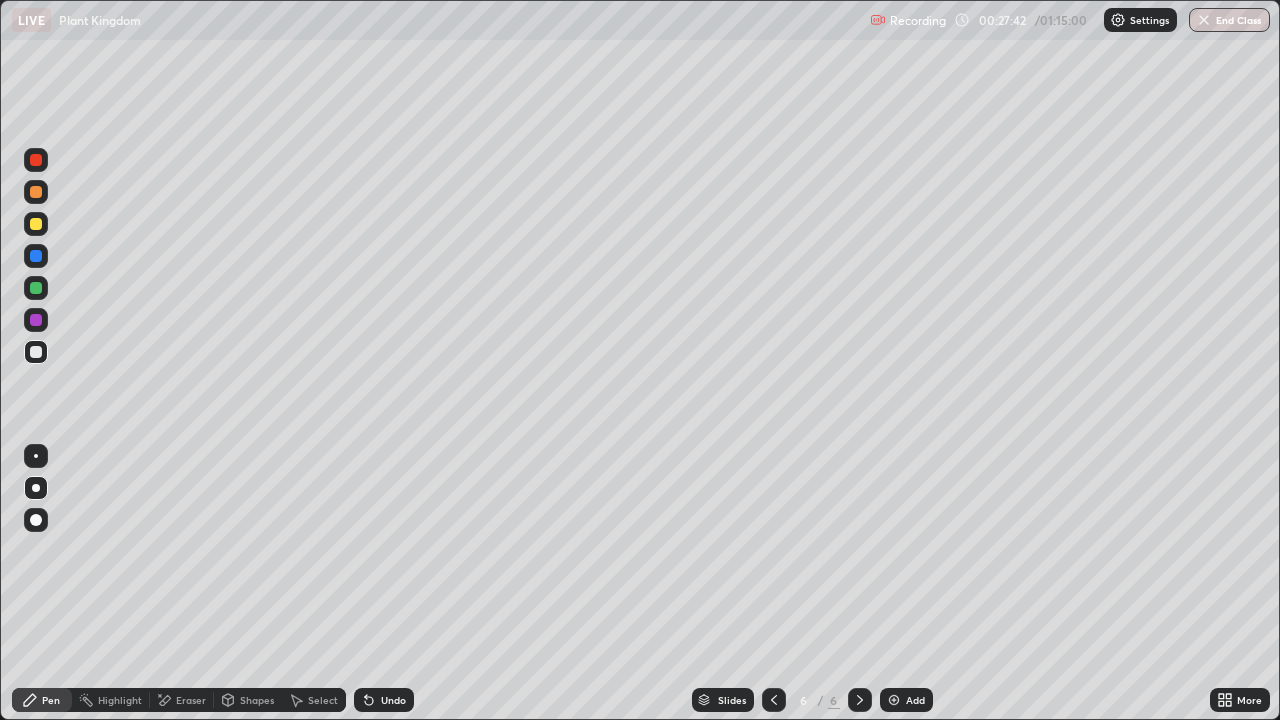 click at bounding box center (36, 224) 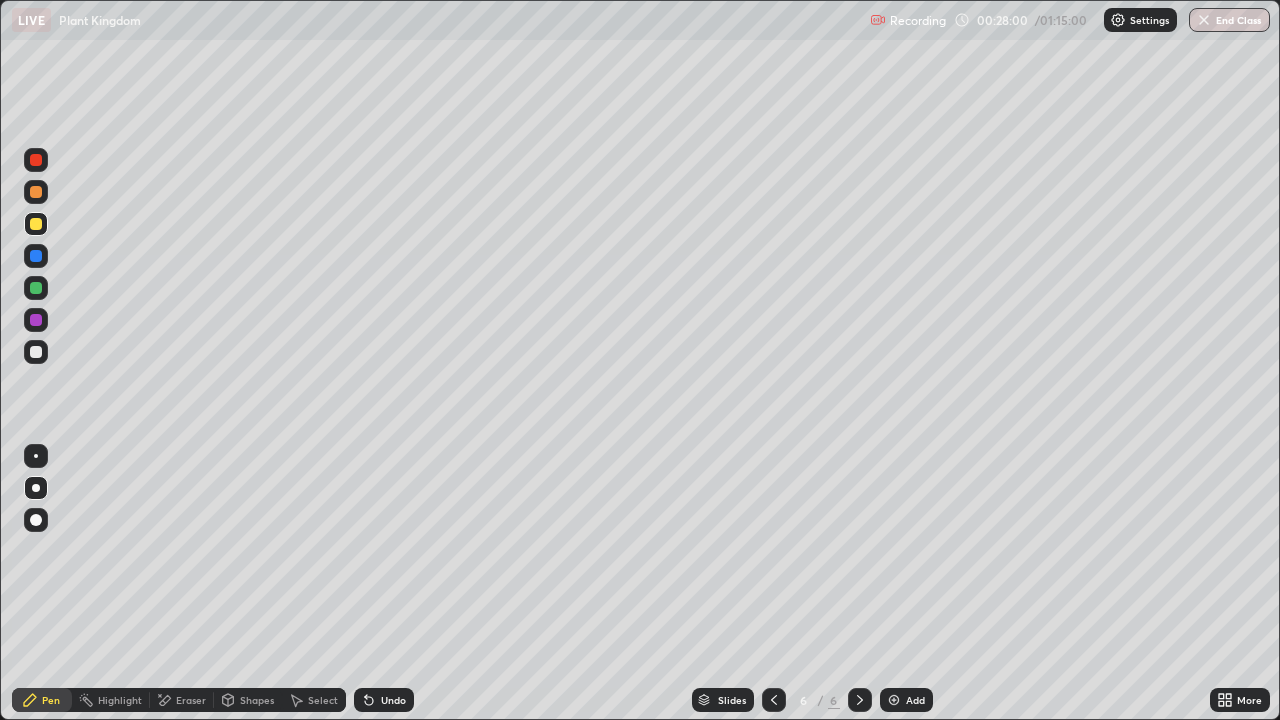 click at bounding box center (36, 352) 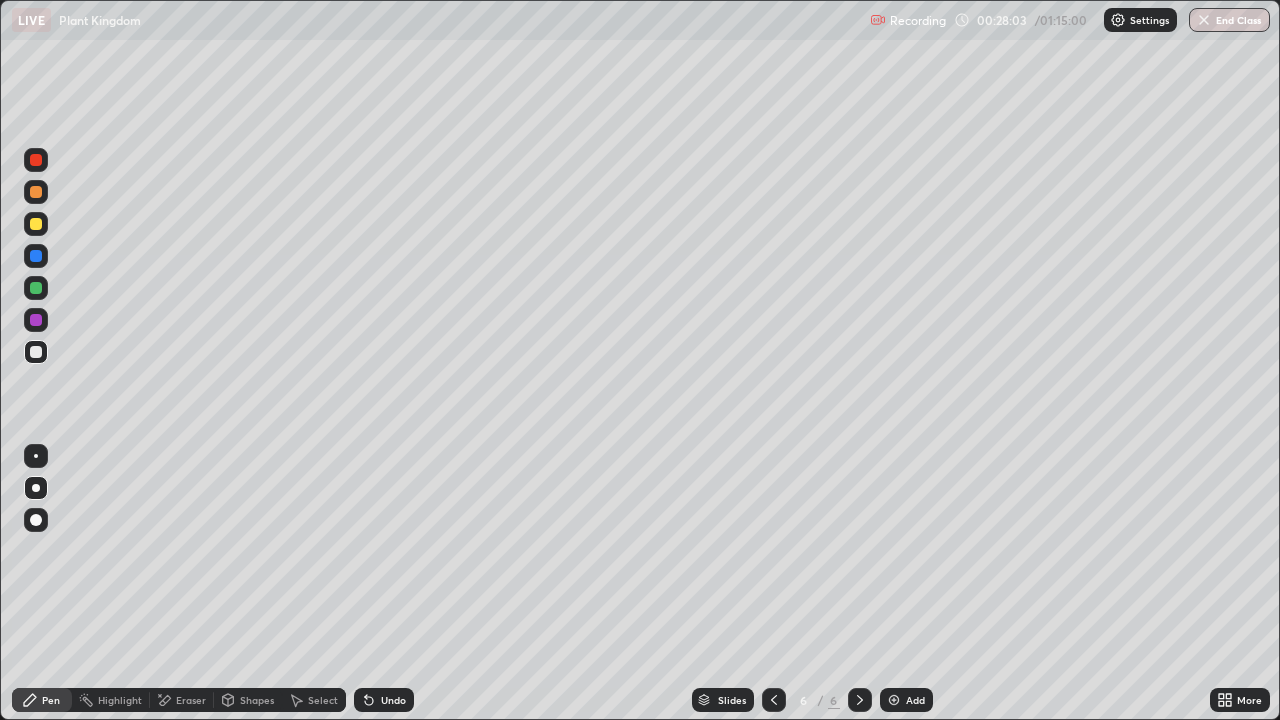 click on "Undo" at bounding box center (393, 700) 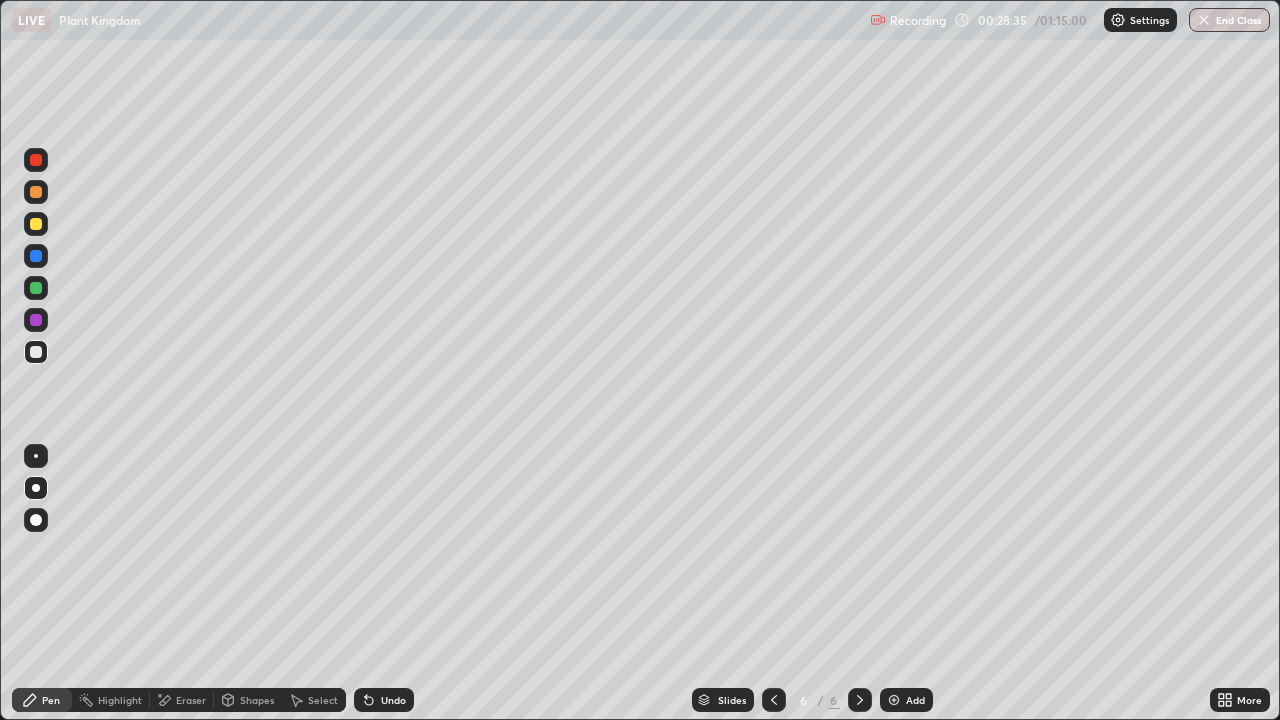 click at bounding box center (36, 224) 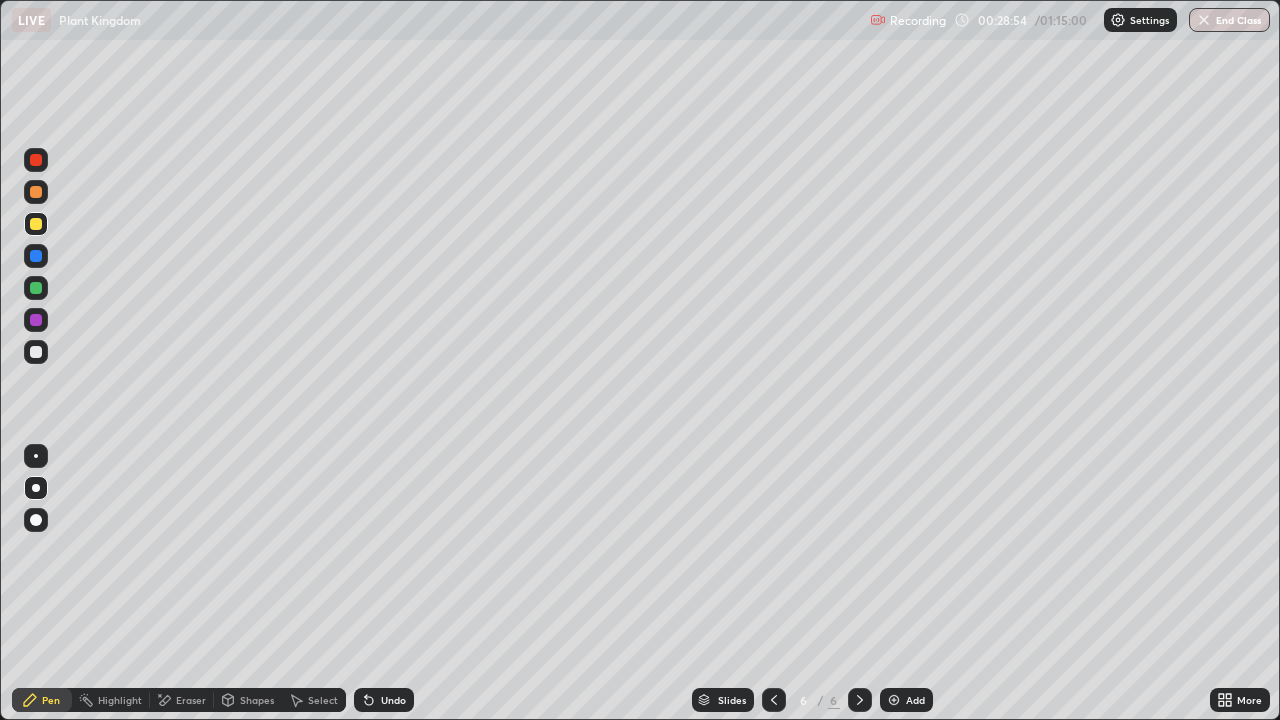 click at bounding box center [36, 160] 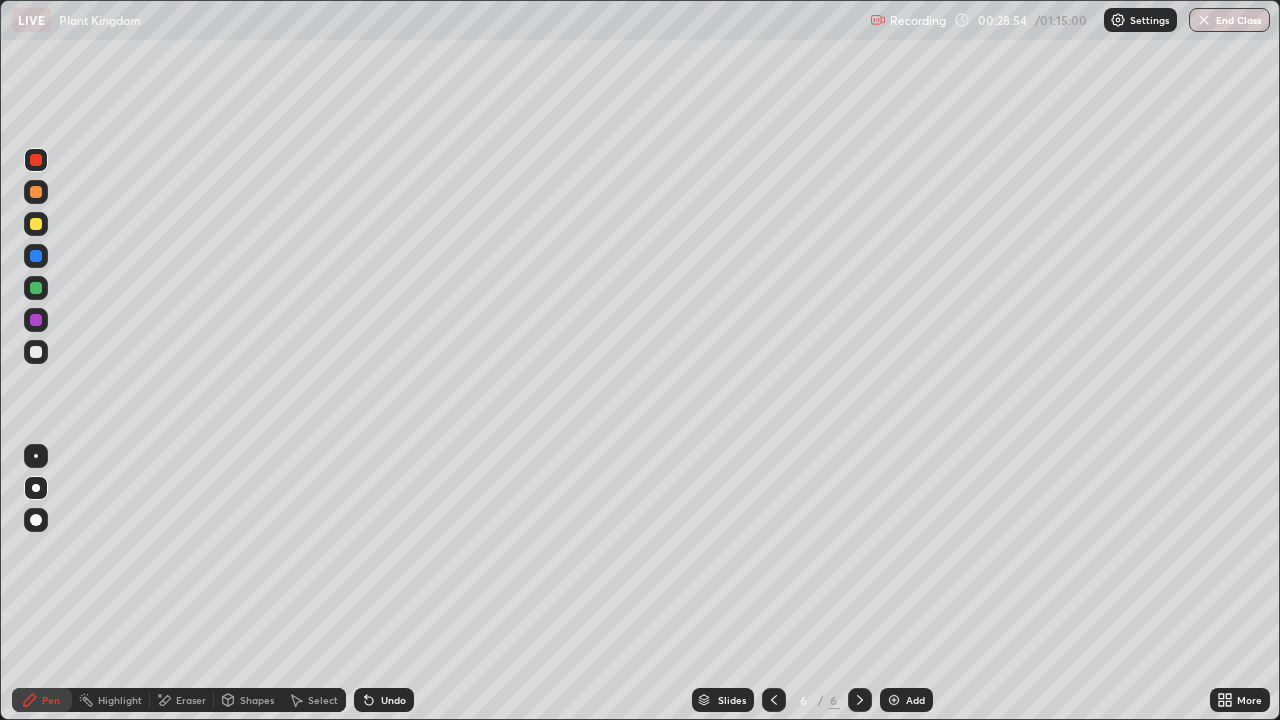 click at bounding box center [36, 160] 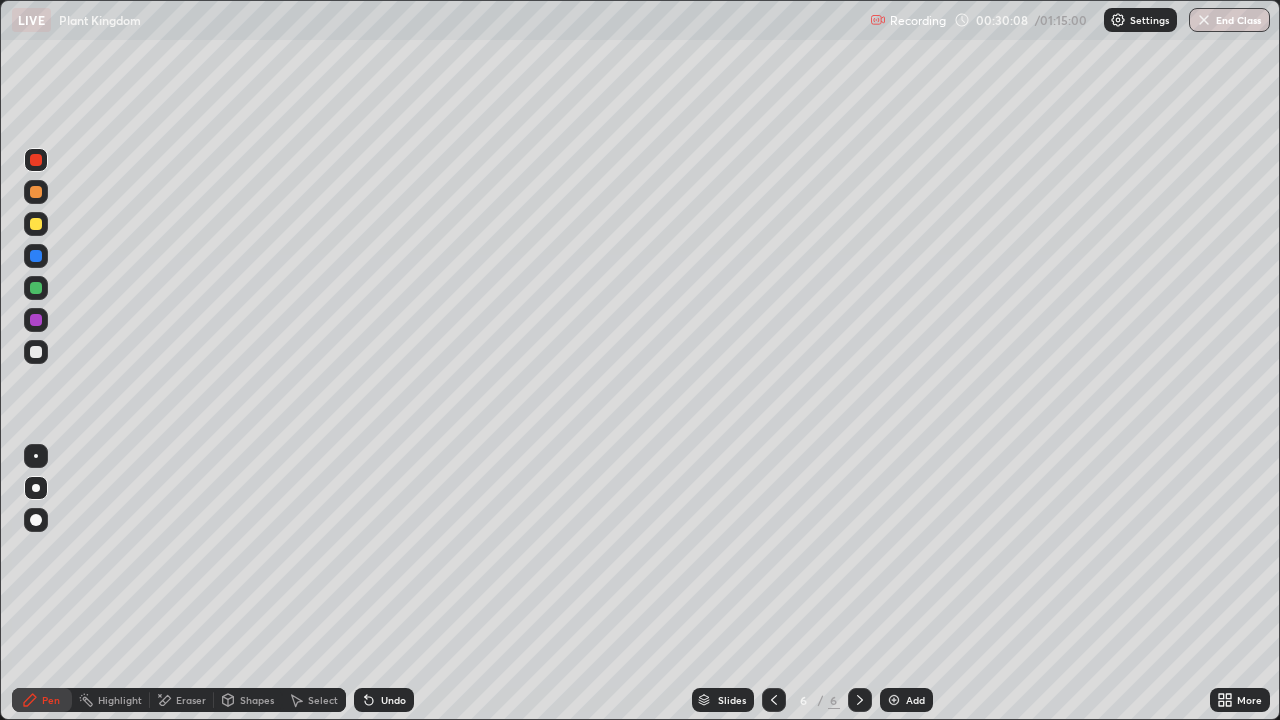 click at bounding box center [36, 352] 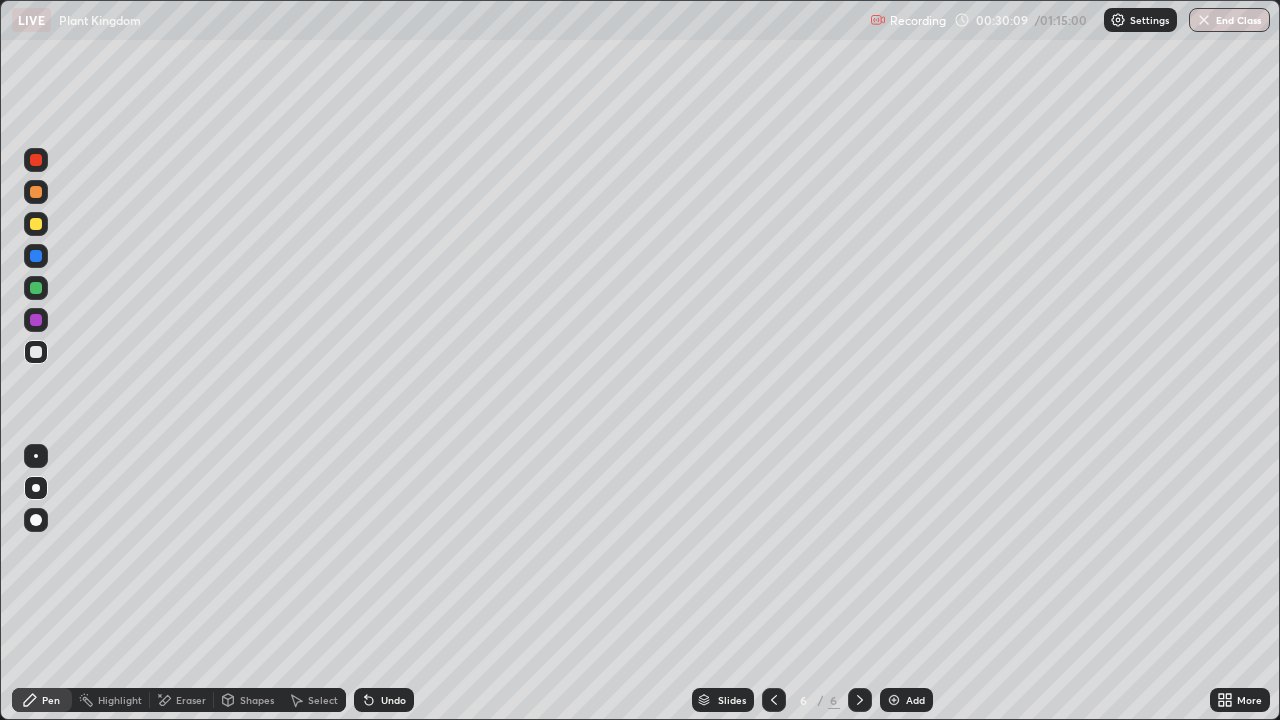click at bounding box center [36, 352] 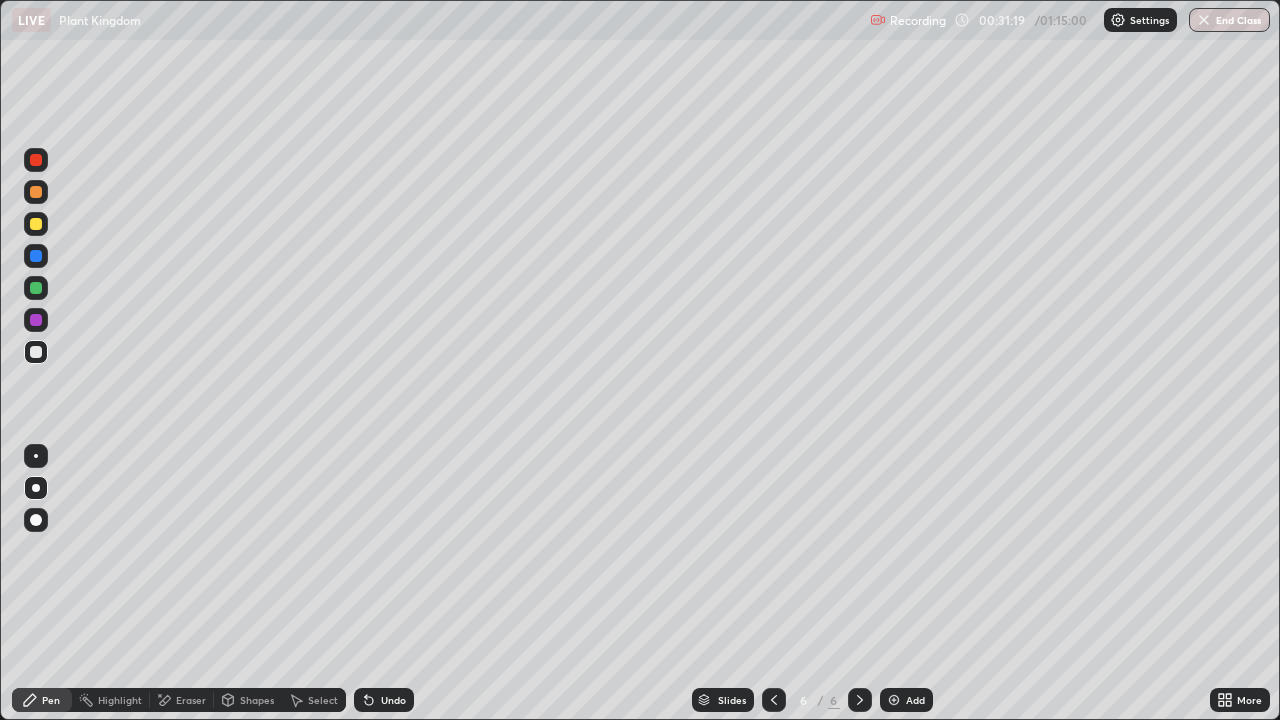 click at bounding box center (36, 352) 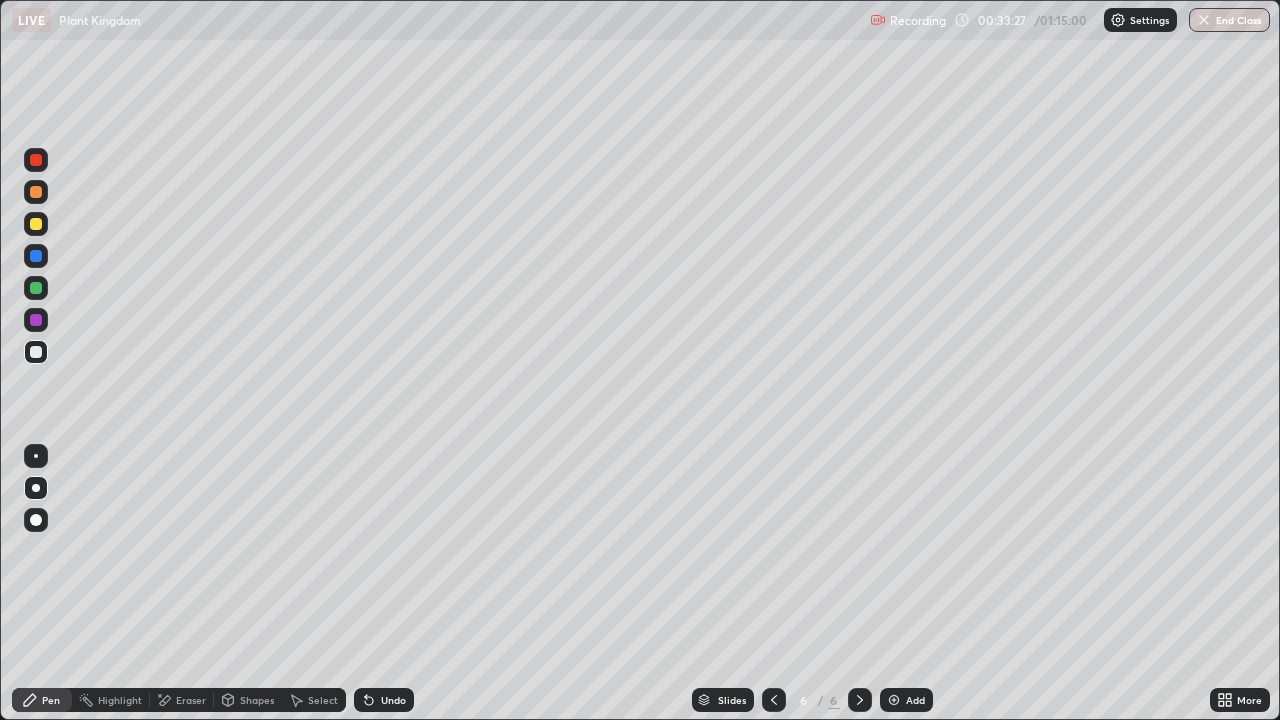 click at bounding box center (36, 352) 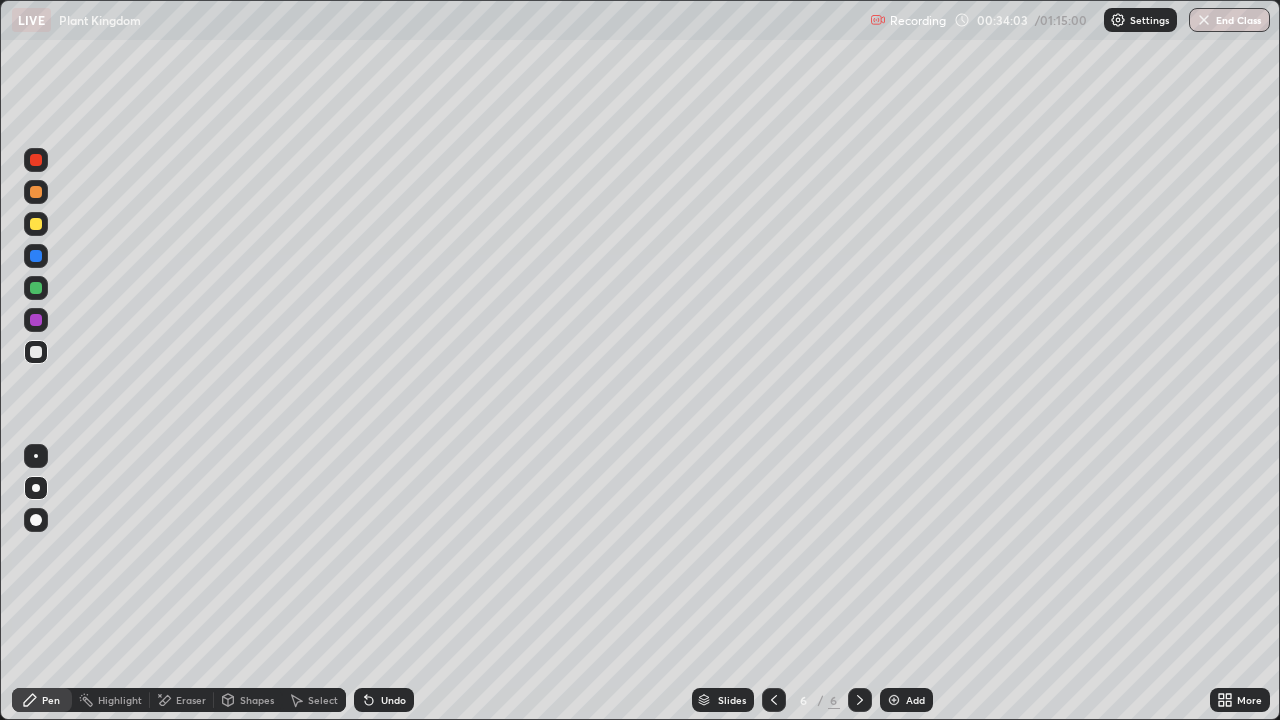 click on "Undo" at bounding box center (393, 700) 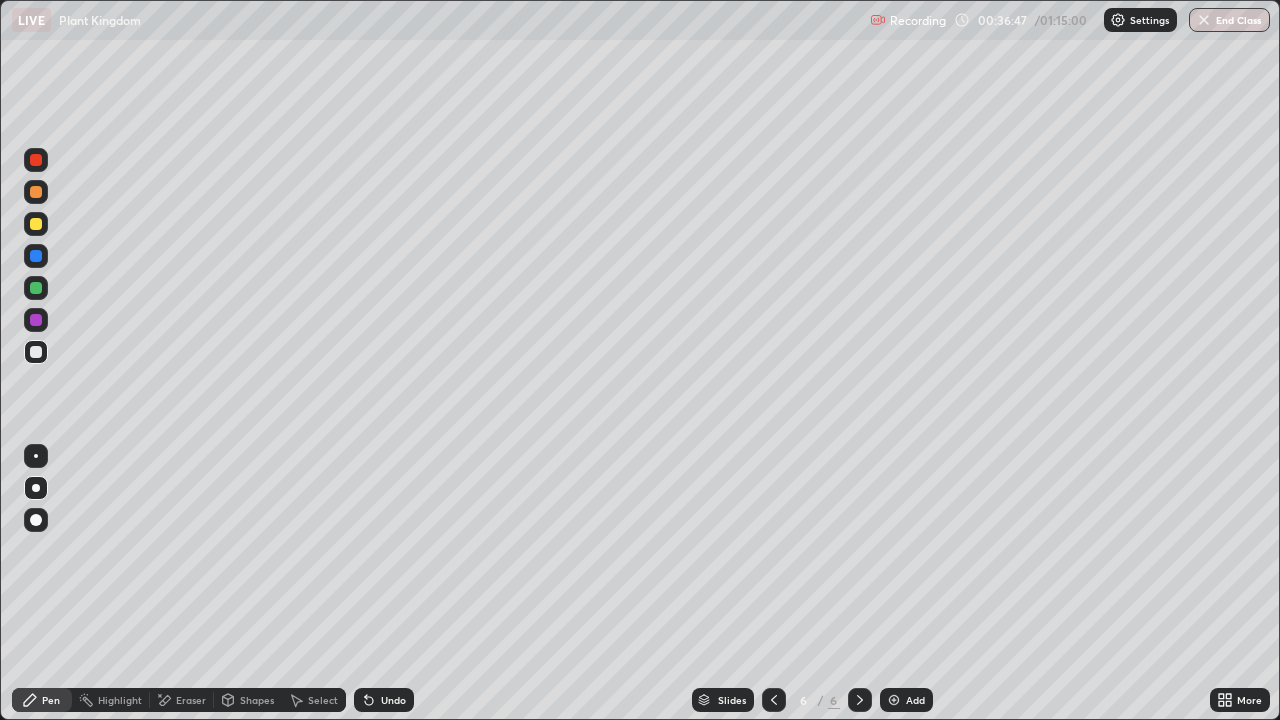 click on "Undo" at bounding box center (393, 700) 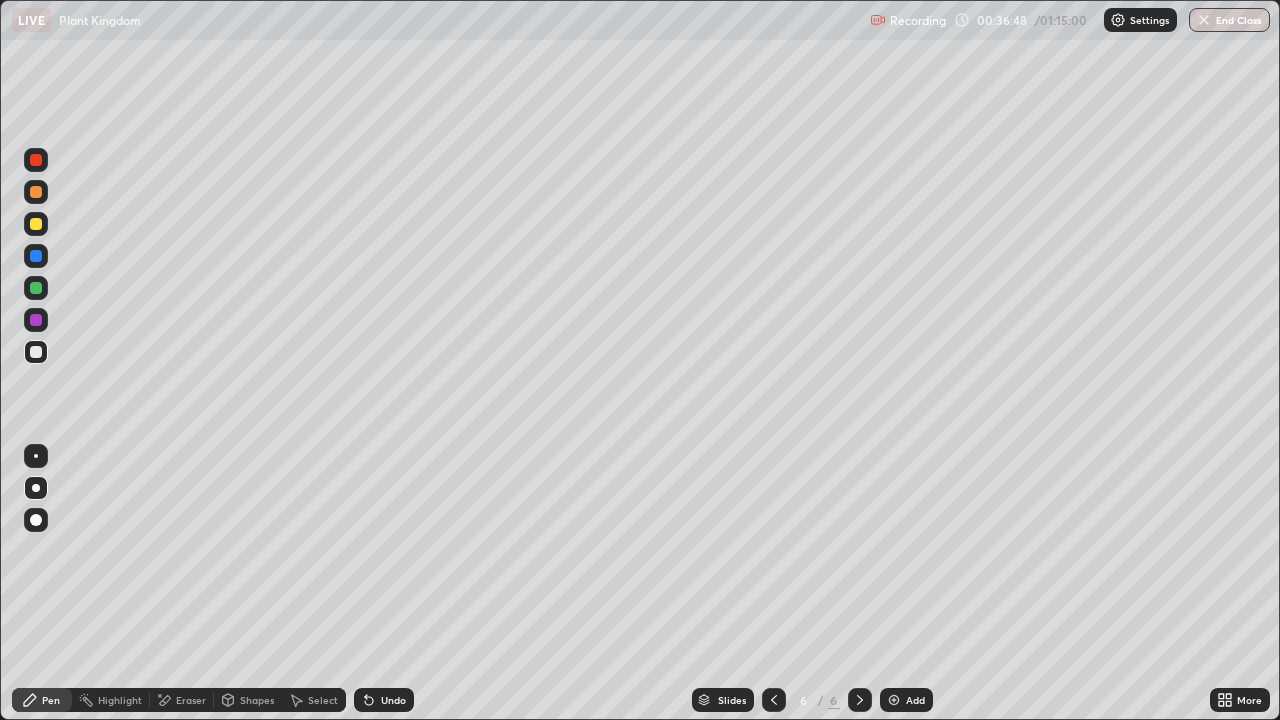 click on "Undo" at bounding box center [384, 700] 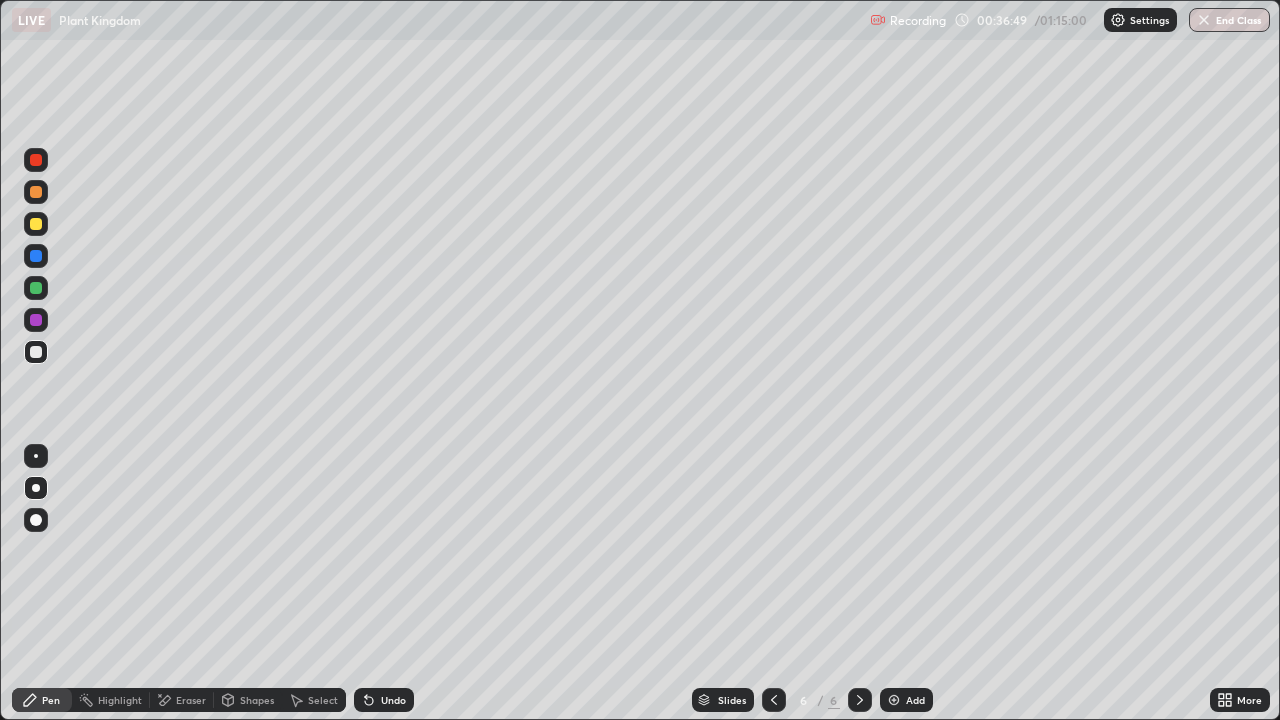 click on "Undo" at bounding box center [384, 700] 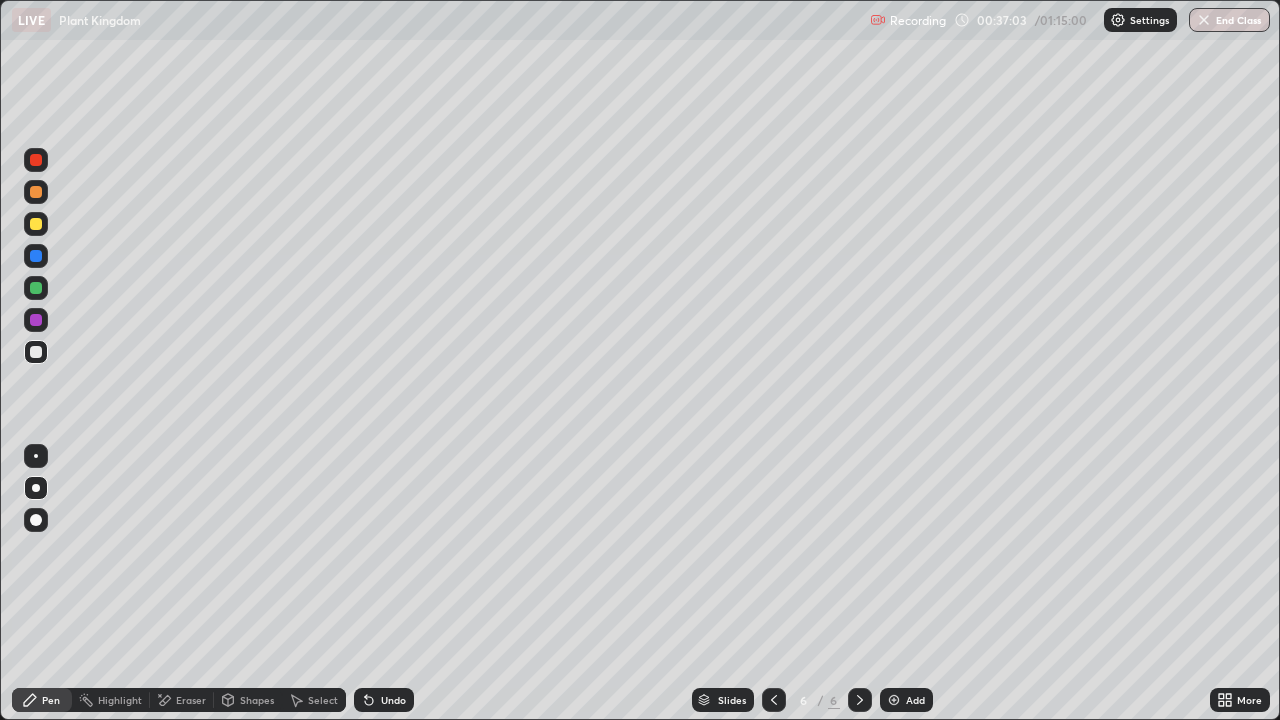 click on "Undo" at bounding box center [393, 700] 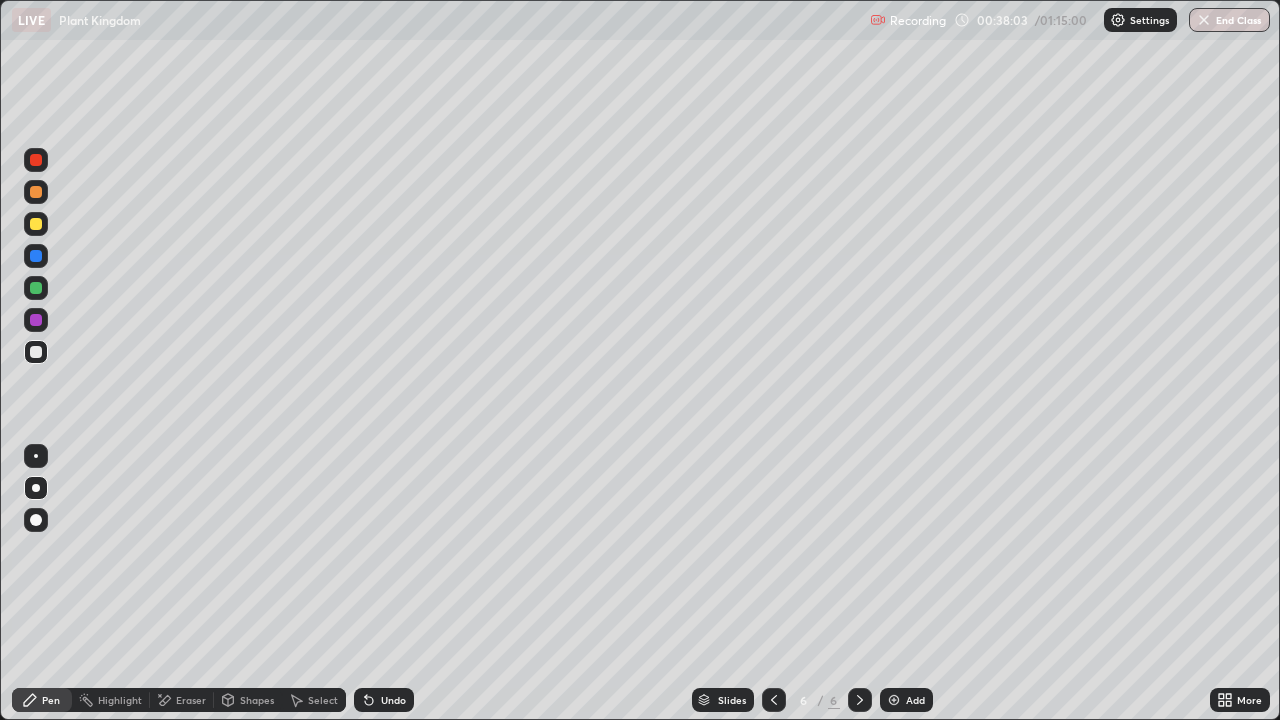 click on "Undo" at bounding box center [393, 700] 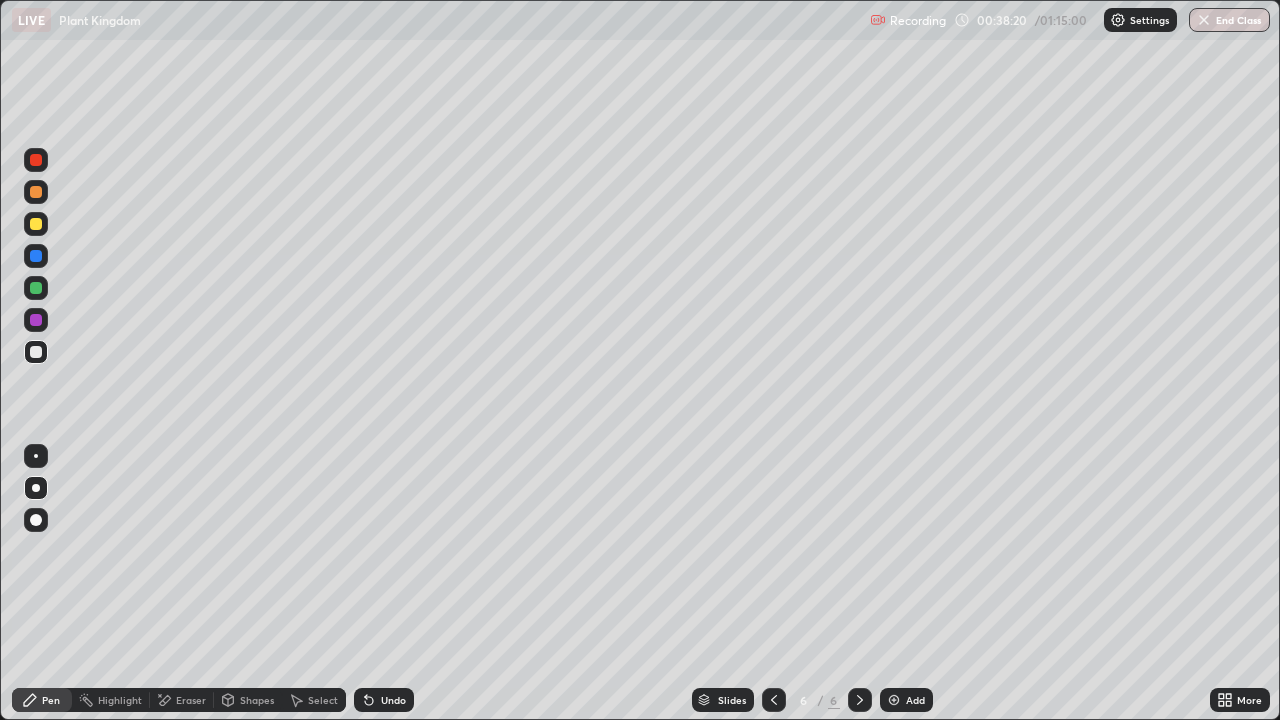 click at bounding box center (36, 224) 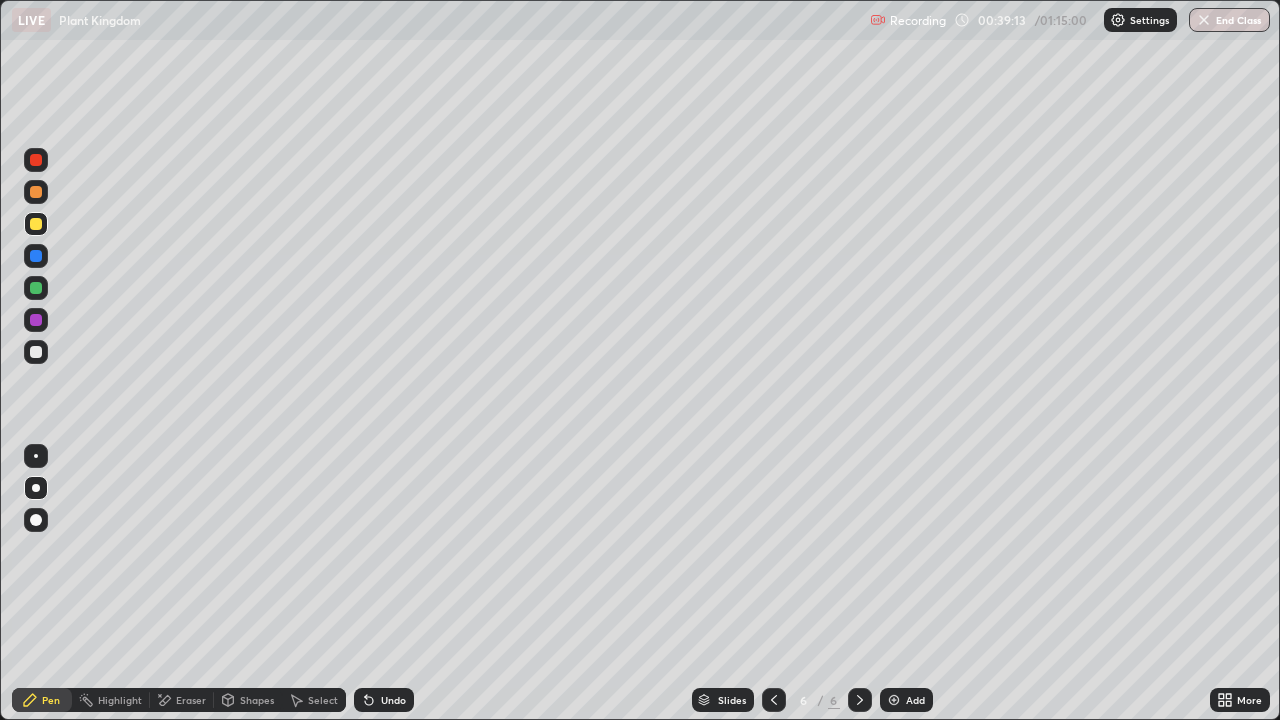 click on "Undo" at bounding box center (393, 700) 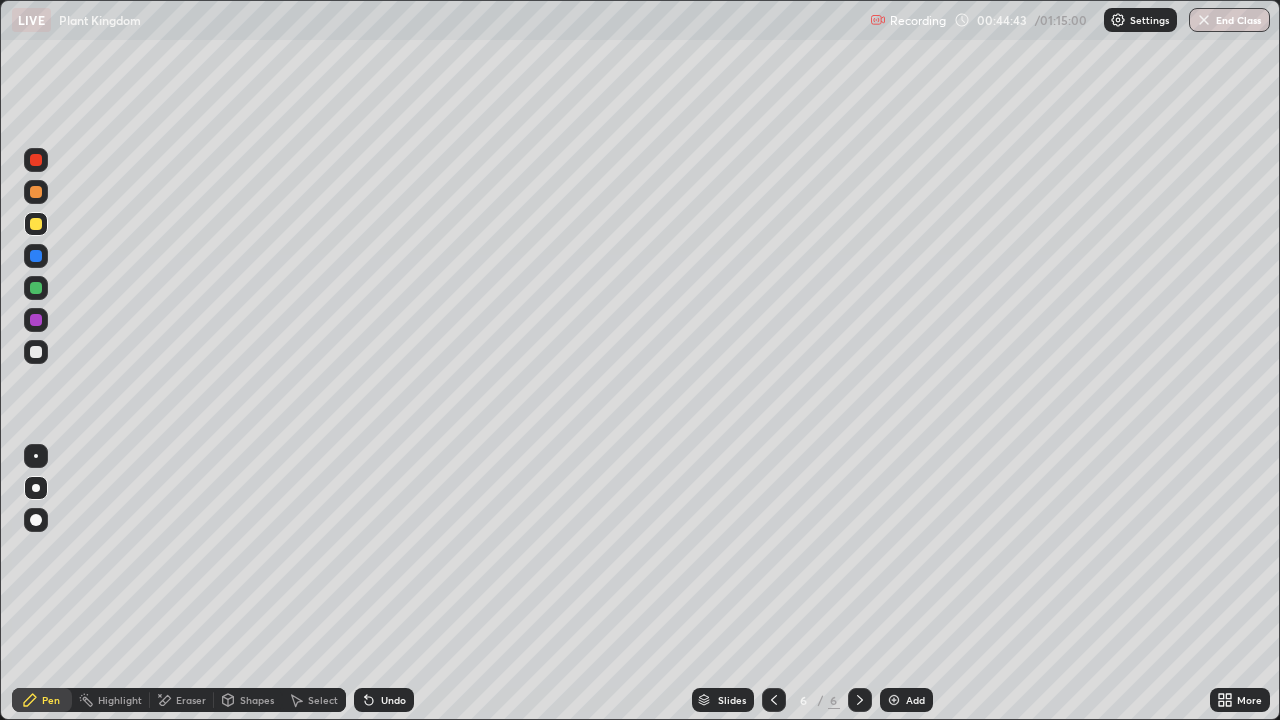 click at bounding box center (894, 700) 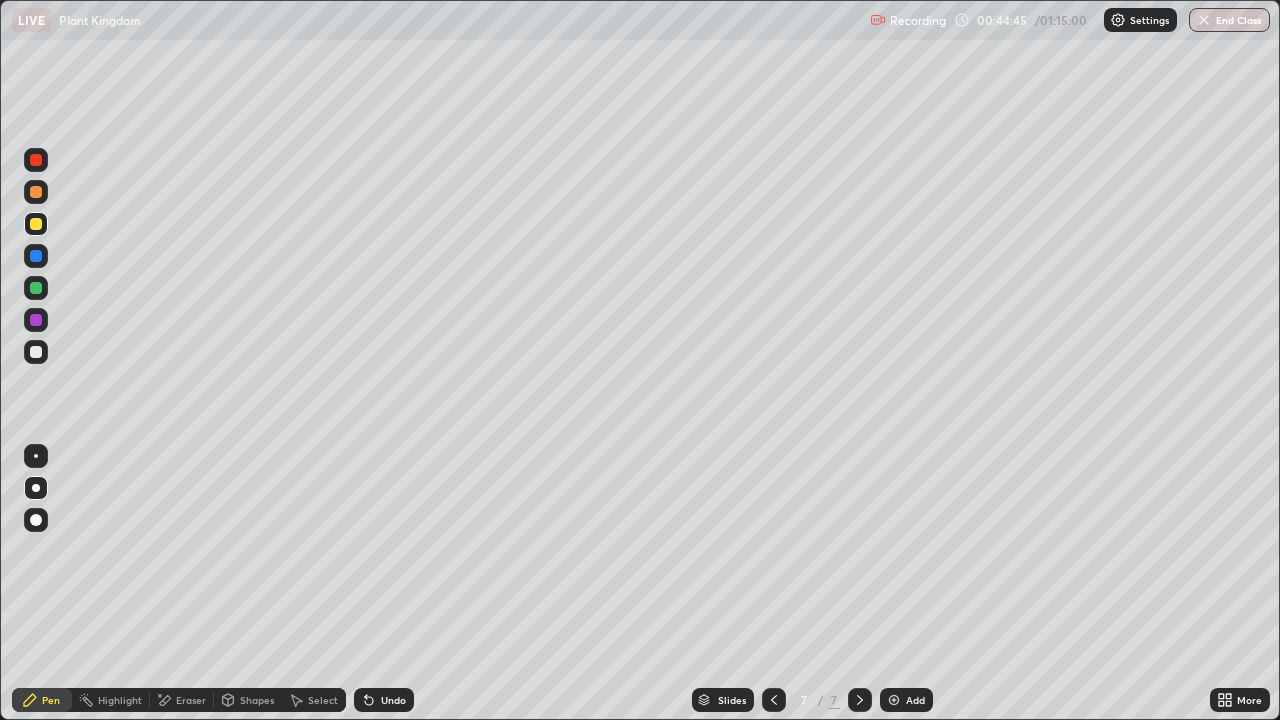 click at bounding box center (36, 352) 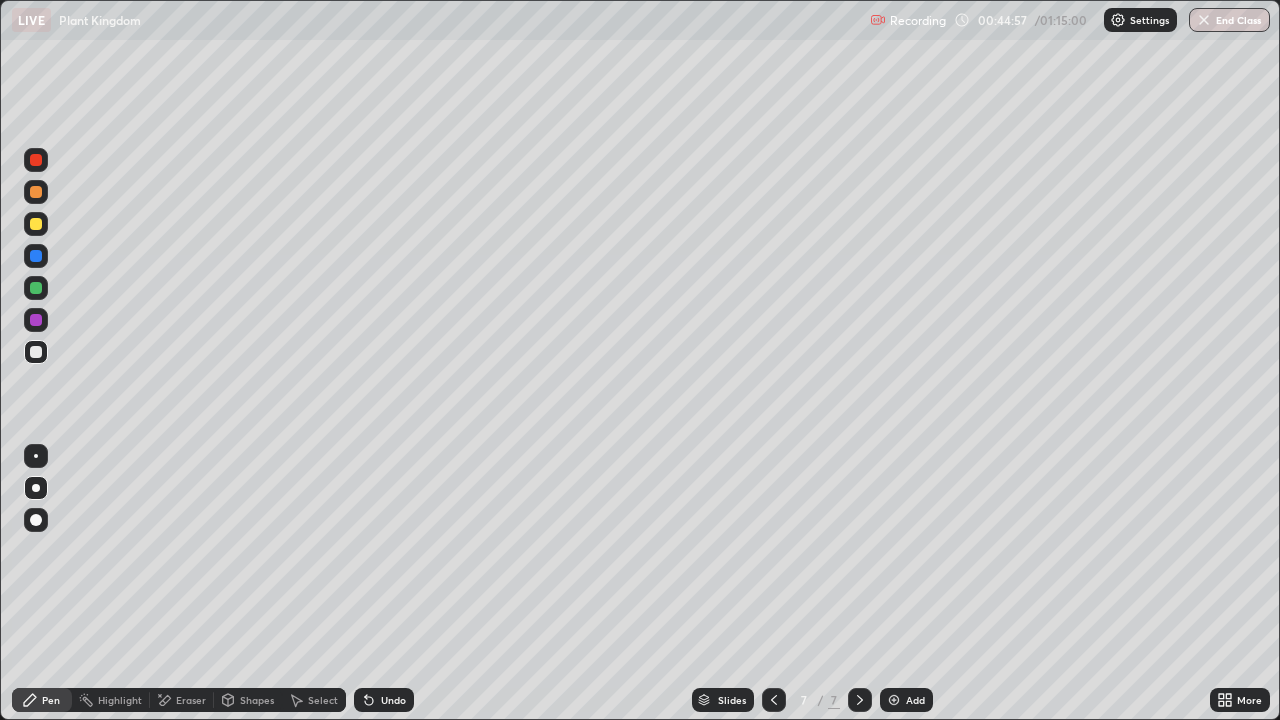 click on "Undo" at bounding box center (393, 700) 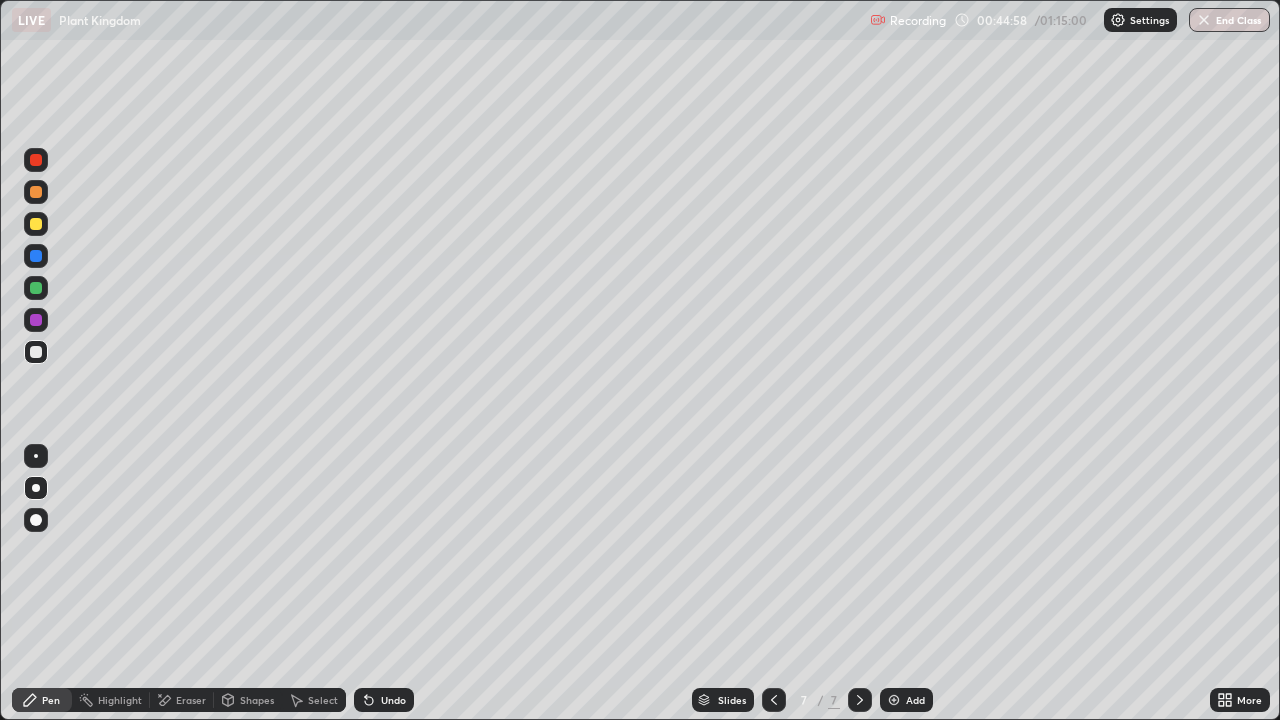 click on "Undo" at bounding box center (393, 700) 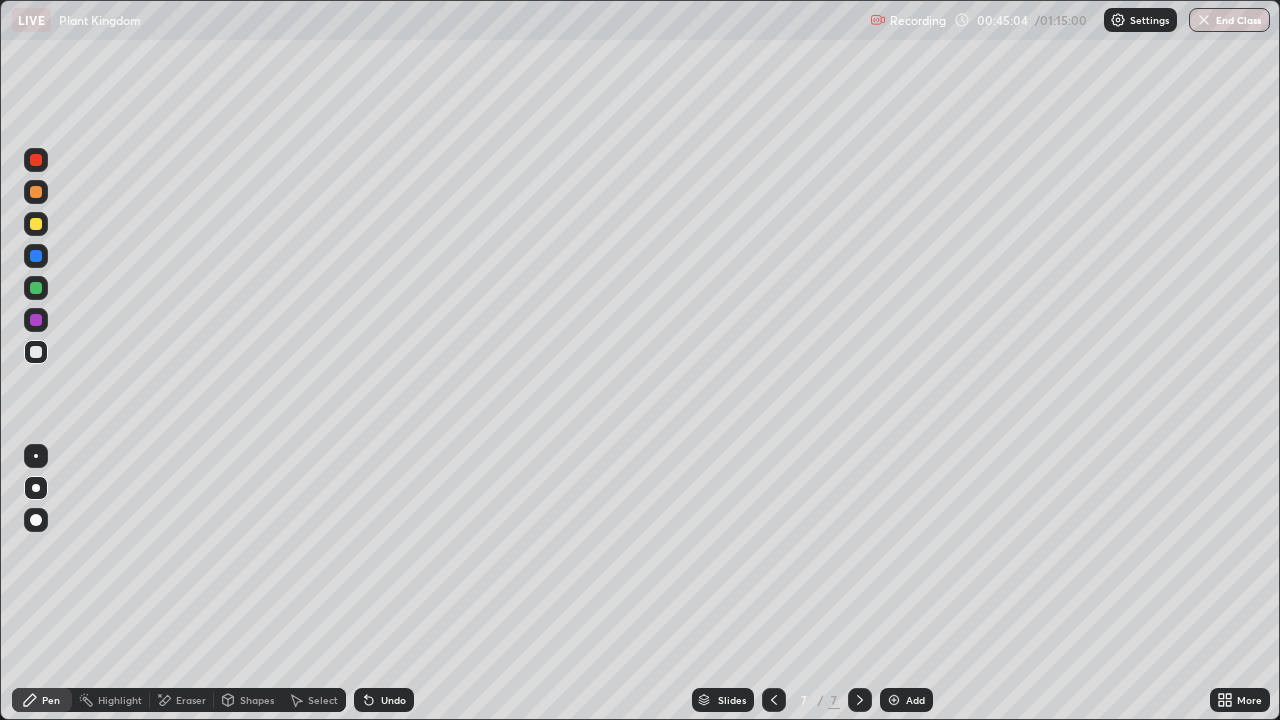 click on "Undo" at bounding box center (393, 700) 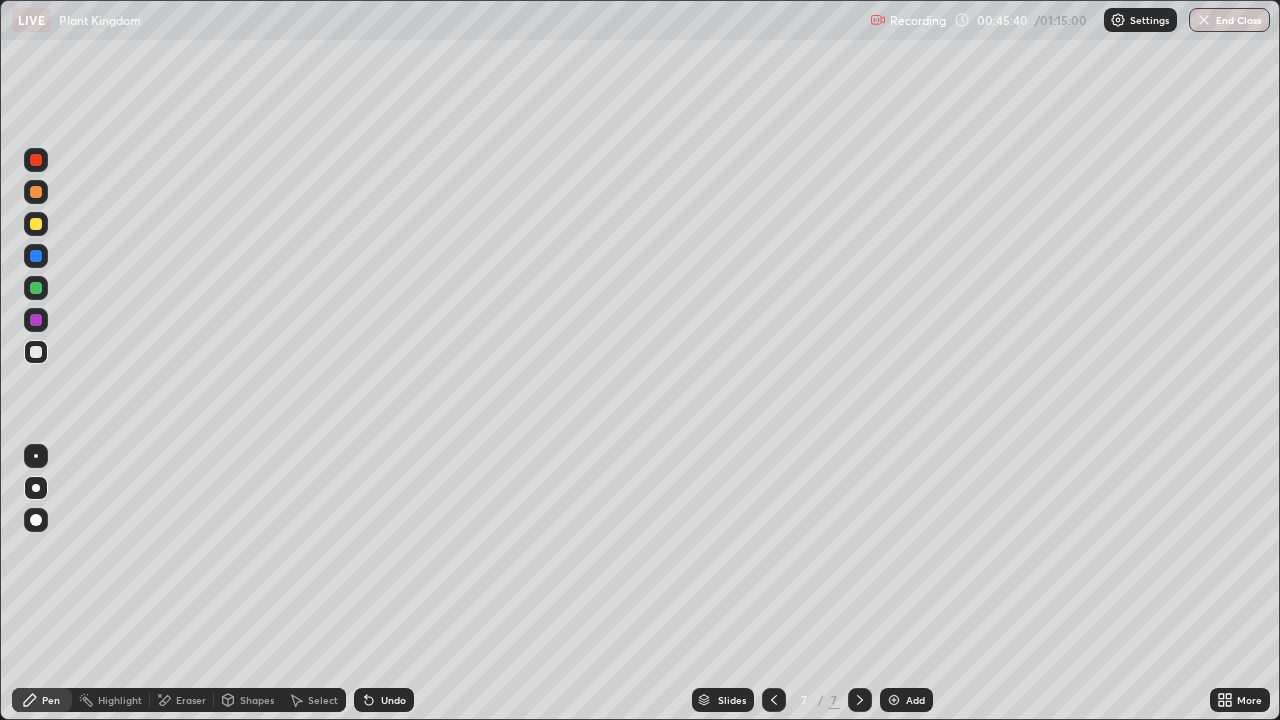 click at bounding box center [36, 352] 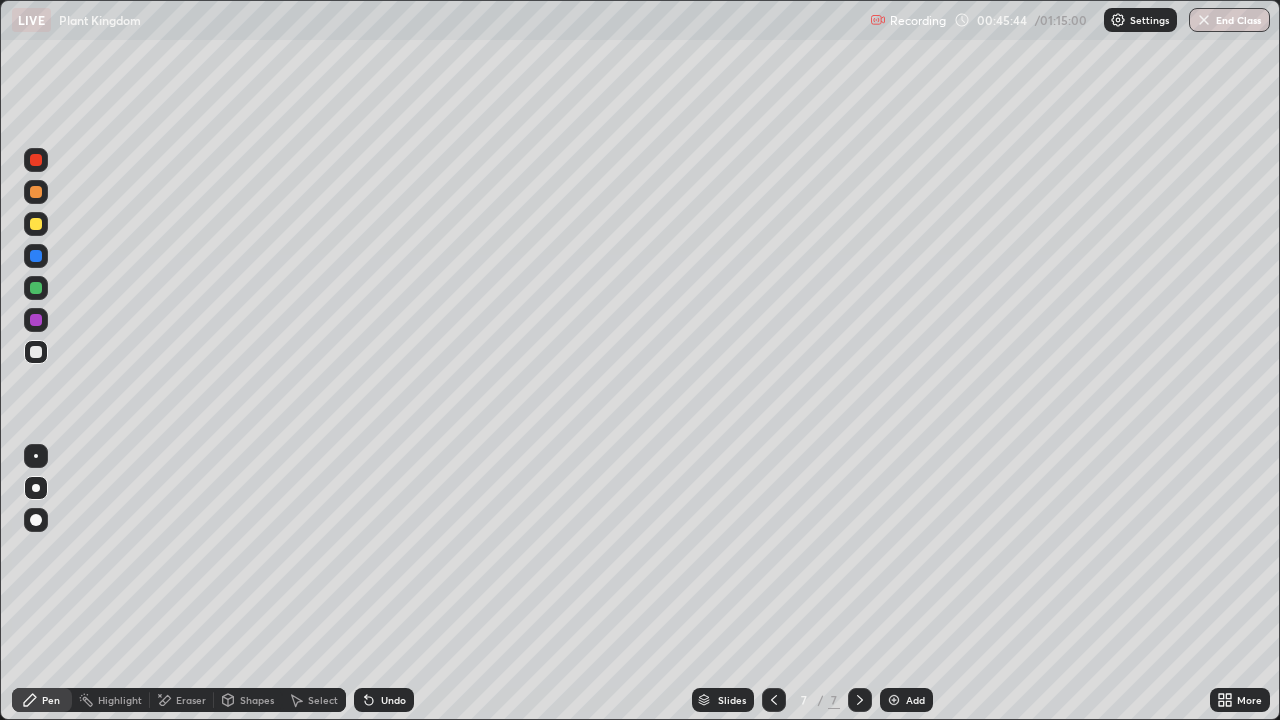 click at bounding box center [36, 224] 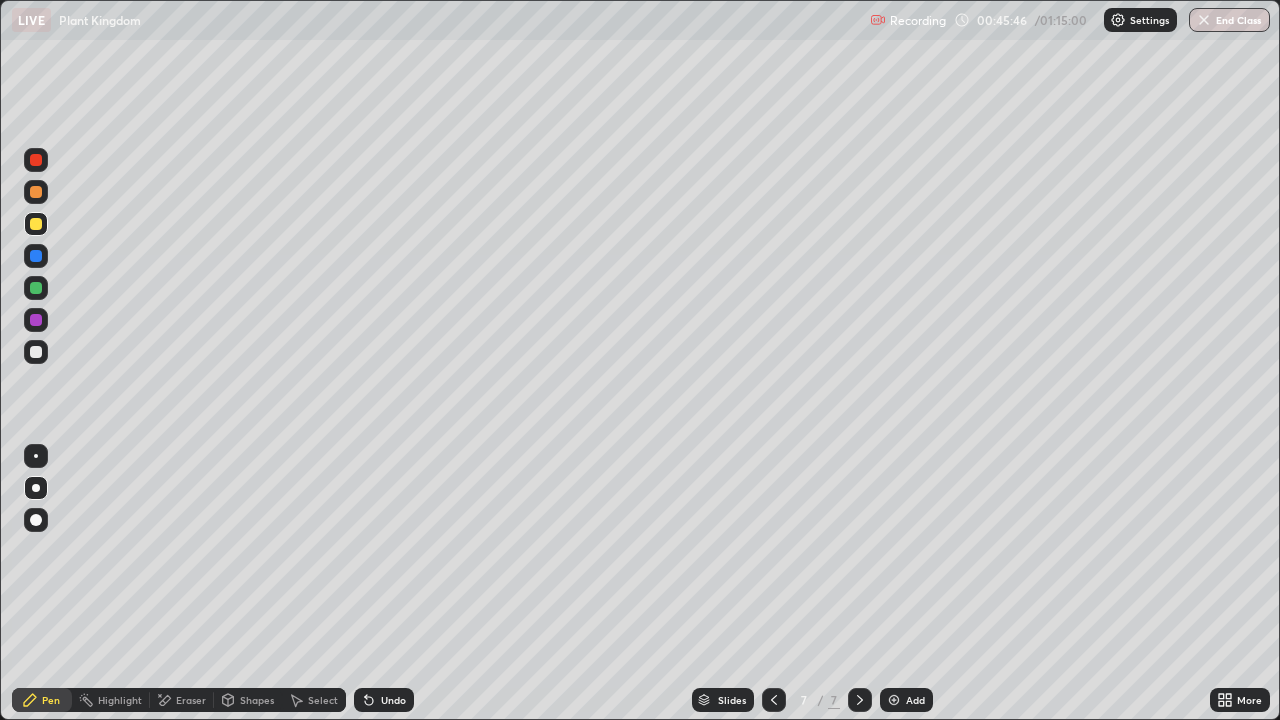 click on "Undo" at bounding box center (393, 700) 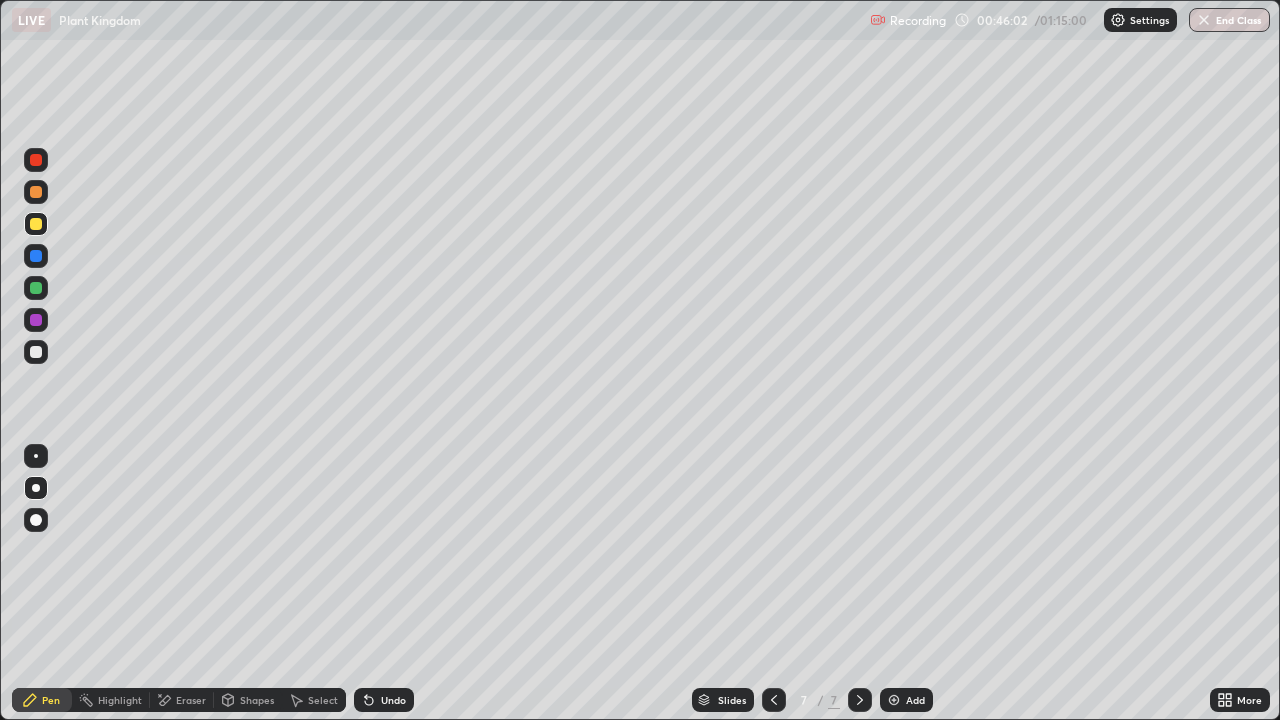 click at bounding box center [36, 352] 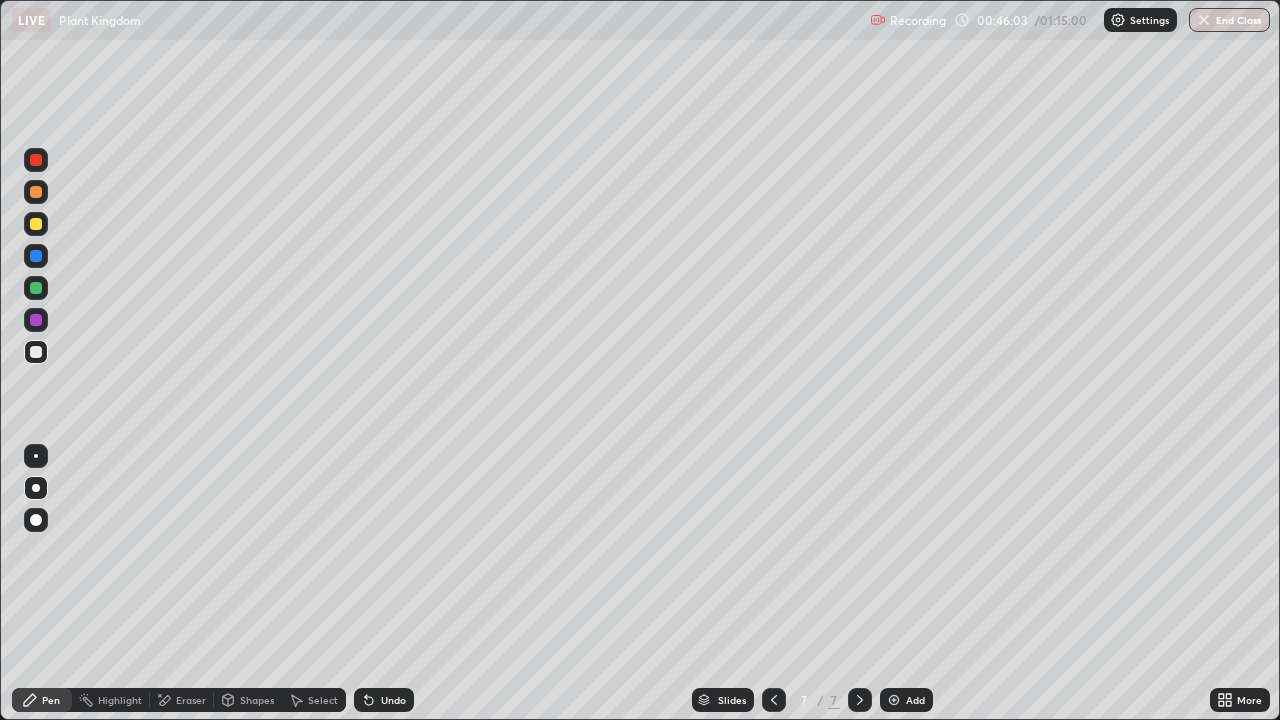 click at bounding box center (36, 352) 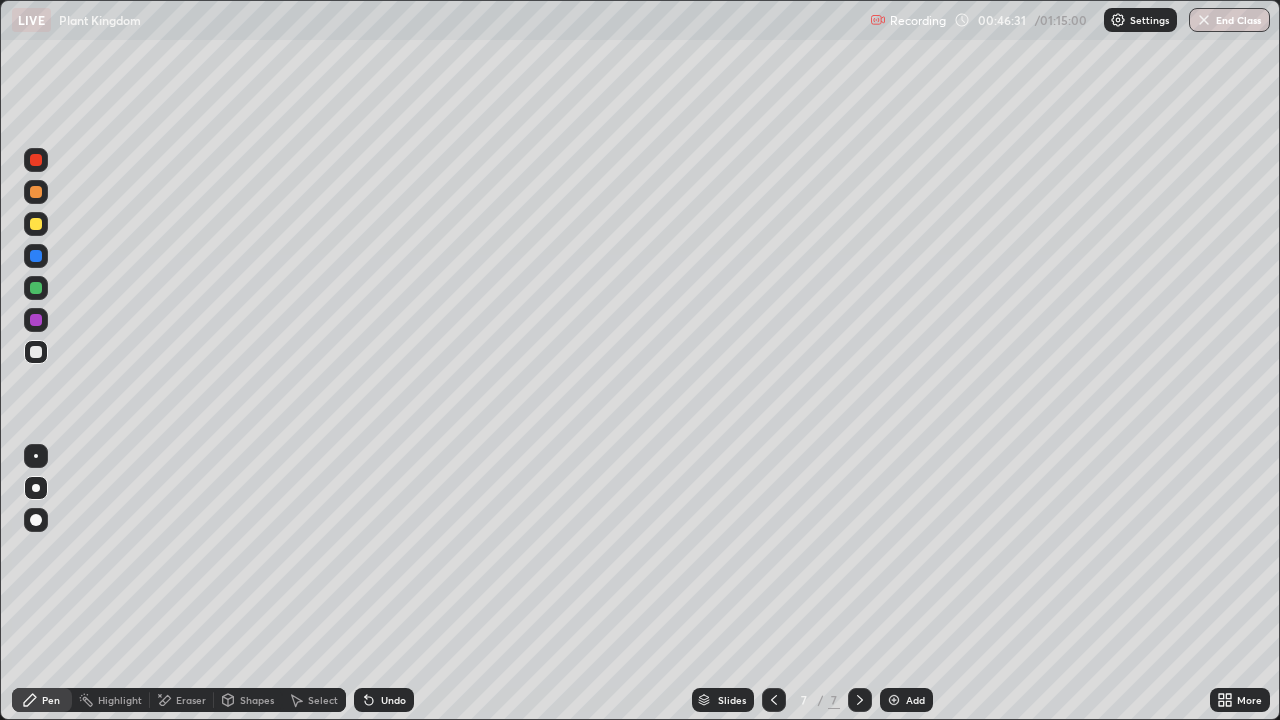 click on "Eraser" at bounding box center [191, 700] 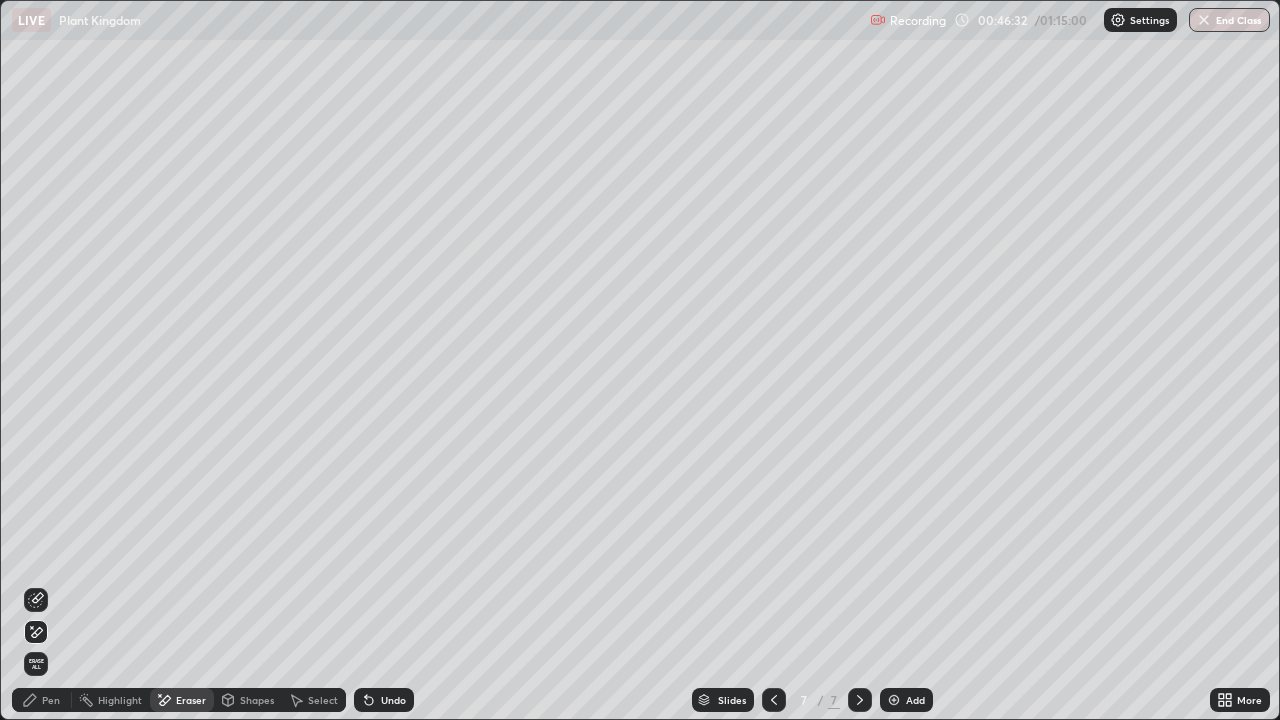 click 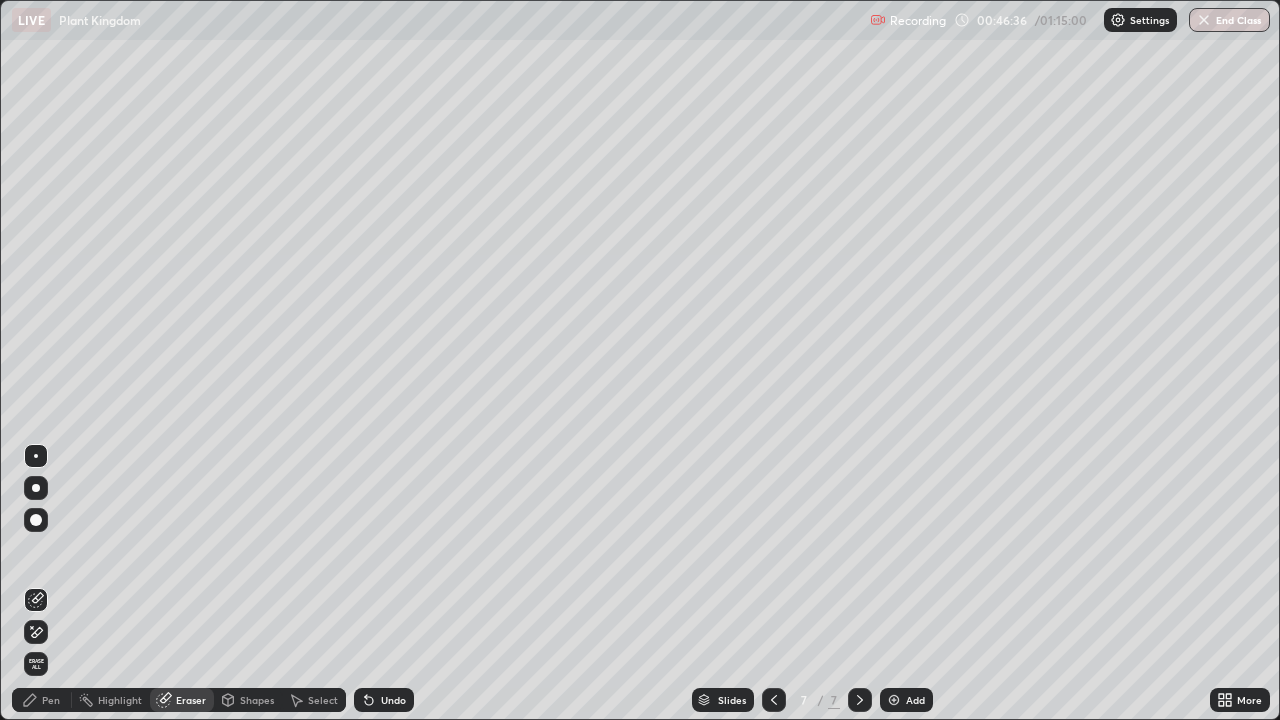 click on "Pen" at bounding box center [51, 700] 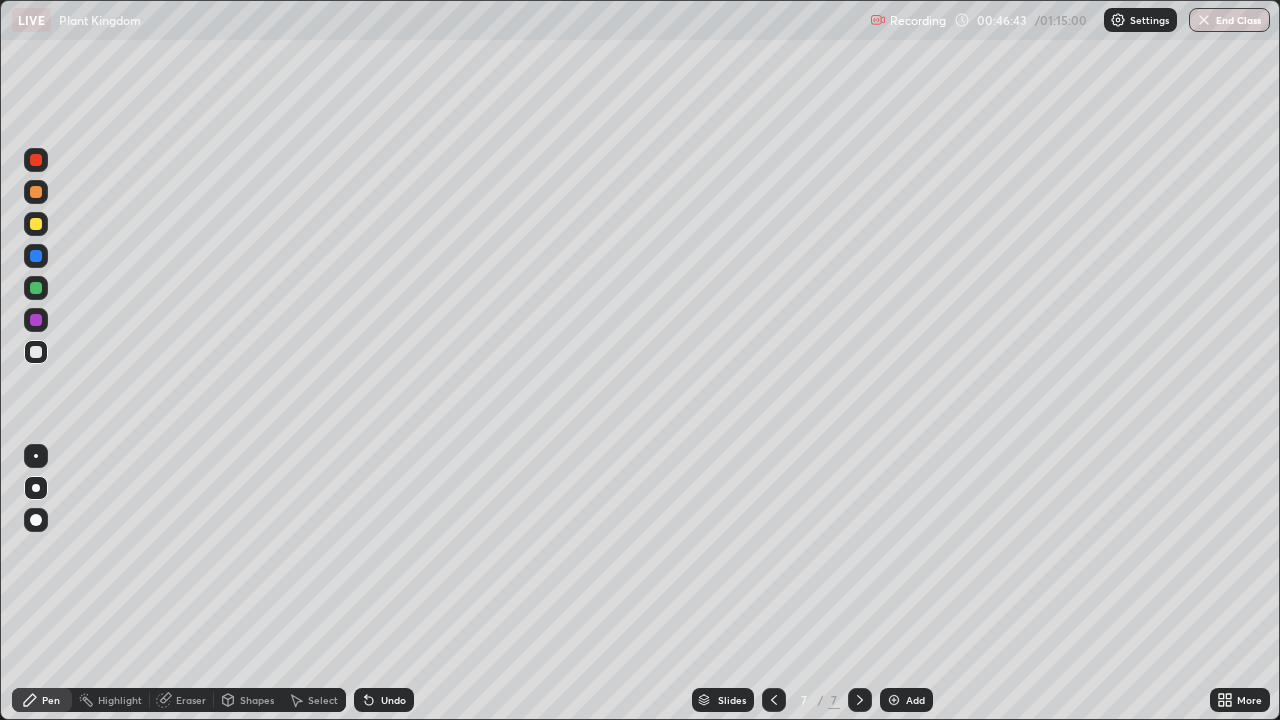 click at bounding box center [36, 160] 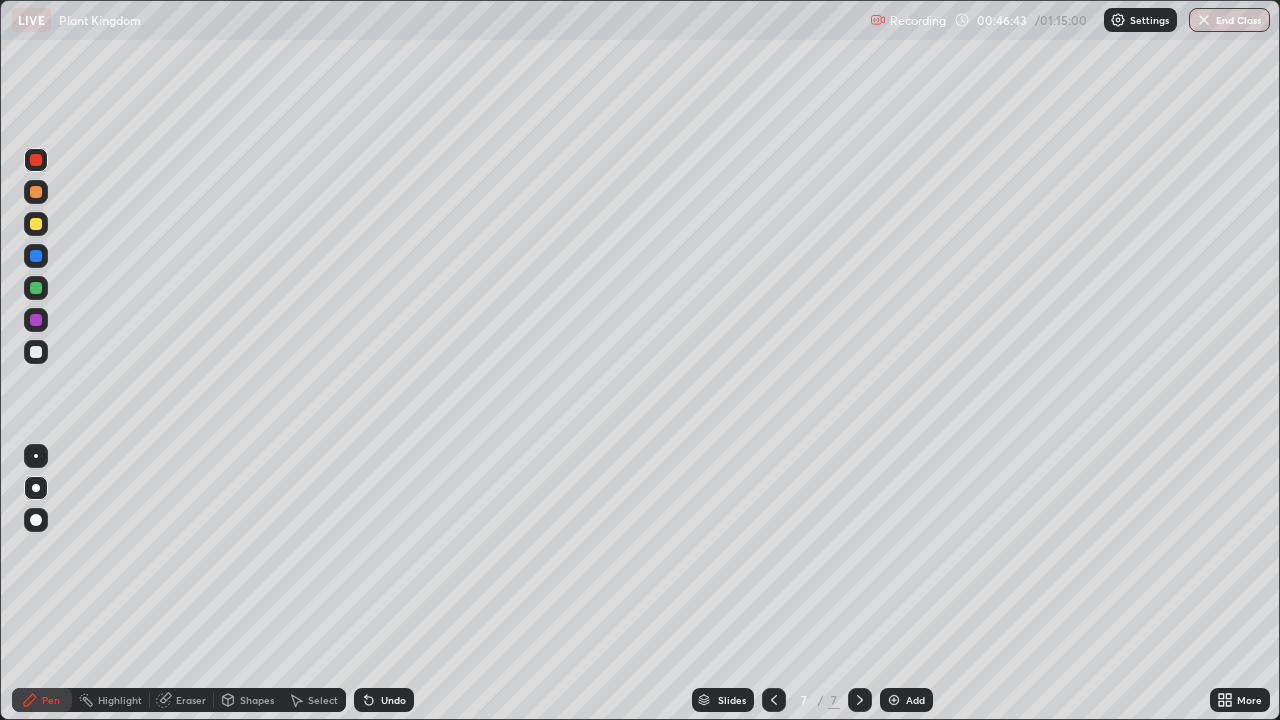 click at bounding box center [36, 160] 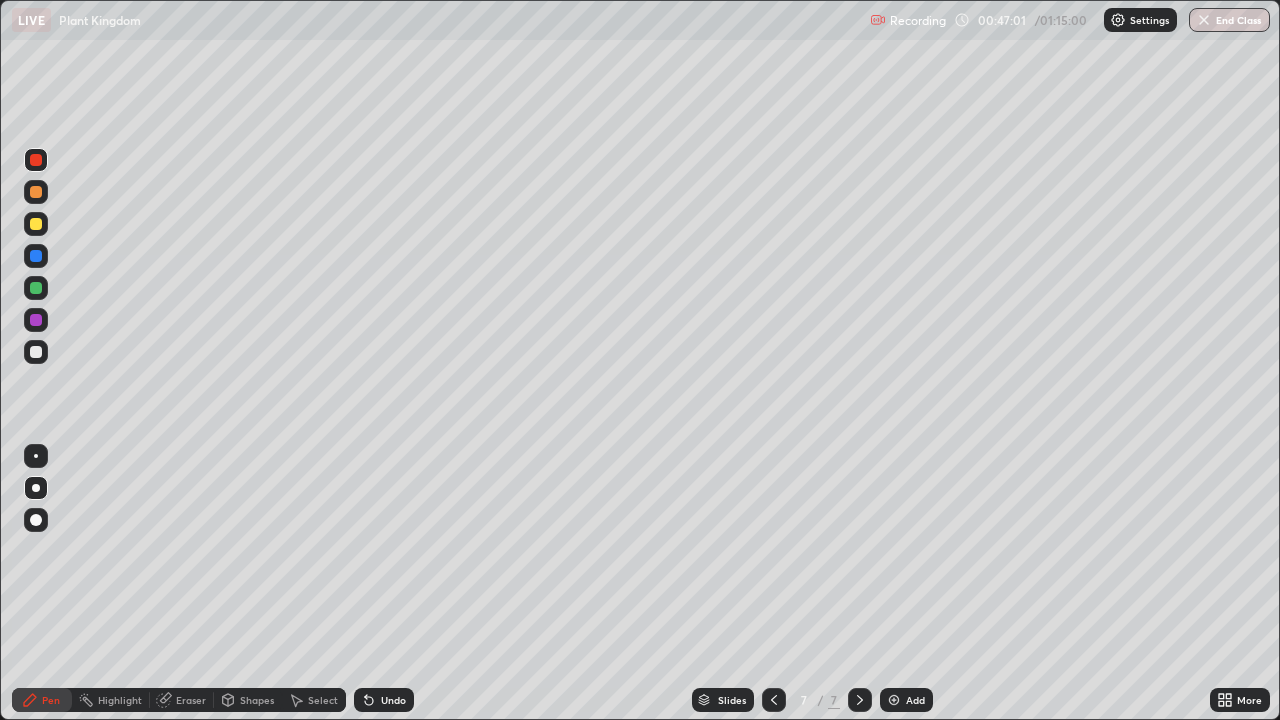 click at bounding box center (36, 352) 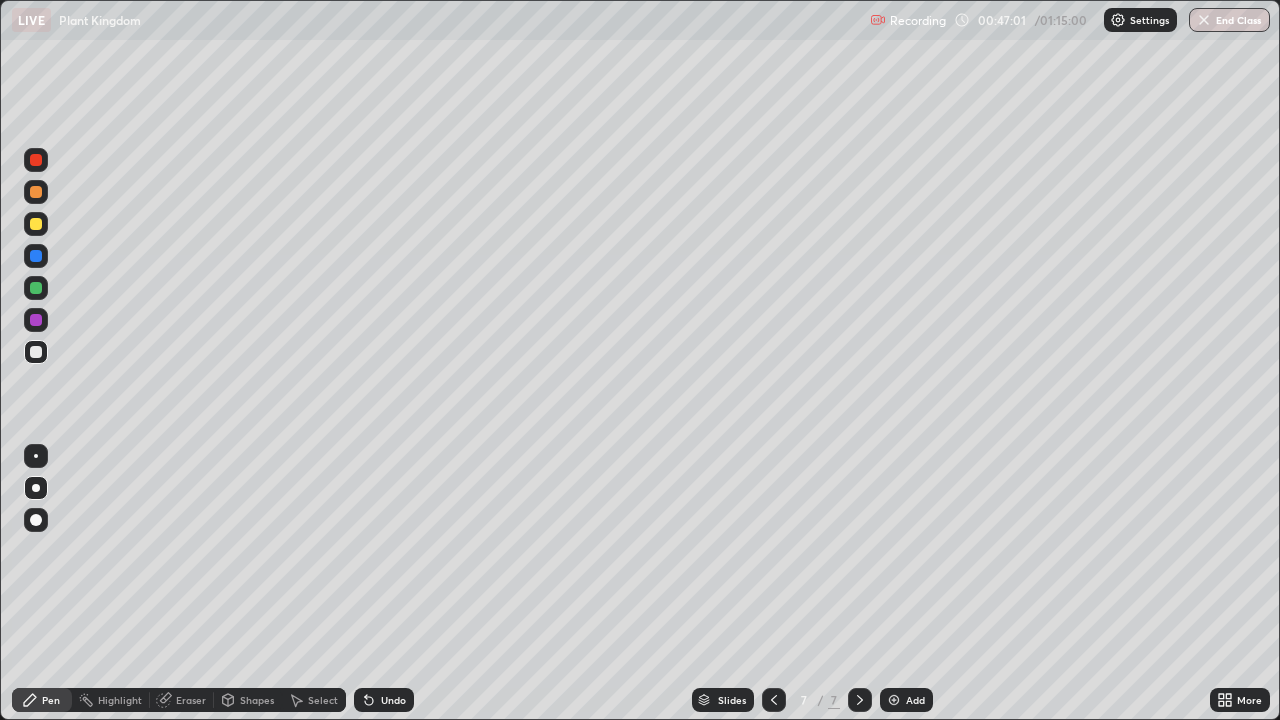 click at bounding box center (36, 352) 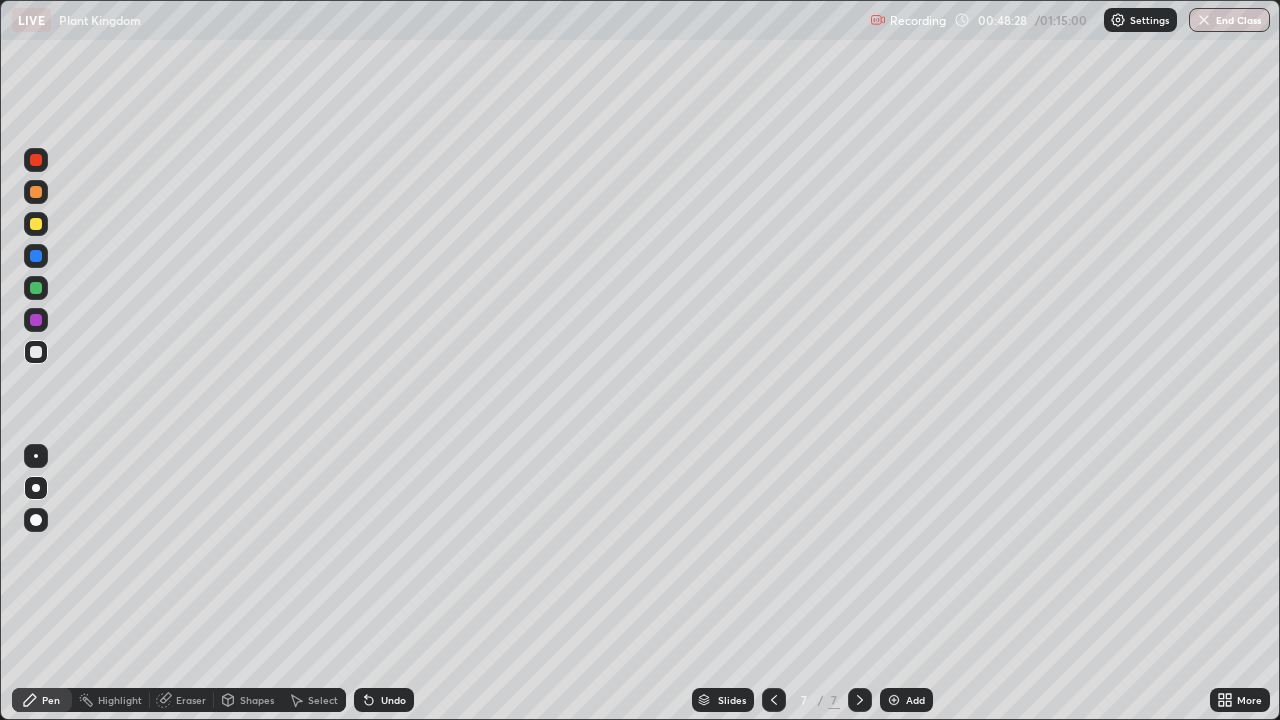 click at bounding box center [36, 352] 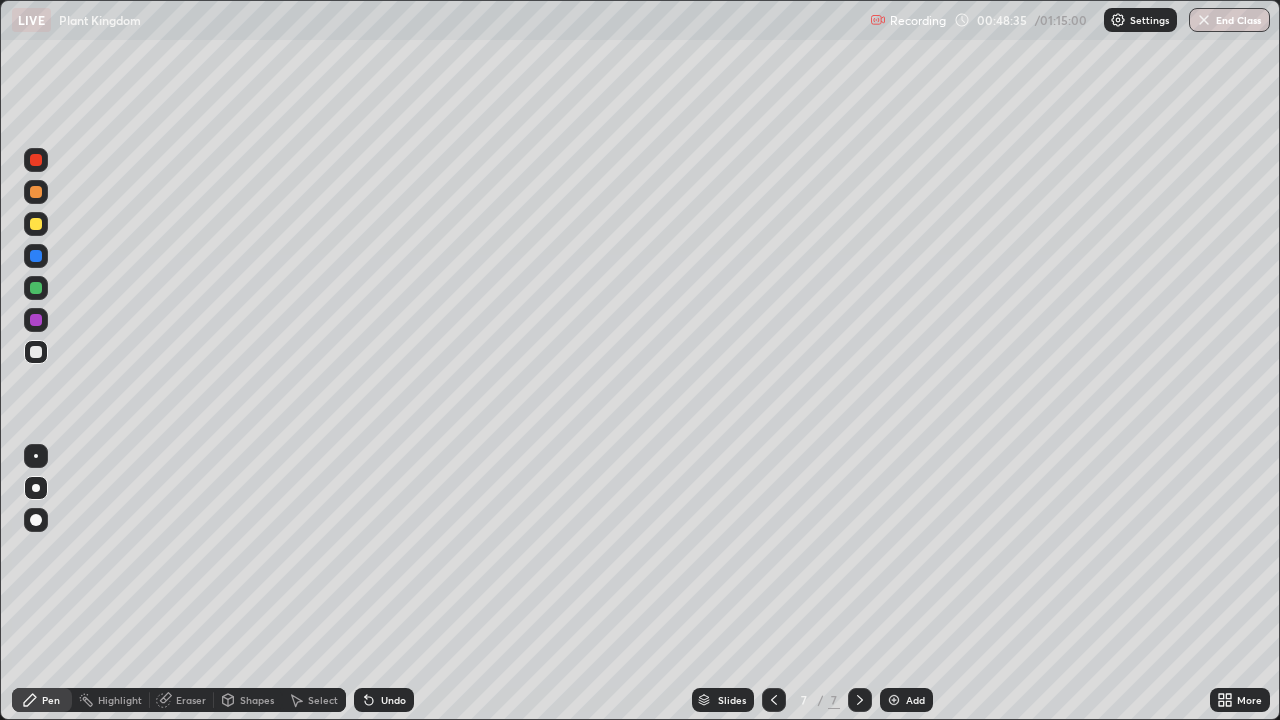 click at bounding box center (36, 224) 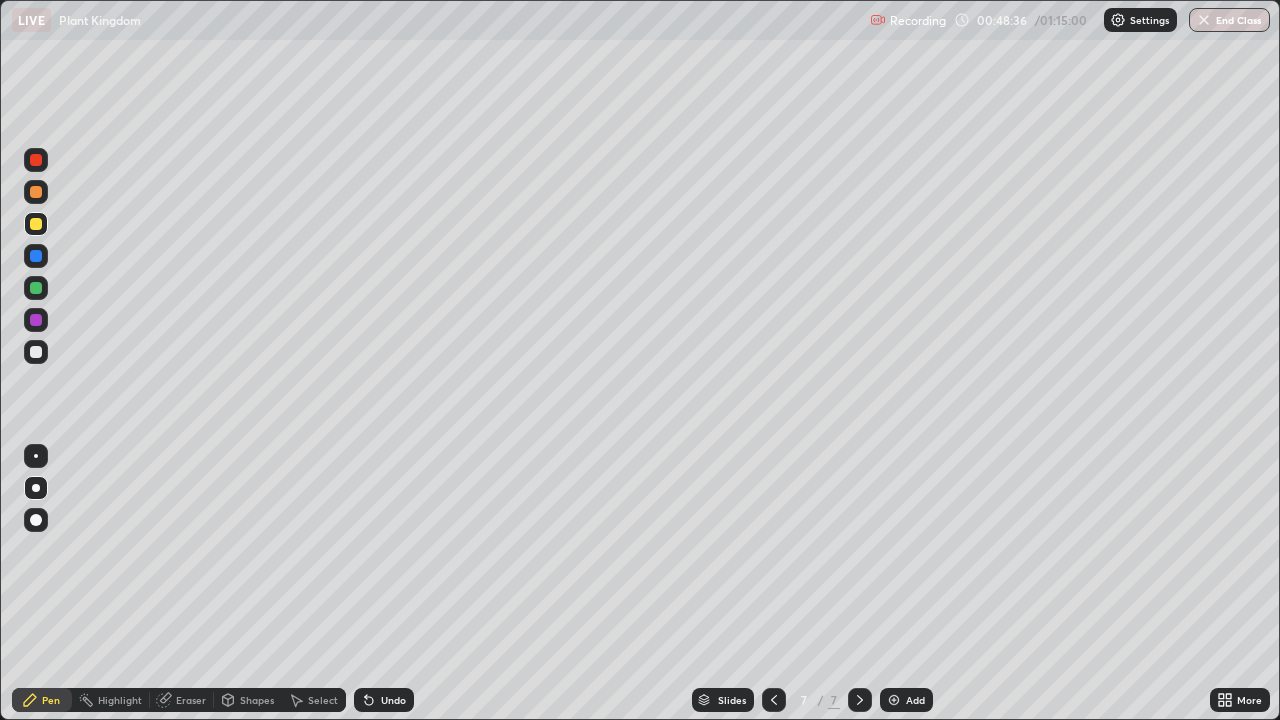 click at bounding box center [36, 224] 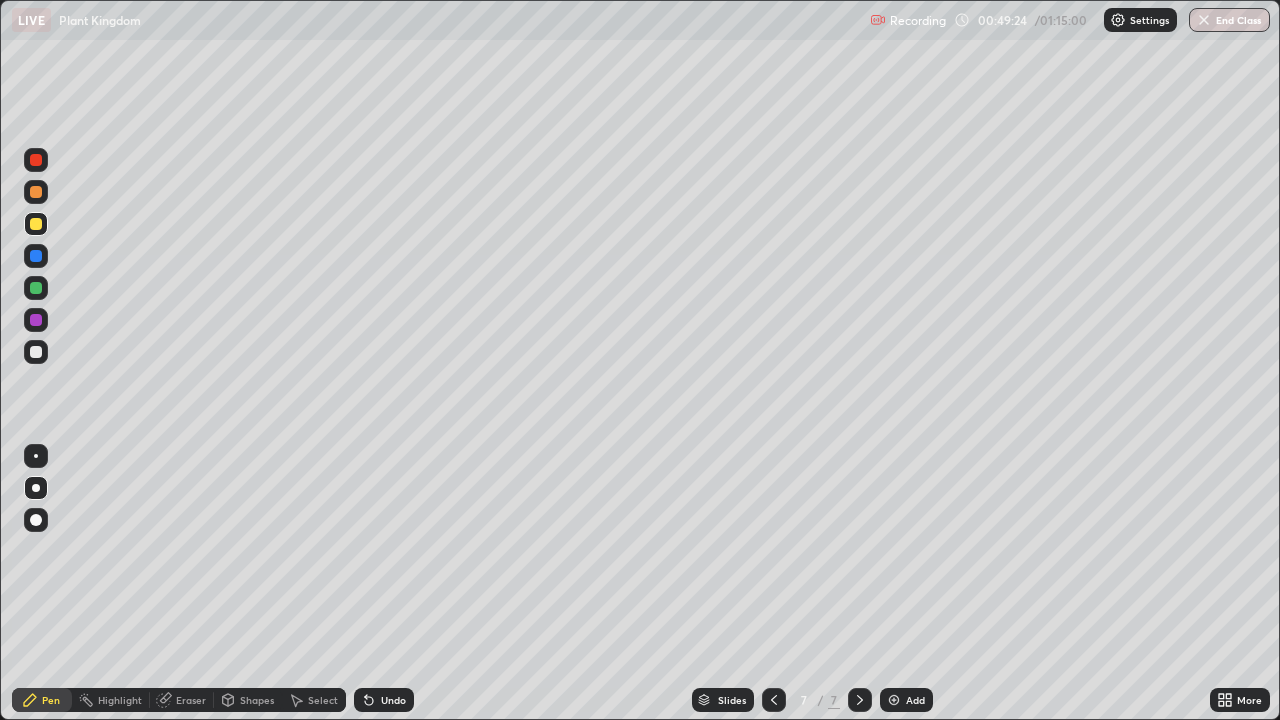 click at bounding box center (36, 352) 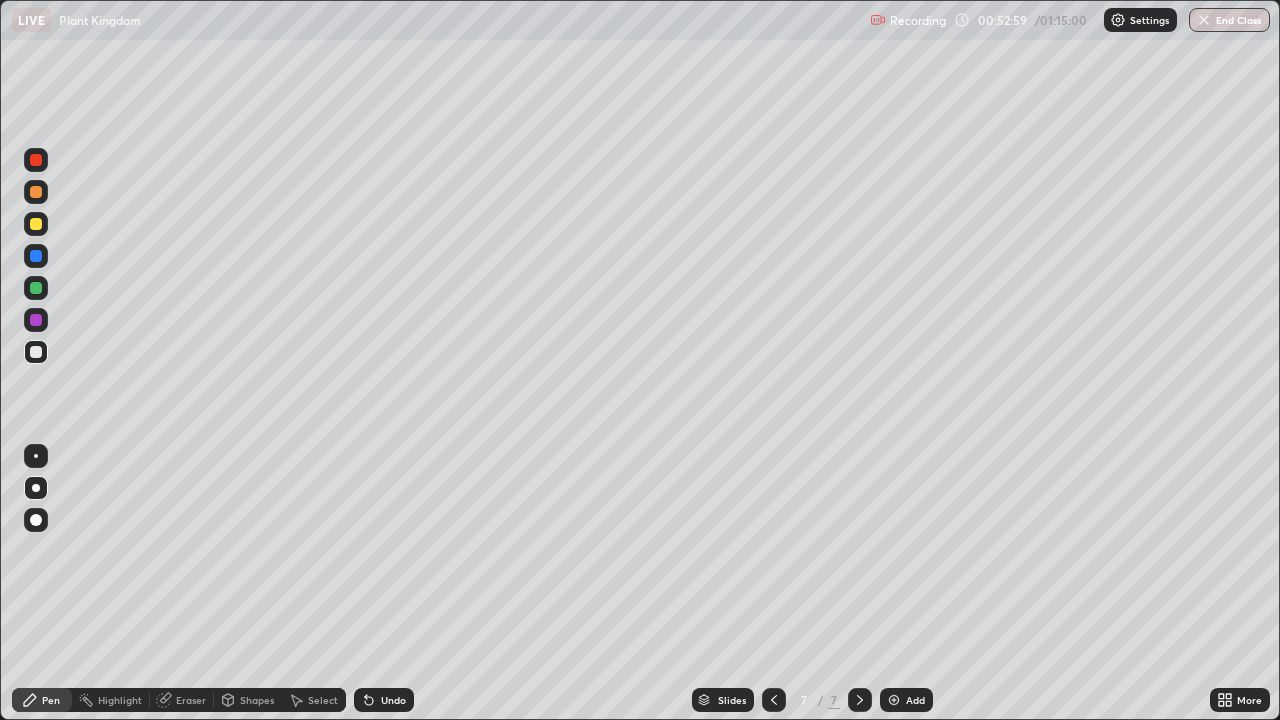 click on "Eraser" at bounding box center [191, 700] 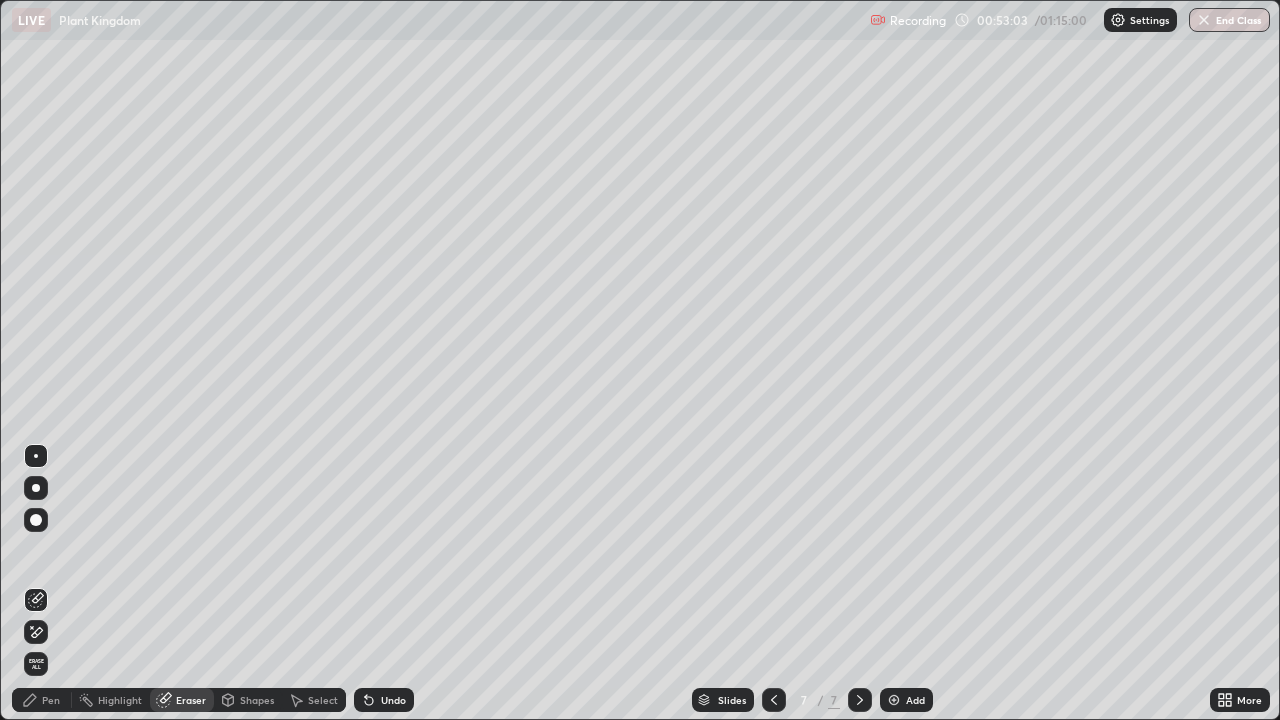 click on "Pen" at bounding box center [42, 700] 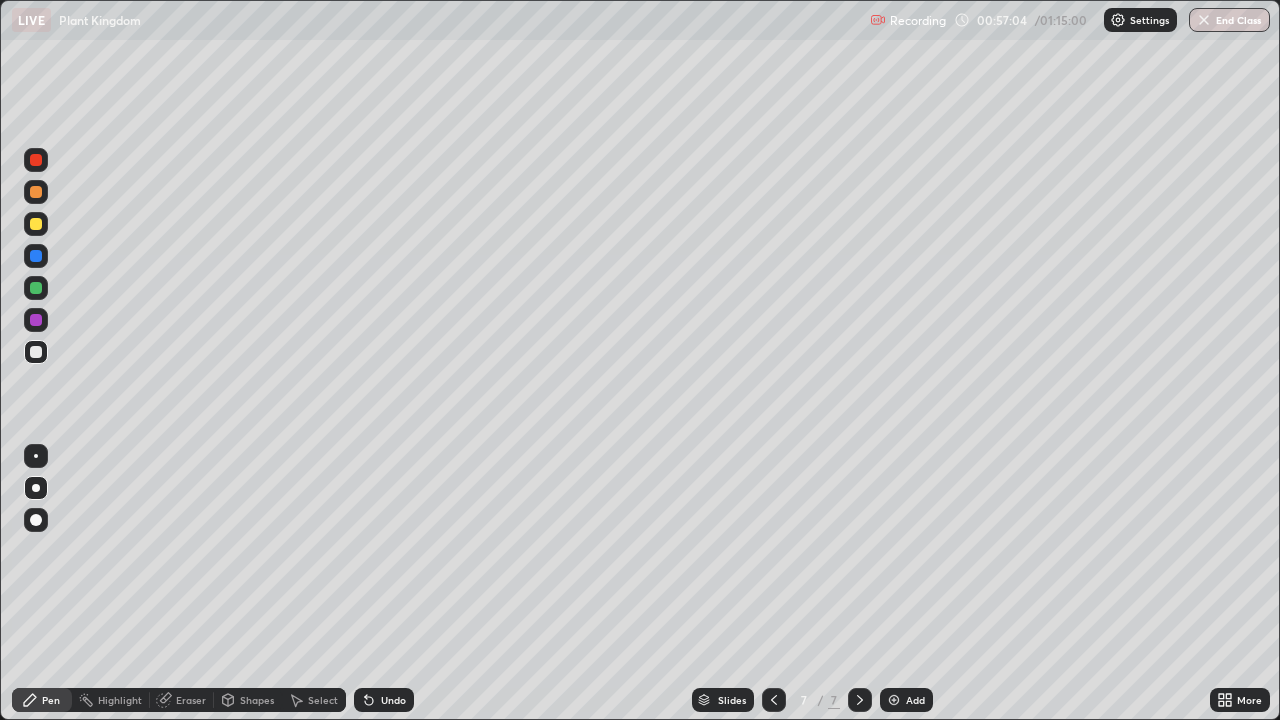 click at bounding box center [894, 700] 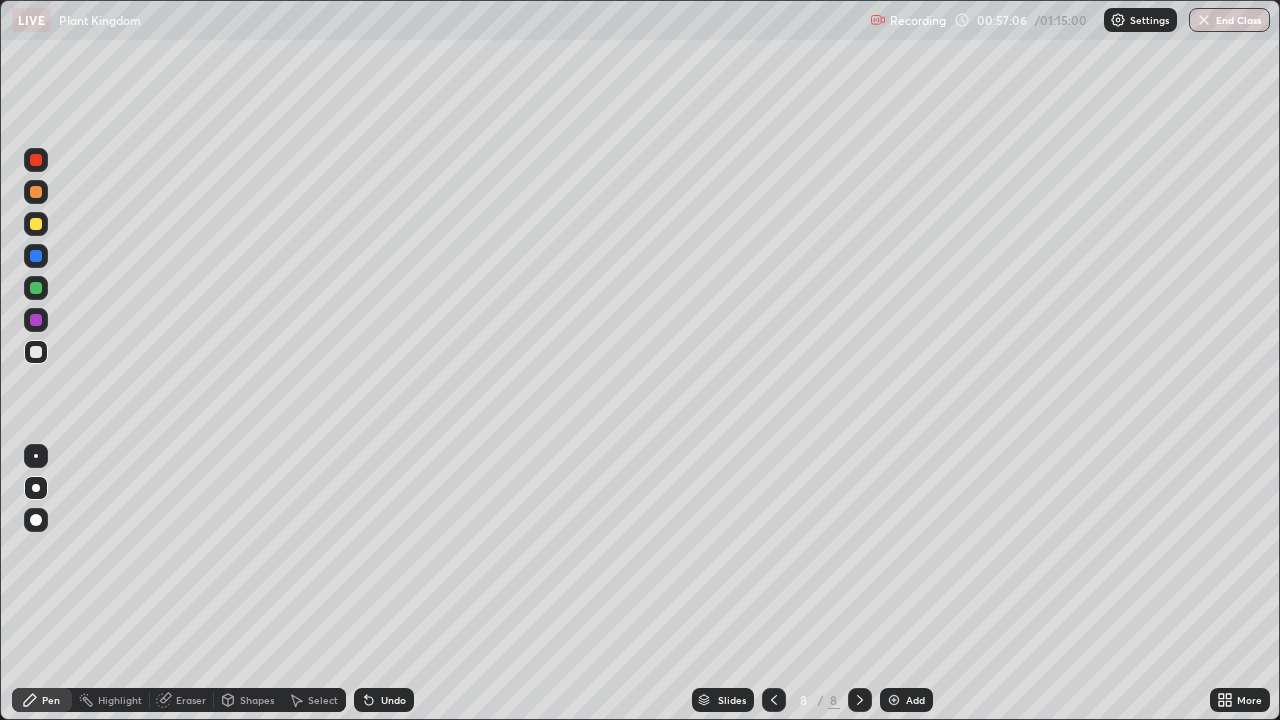 click at bounding box center (36, 224) 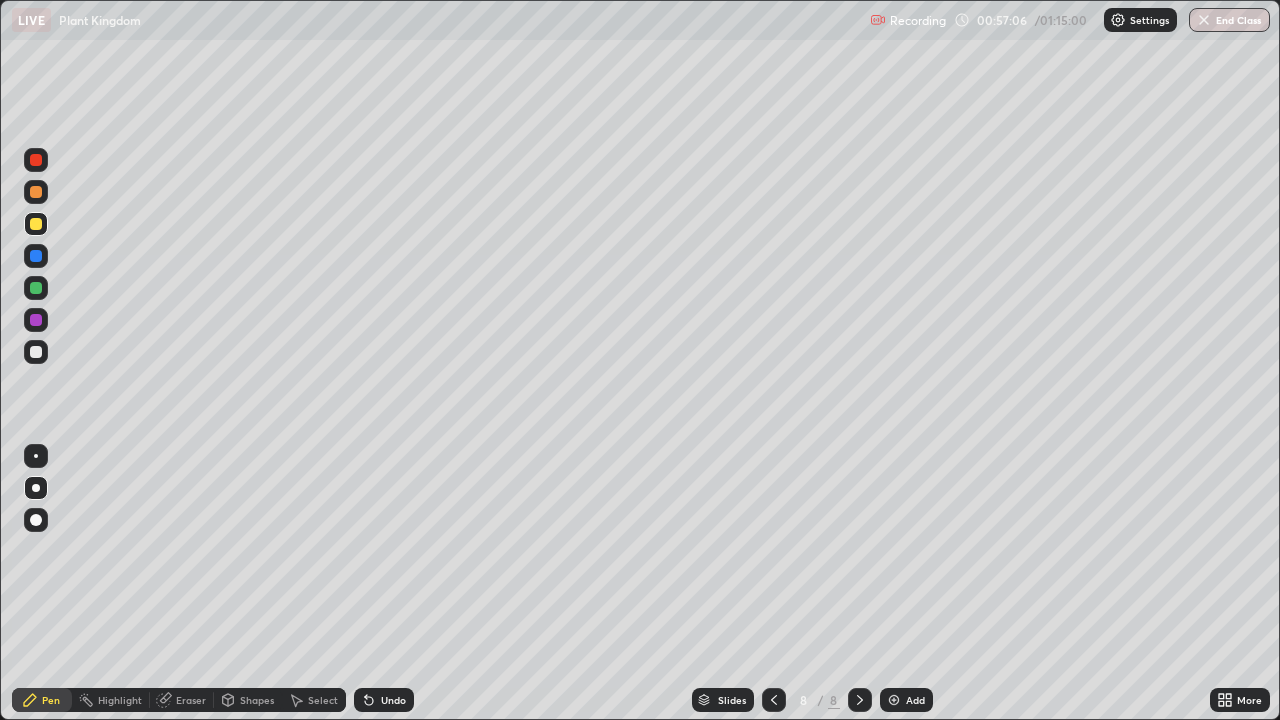 click at bounding box center [36, 224] 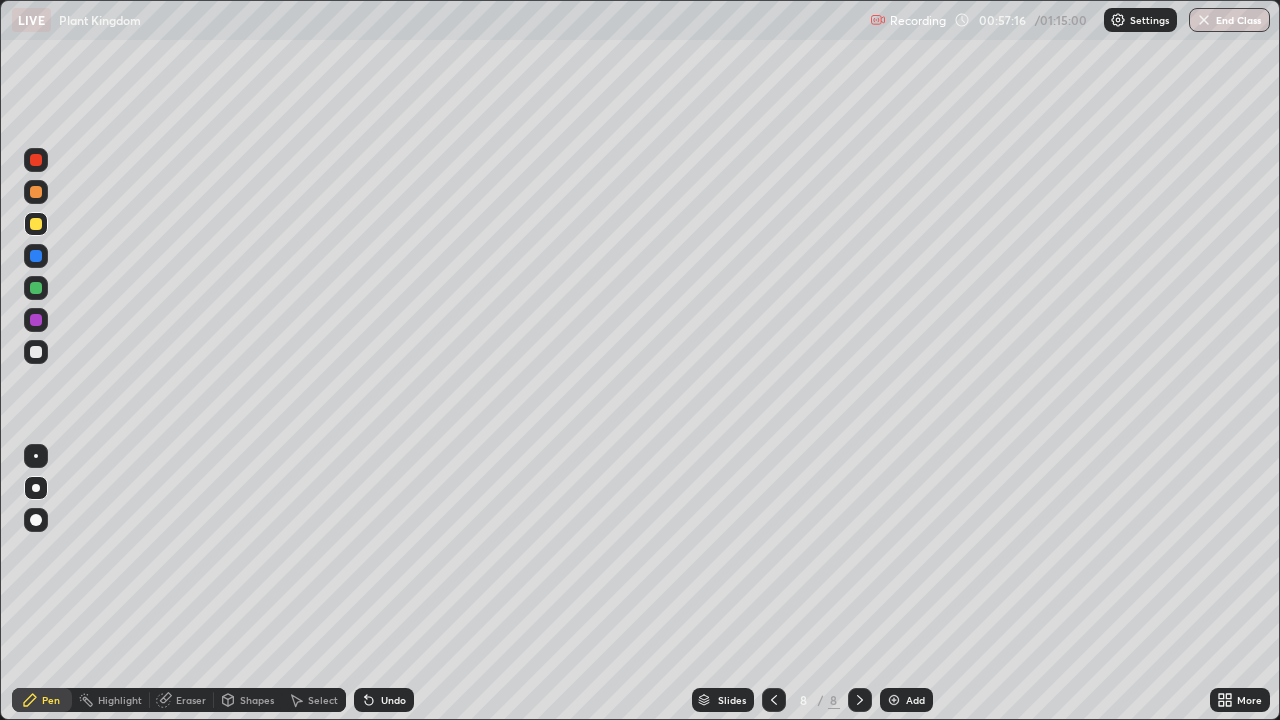 click at bounding box center [36, 352] 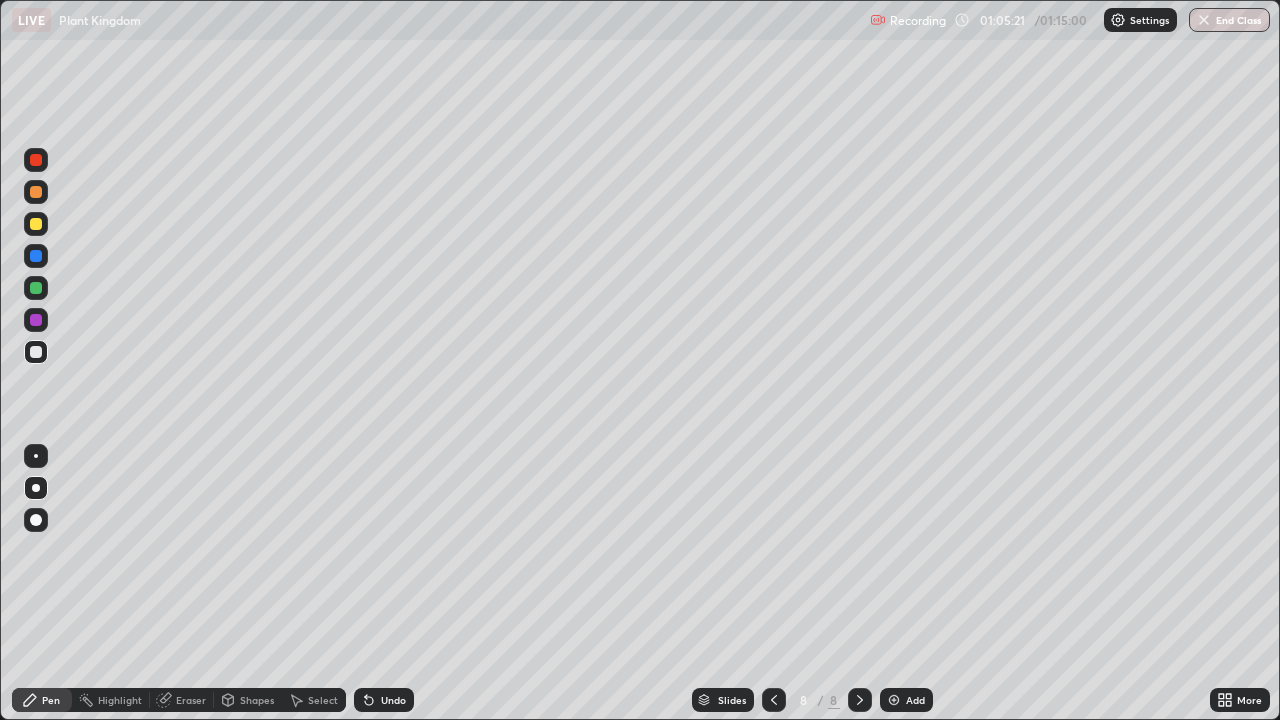 click at bounding box center (36, 224) 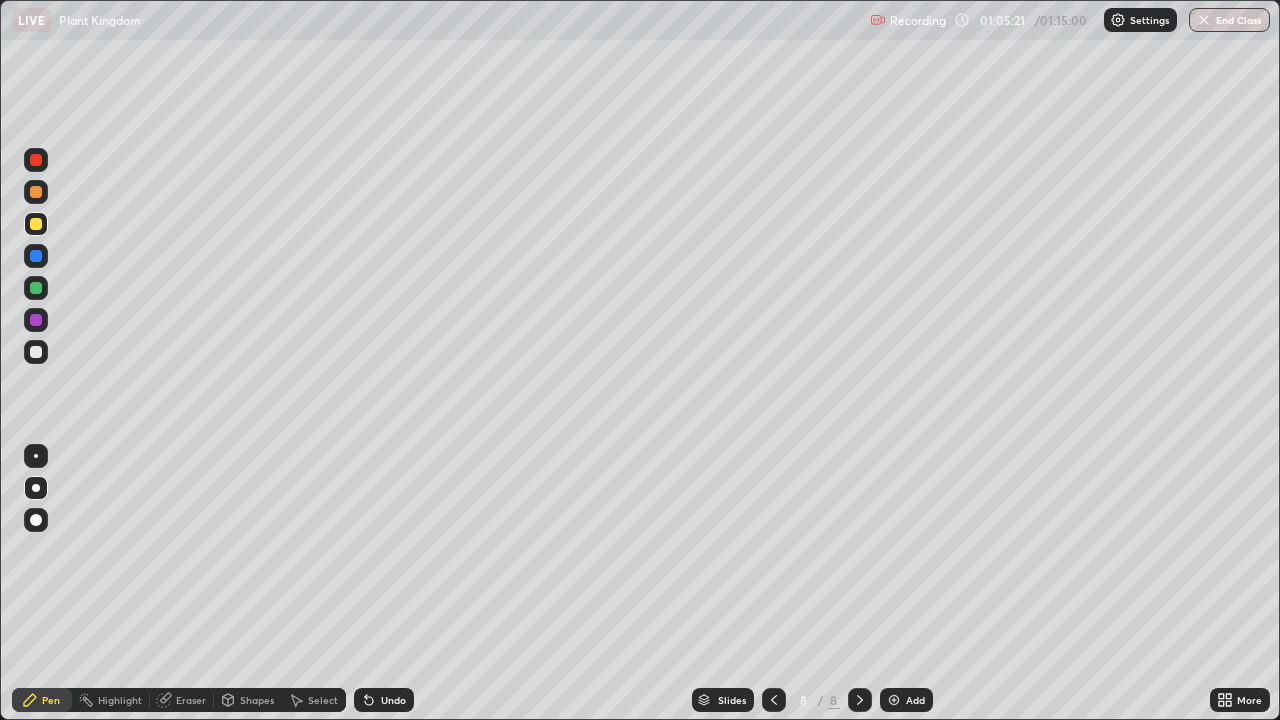 click at bounding box center [36, 224] 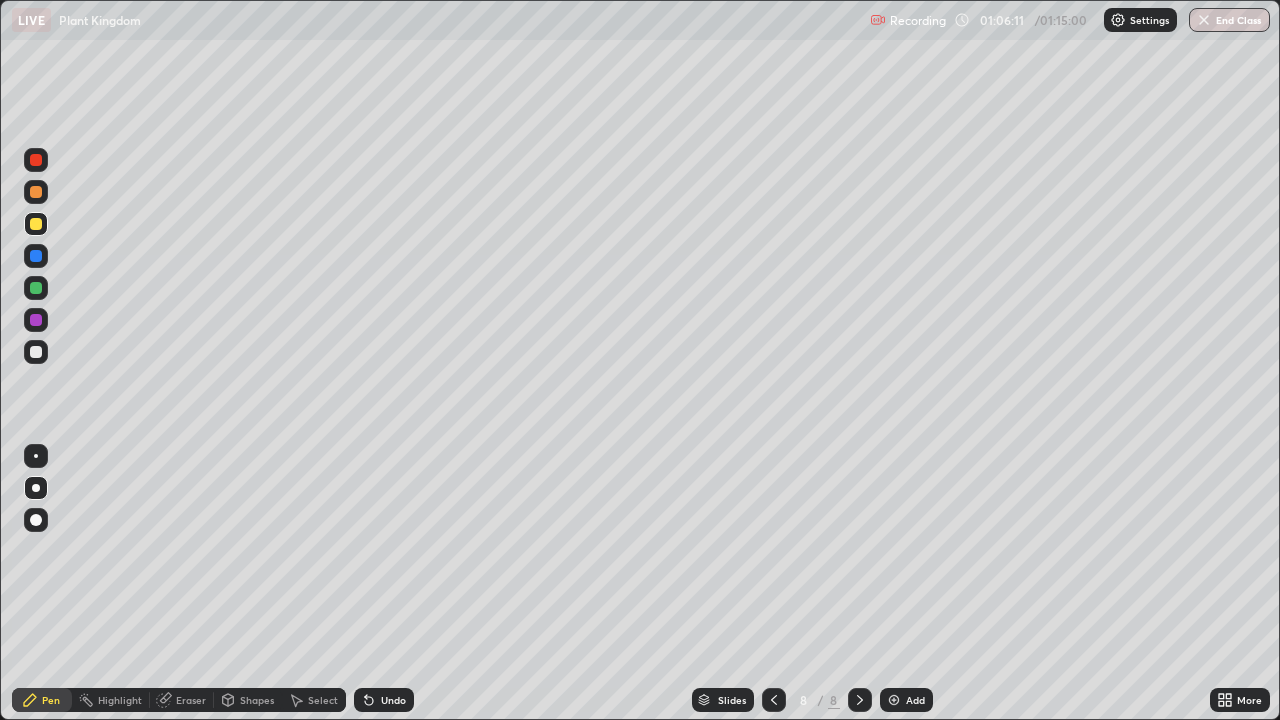 click on "Eraser" at bounding box center [191, 700] 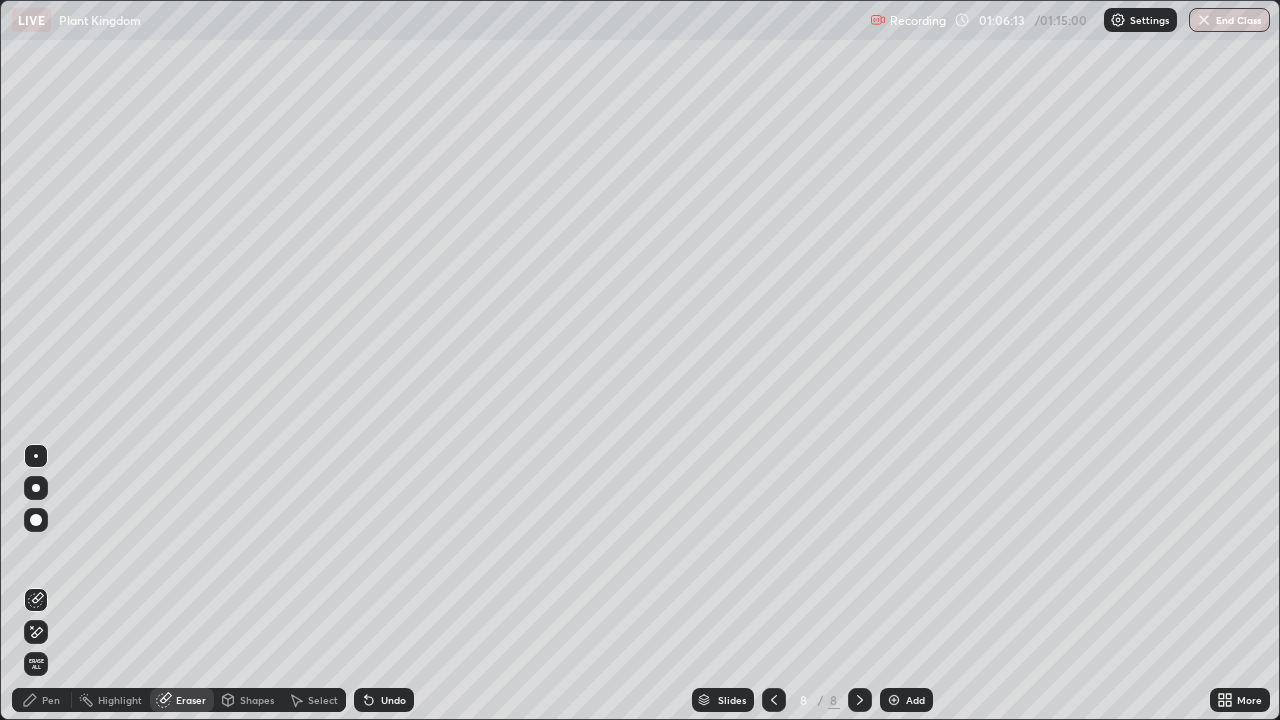click 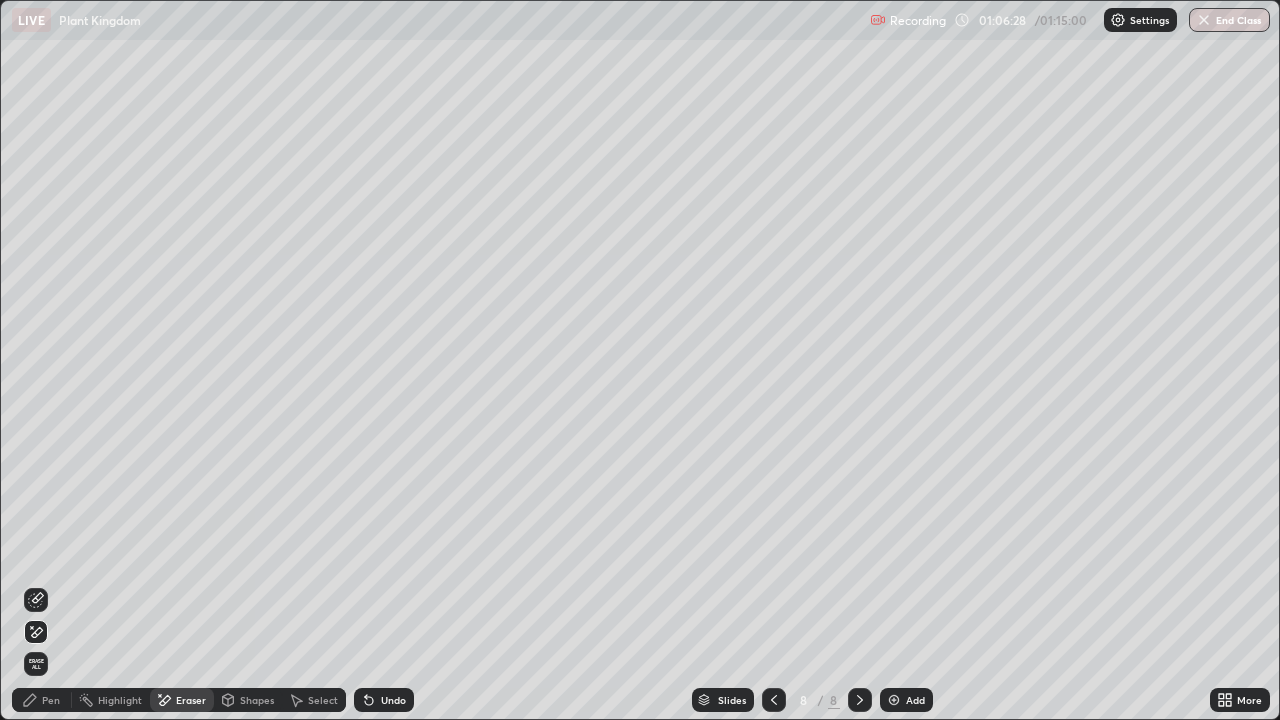 click on "Pen" at bounding box center (51, 700) 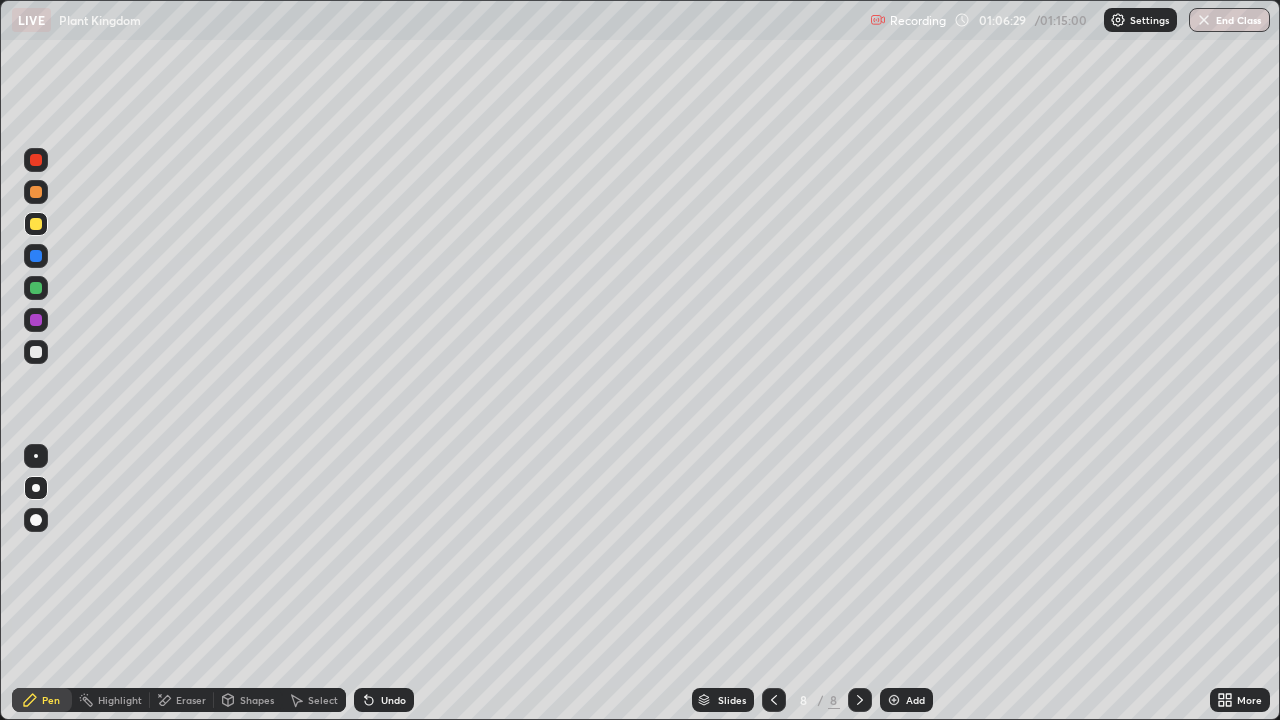 click at bounding box center (36, 352) 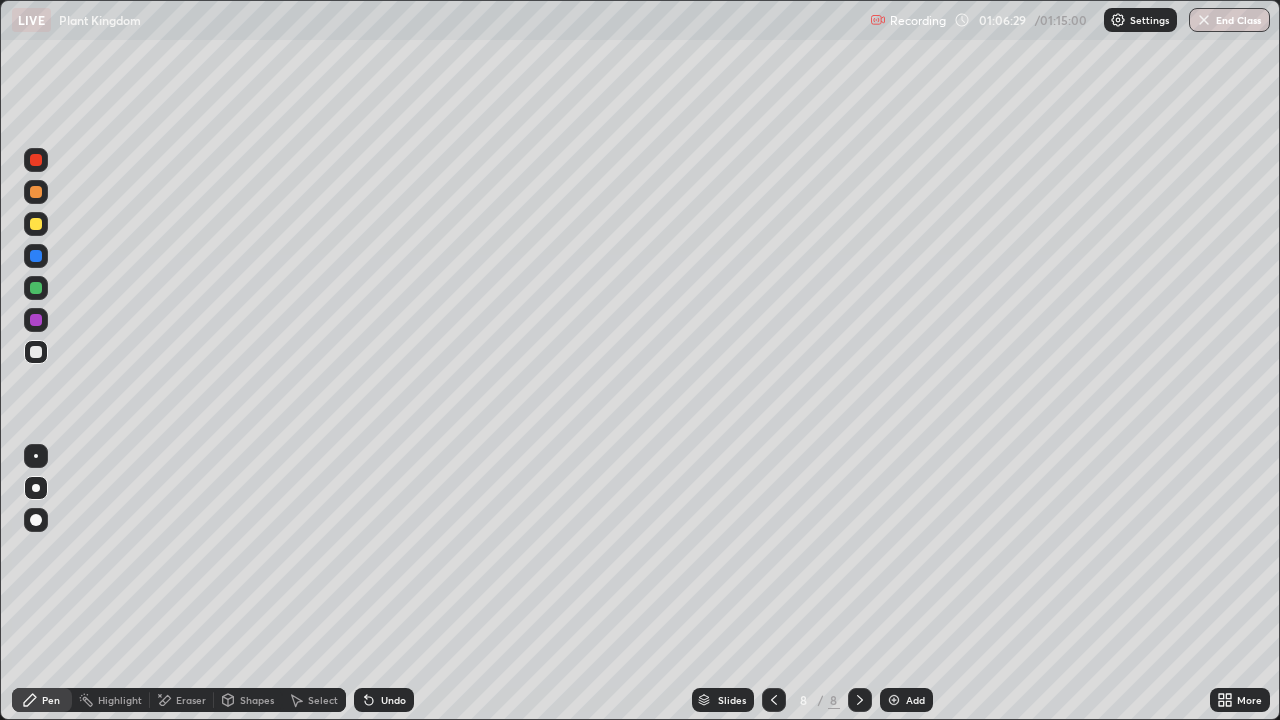 click at bounding box center [36, 352] 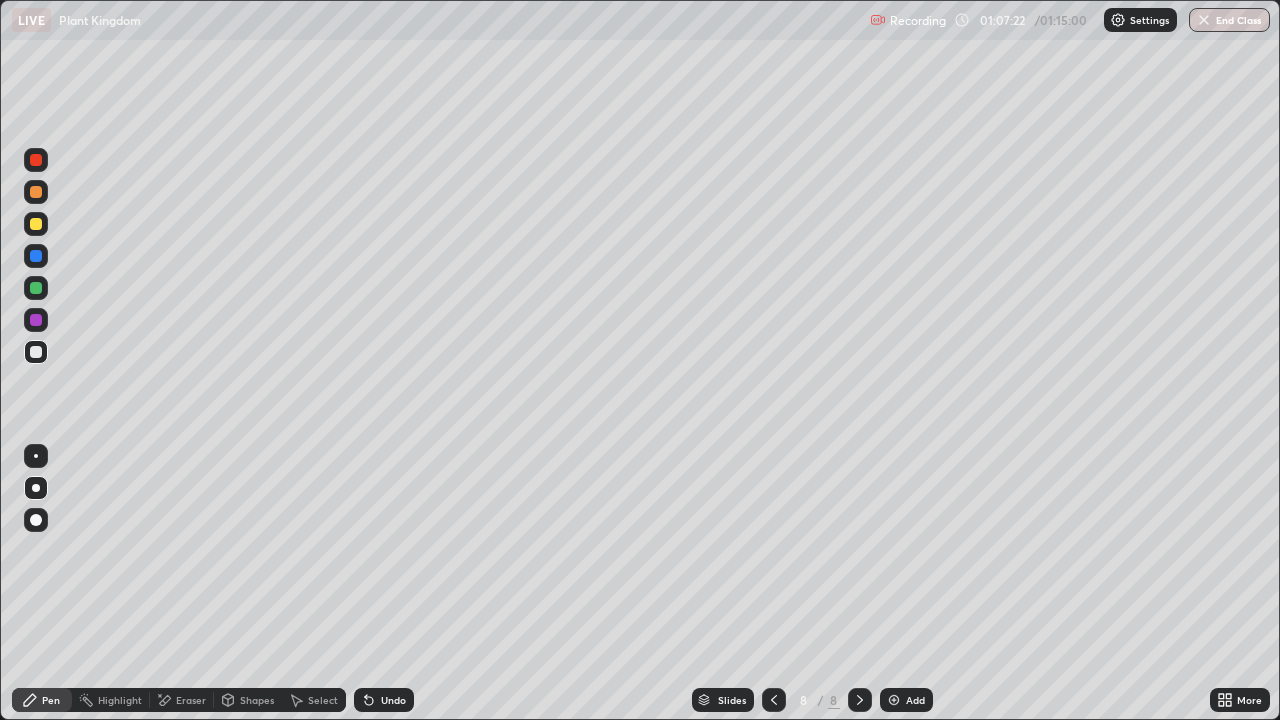 click at bounding box center [36, 352] 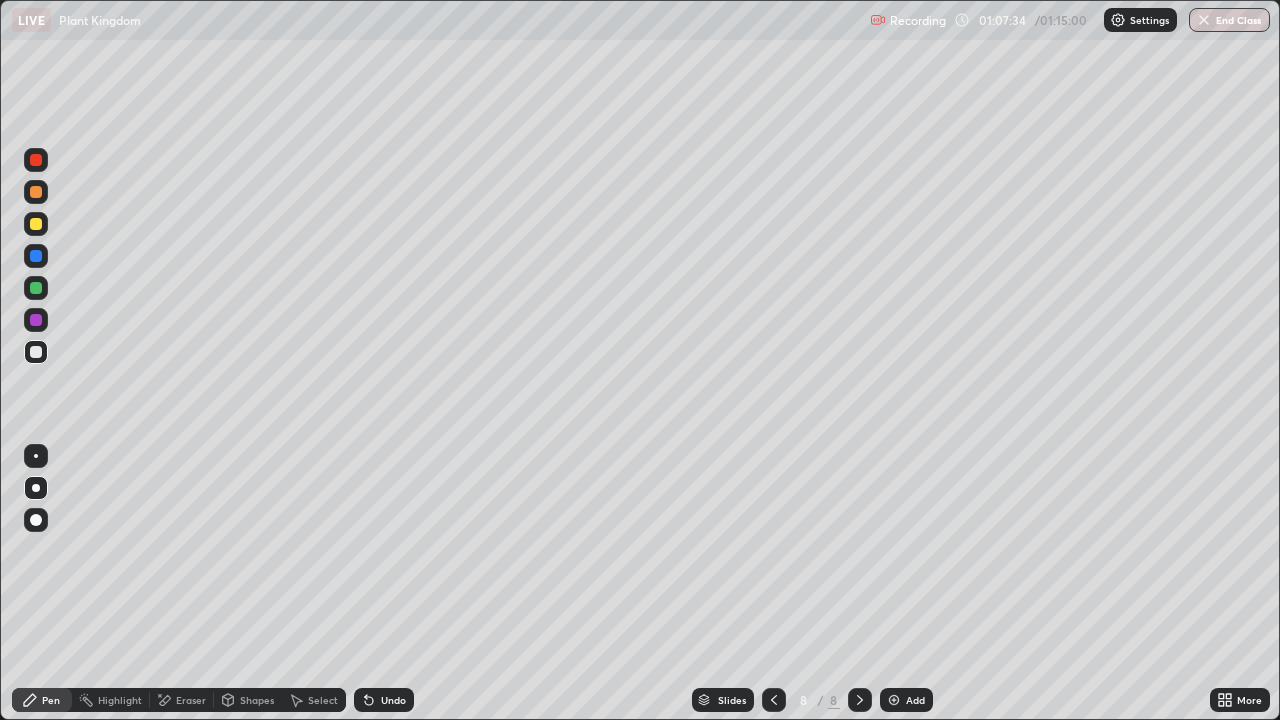 click at bounding box center (36, 224) 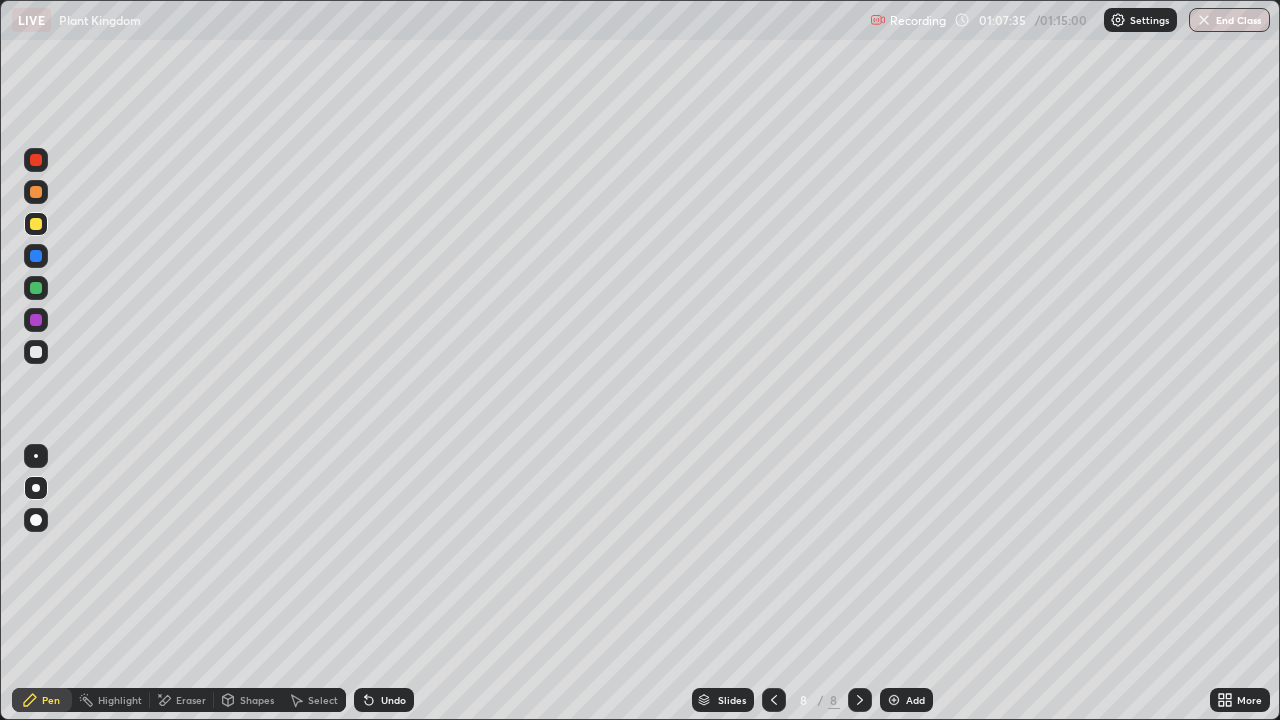 click at bounding box center [36, 224] 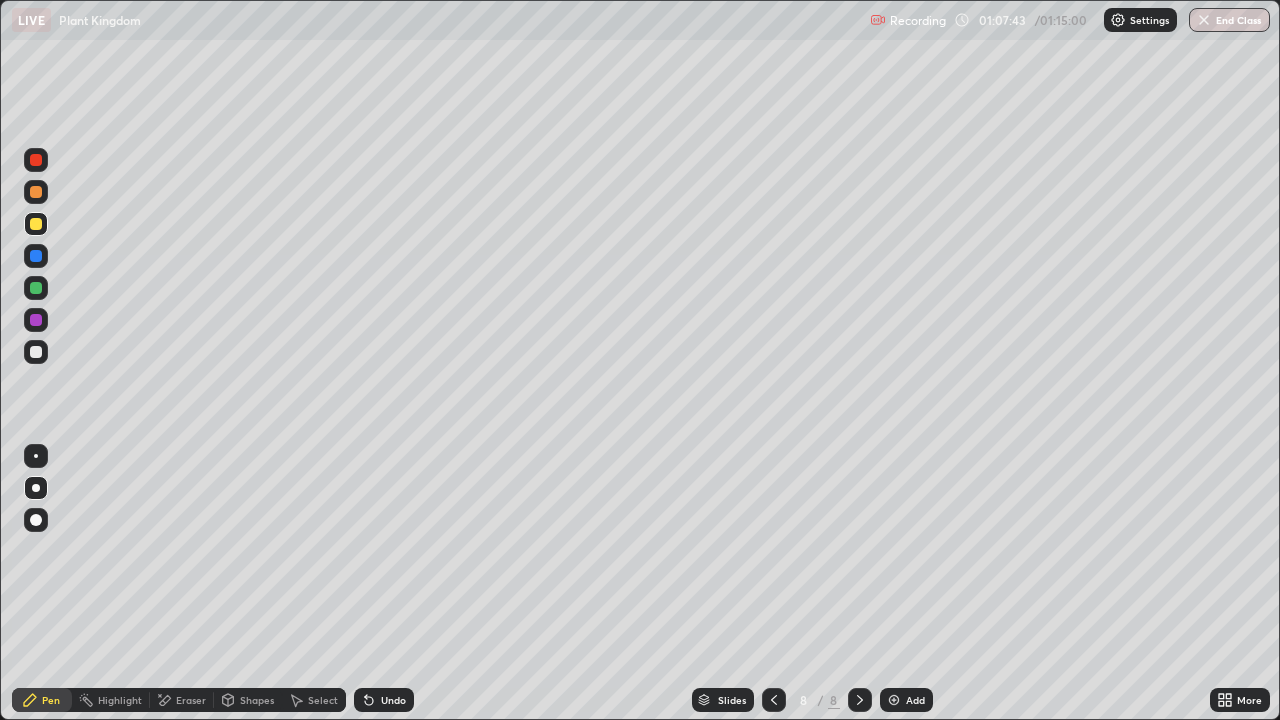 click at bounding box center (36, 352) 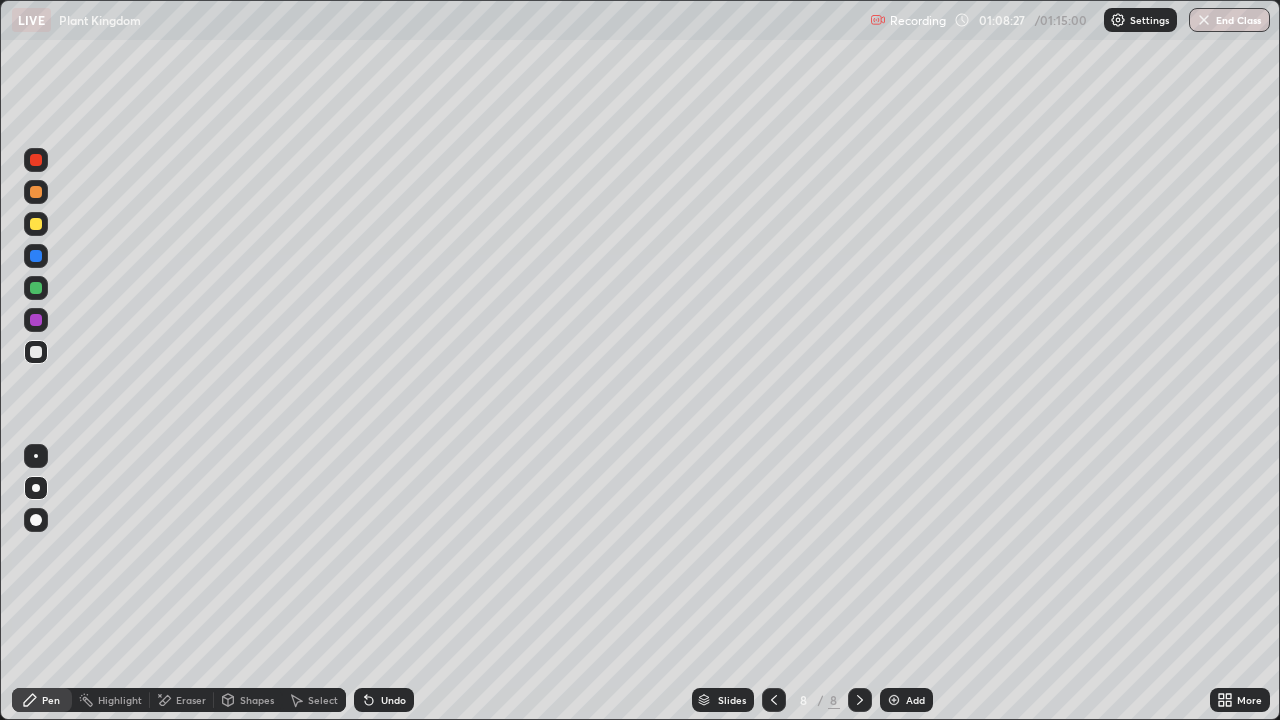 click at bounding box center [36, 352] 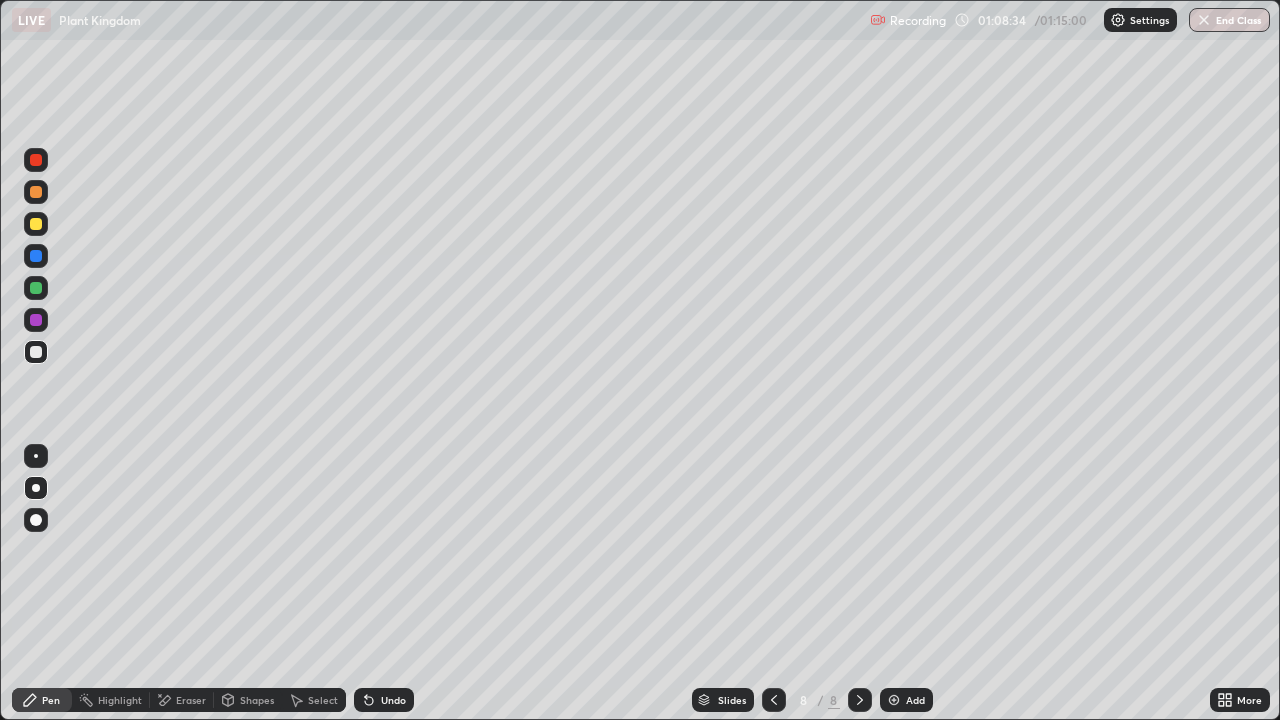 click 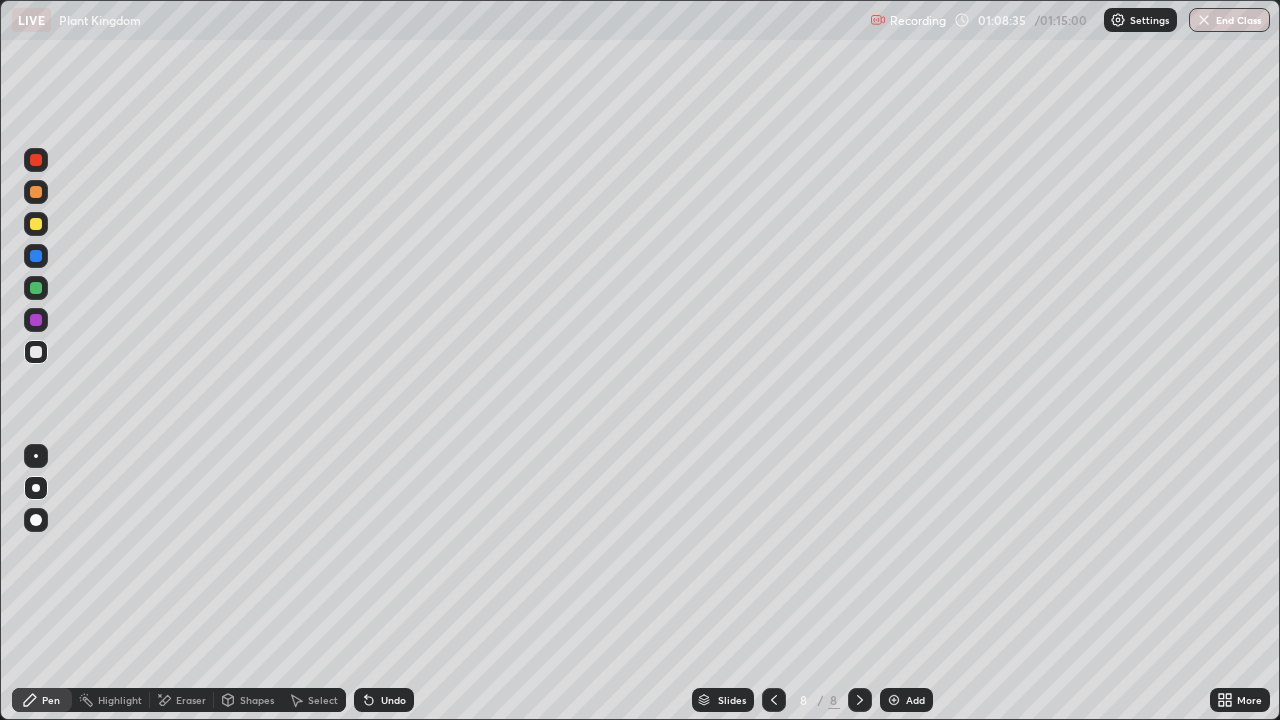 click 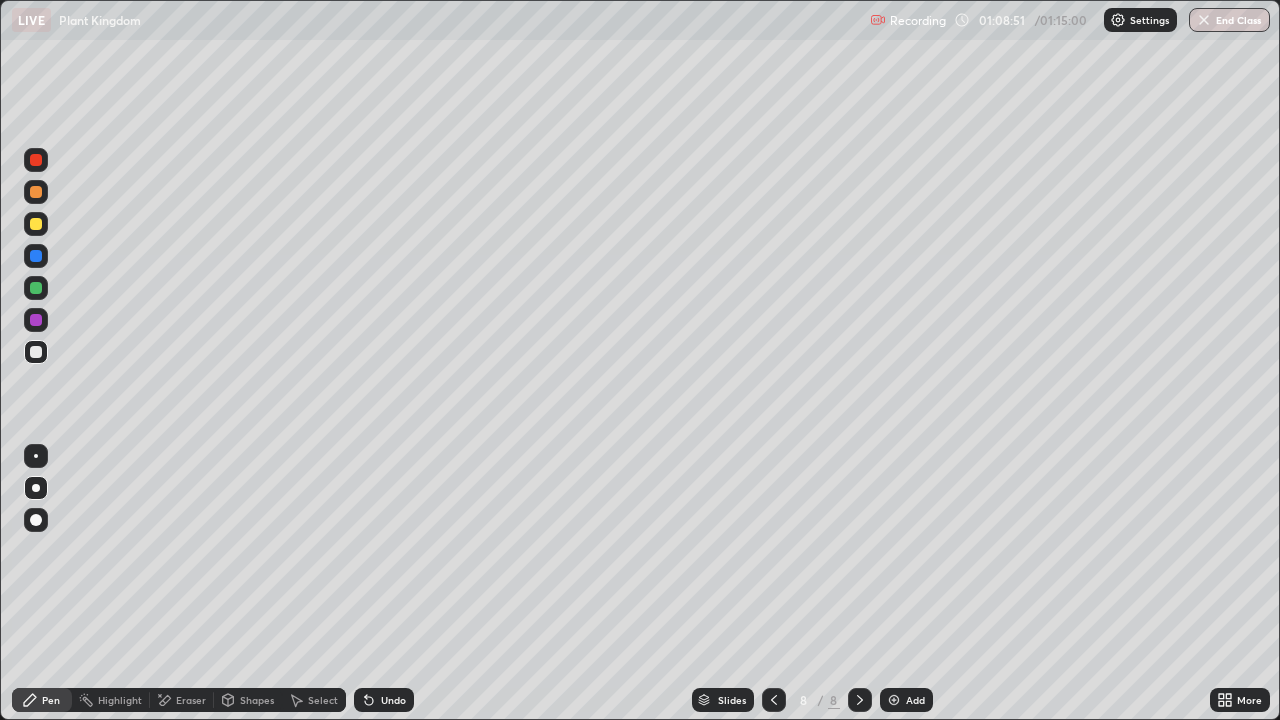 click 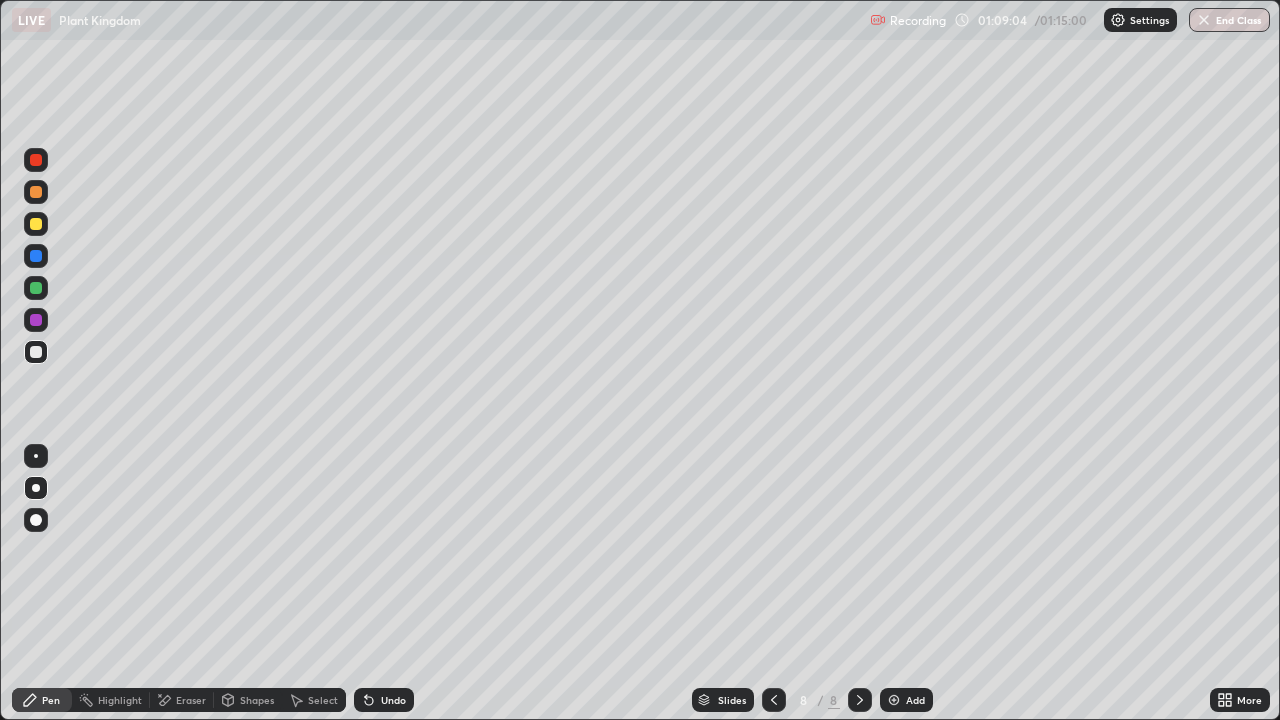 click on "Undo" at bounding box center [393, 700] 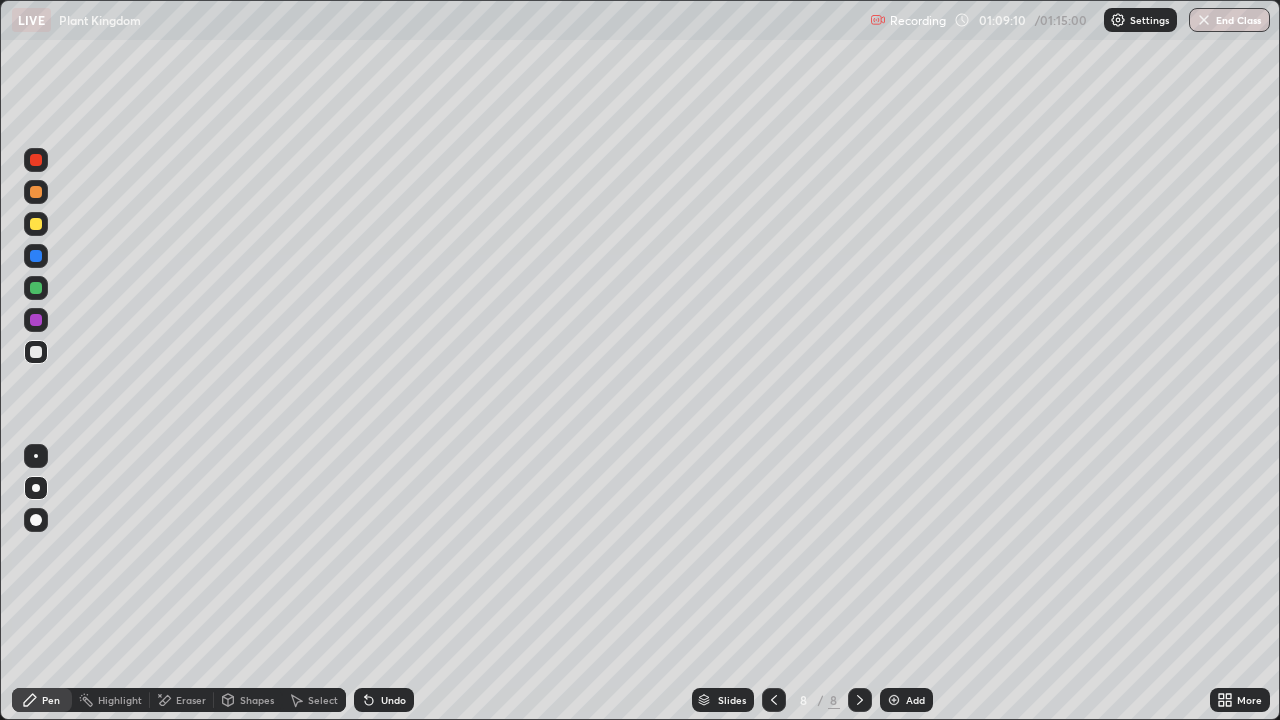 click at bounding box center [36, 224] 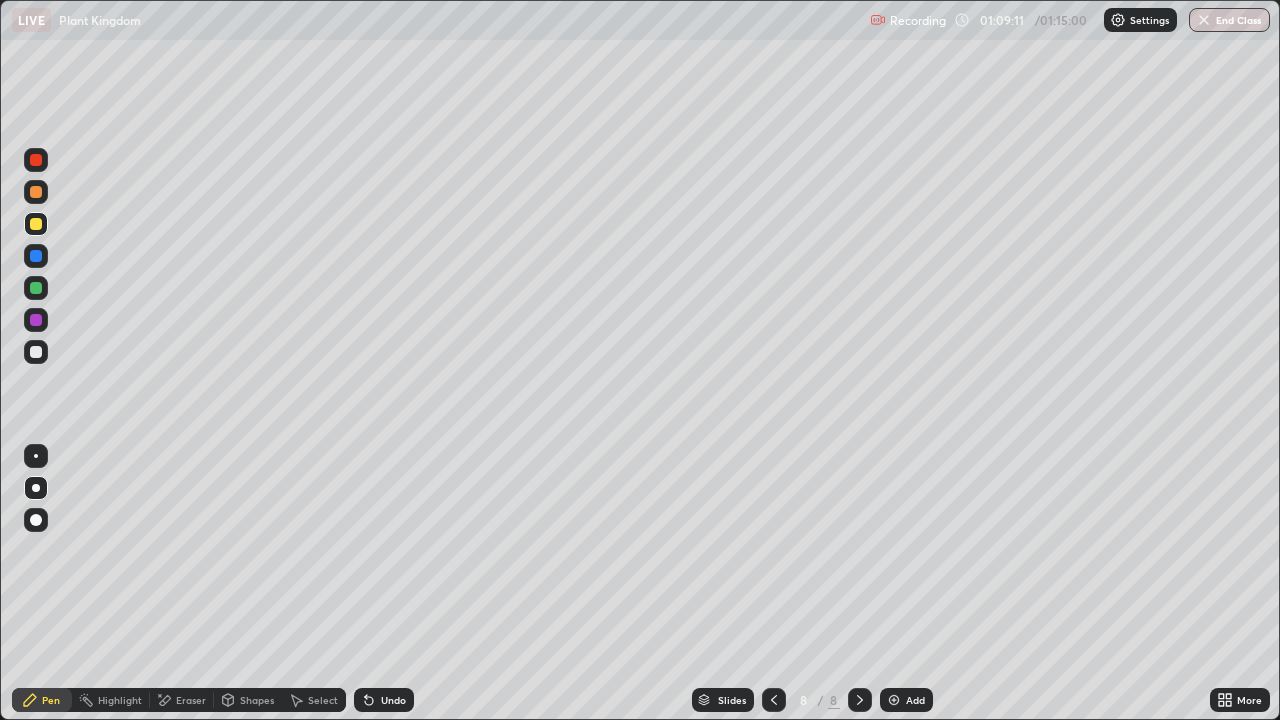 click at bounding box center (36, 224) 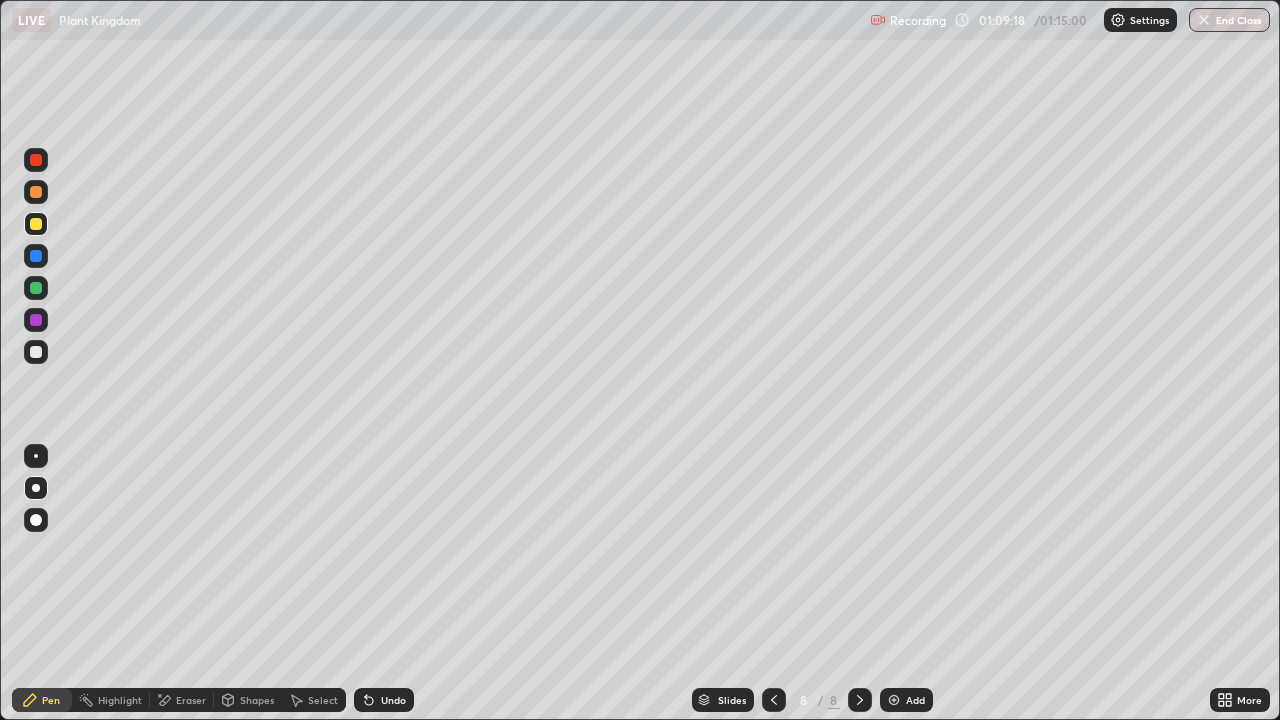 click at bounding box center [36, 352] 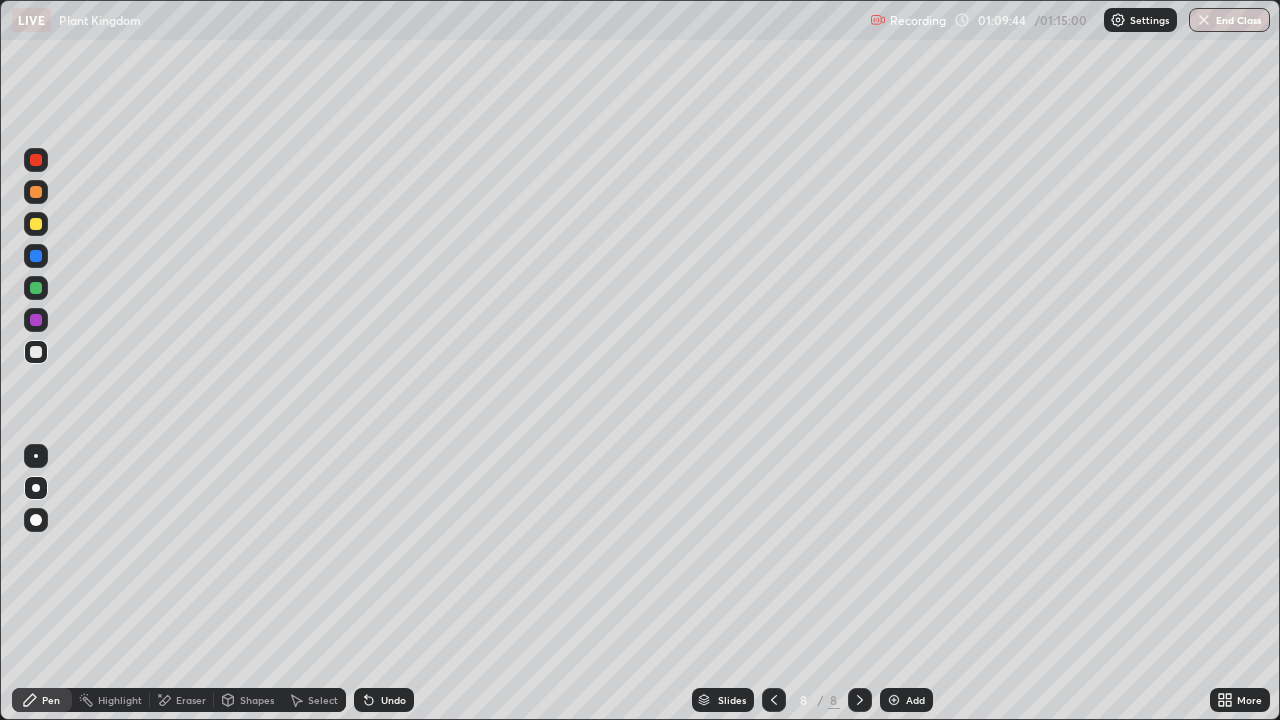 click at bounding box center (36, 224) 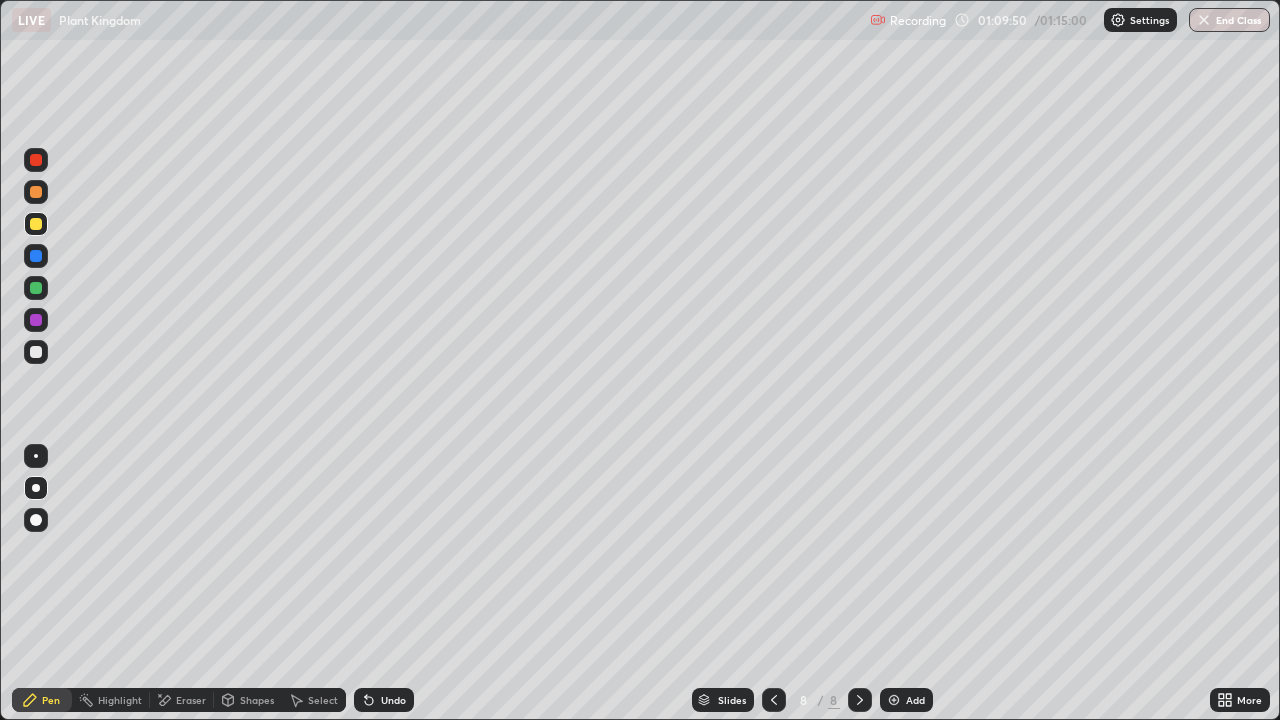 click 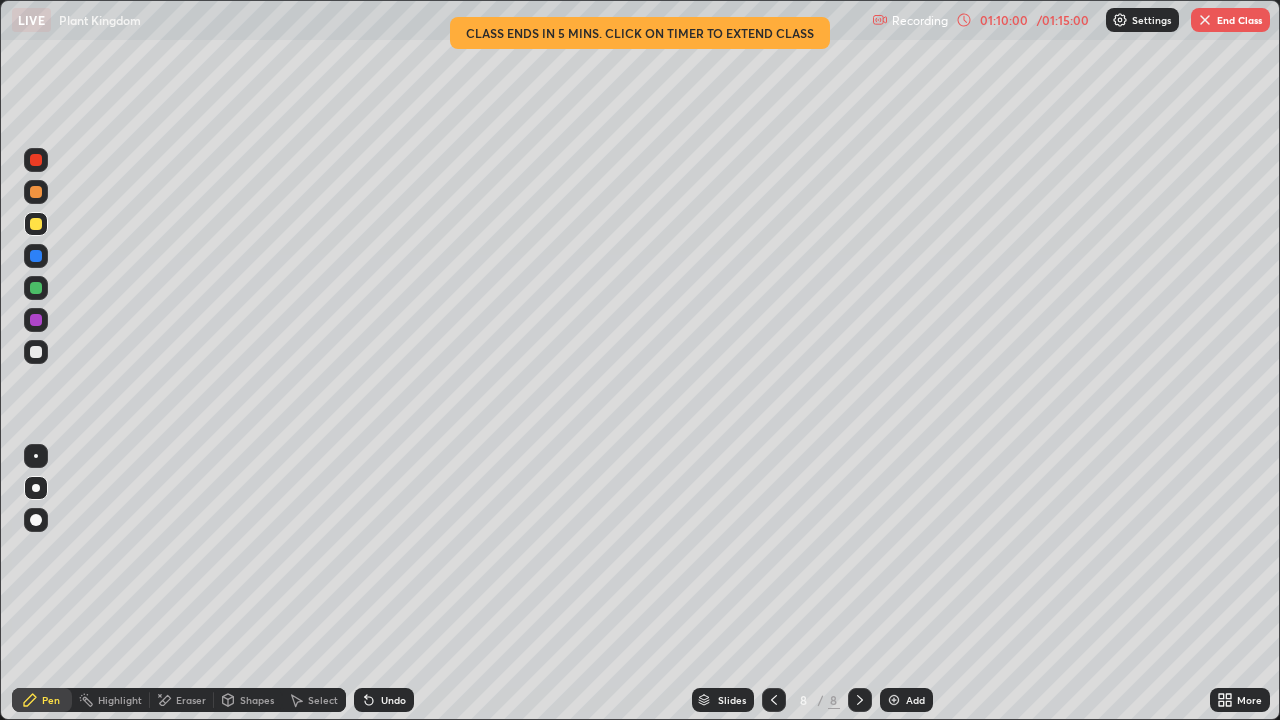 click at bounding box center [36, 352] 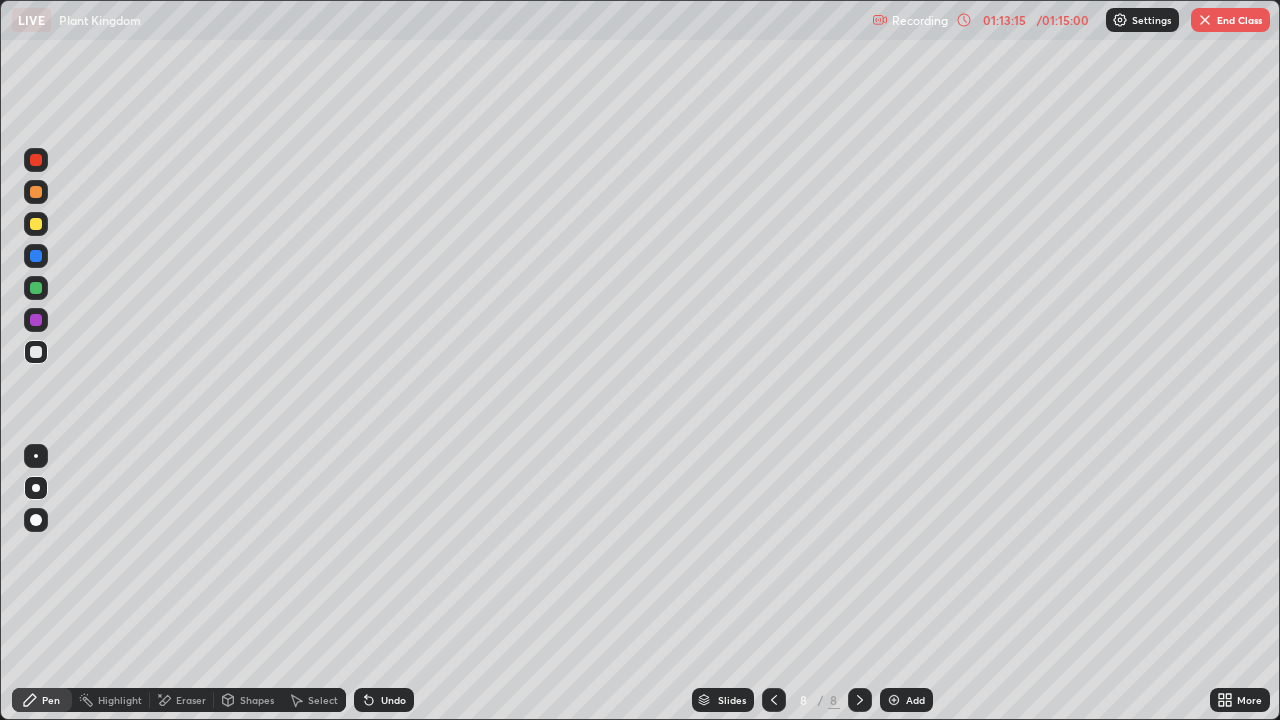 click on "Add" at bounding box center [915, 700] 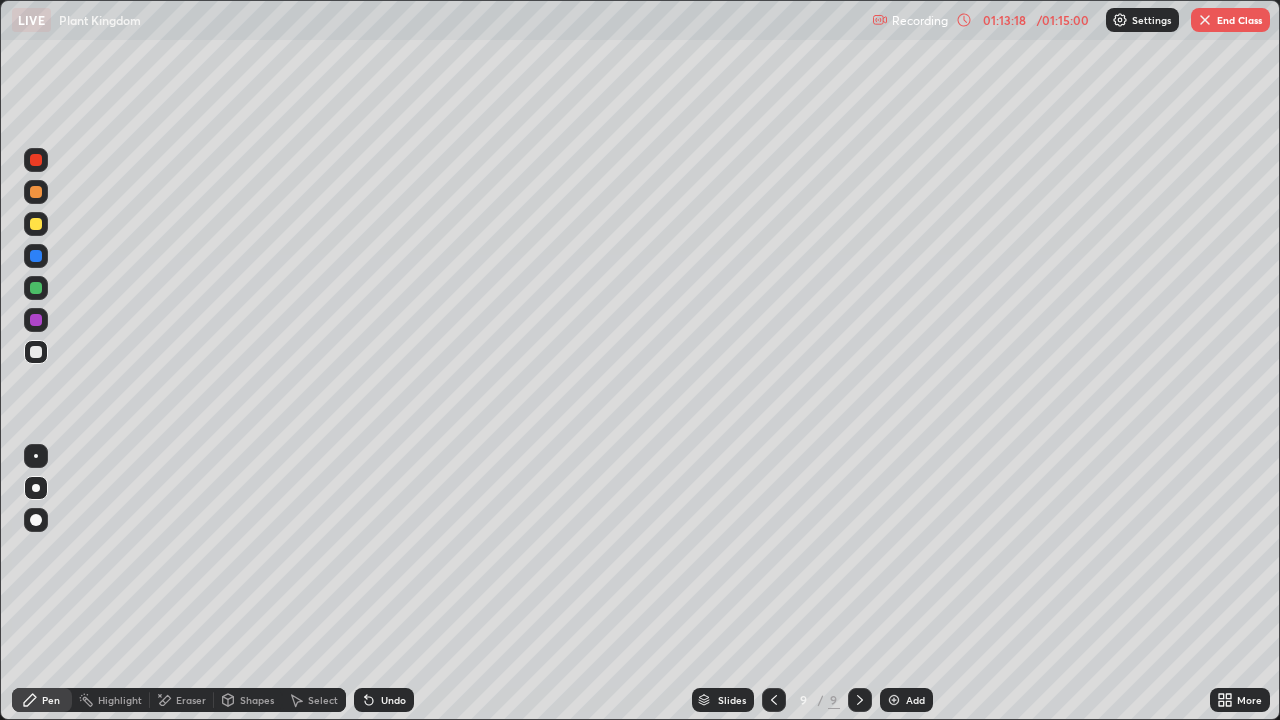 click at bounding box center (36, 224) 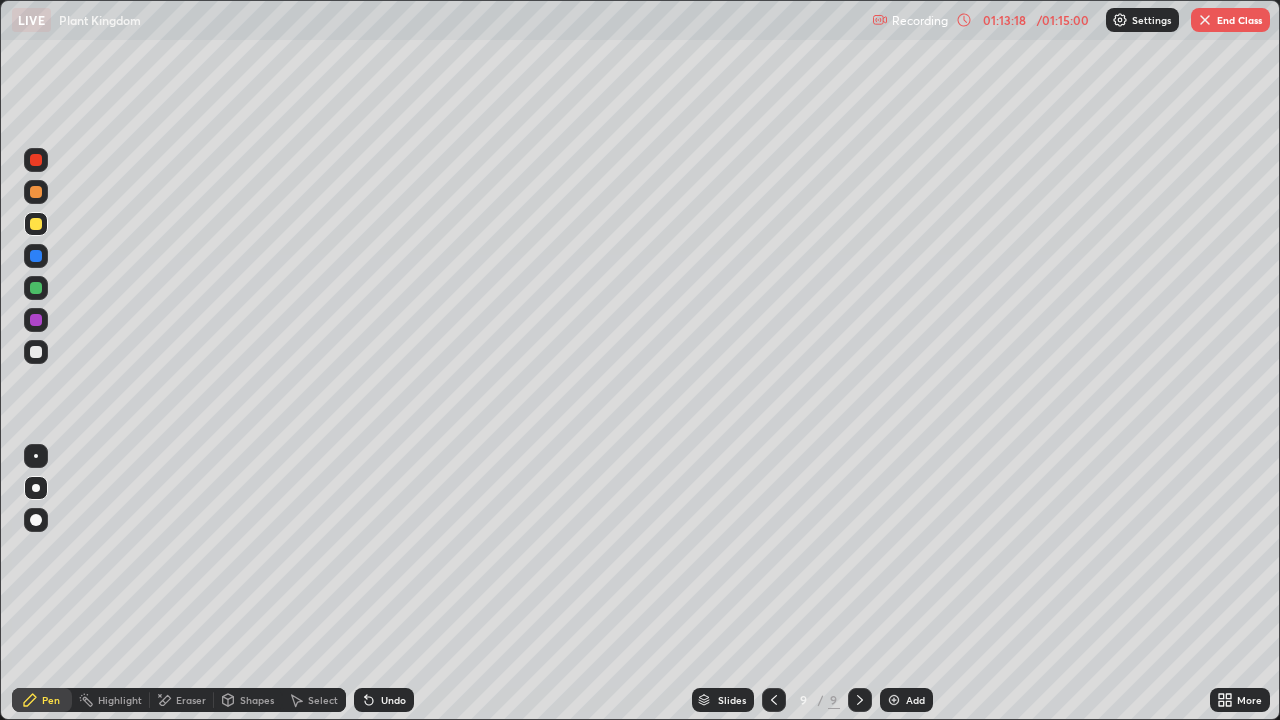 click at bounding box center [36, 224] 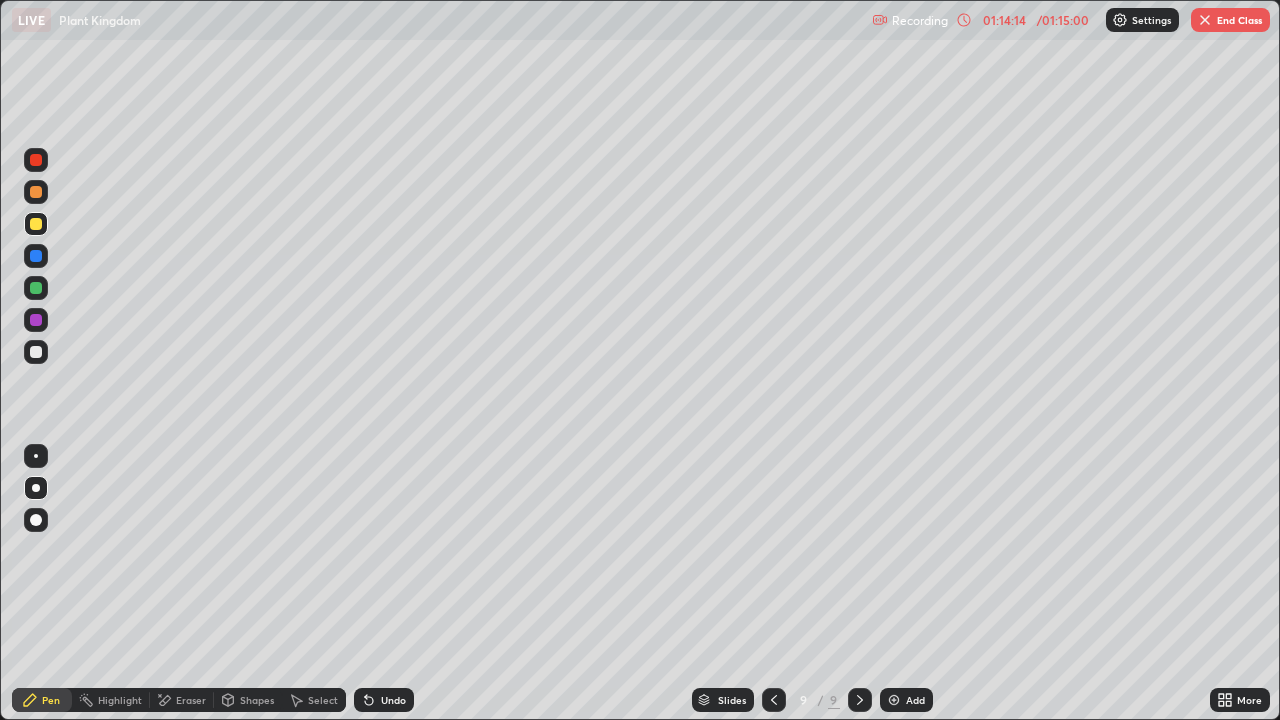 click at bounding box center (36, 352) 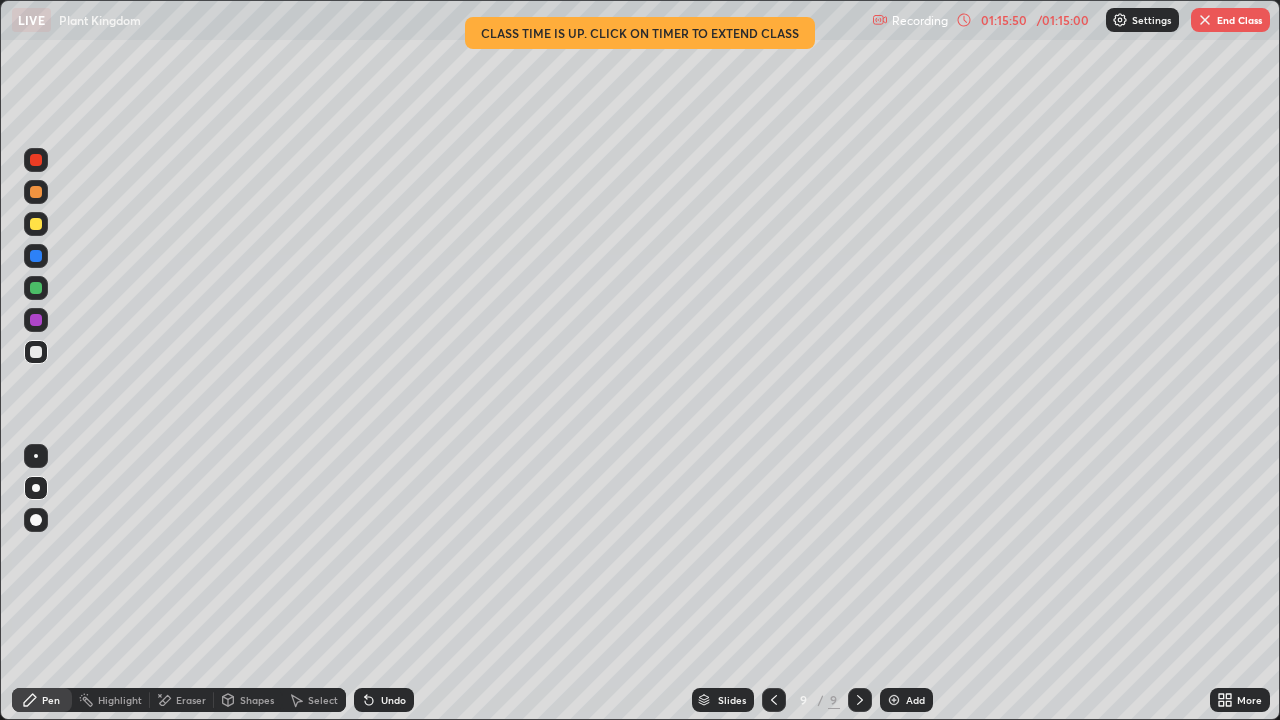 click at bounding box center [1205, 20] 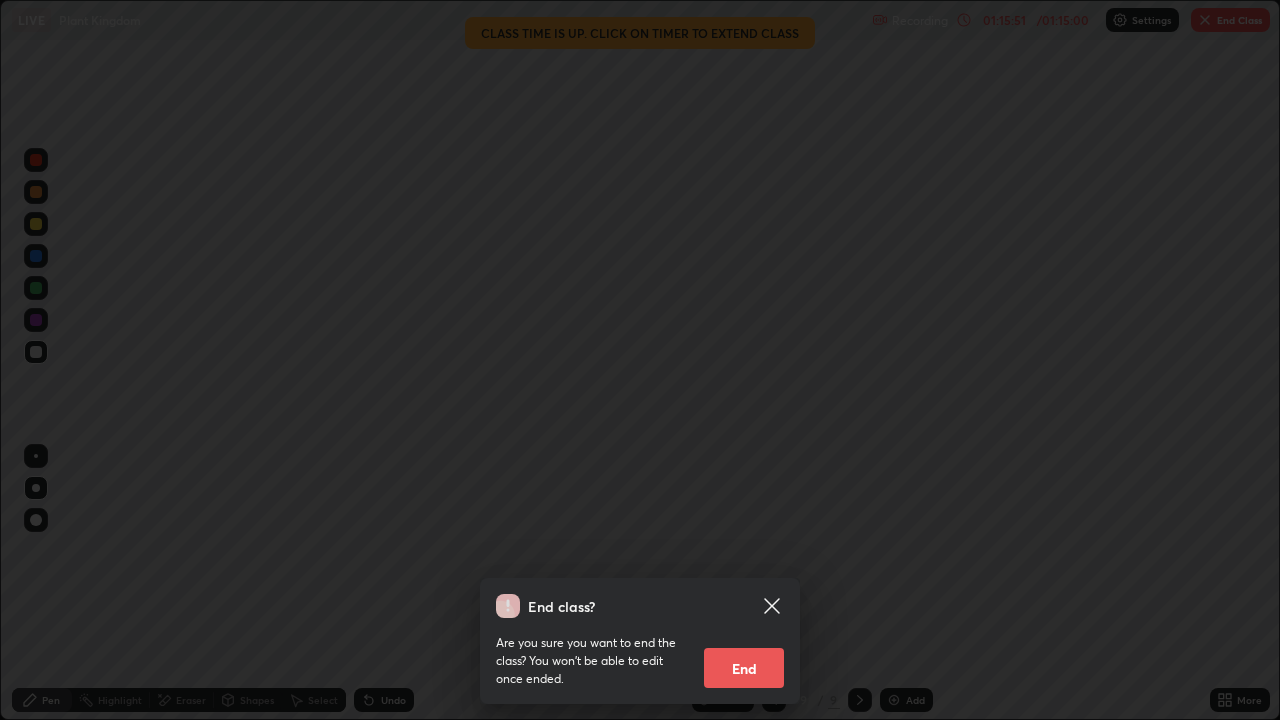 click on "End" at bounding box center (744, 668) 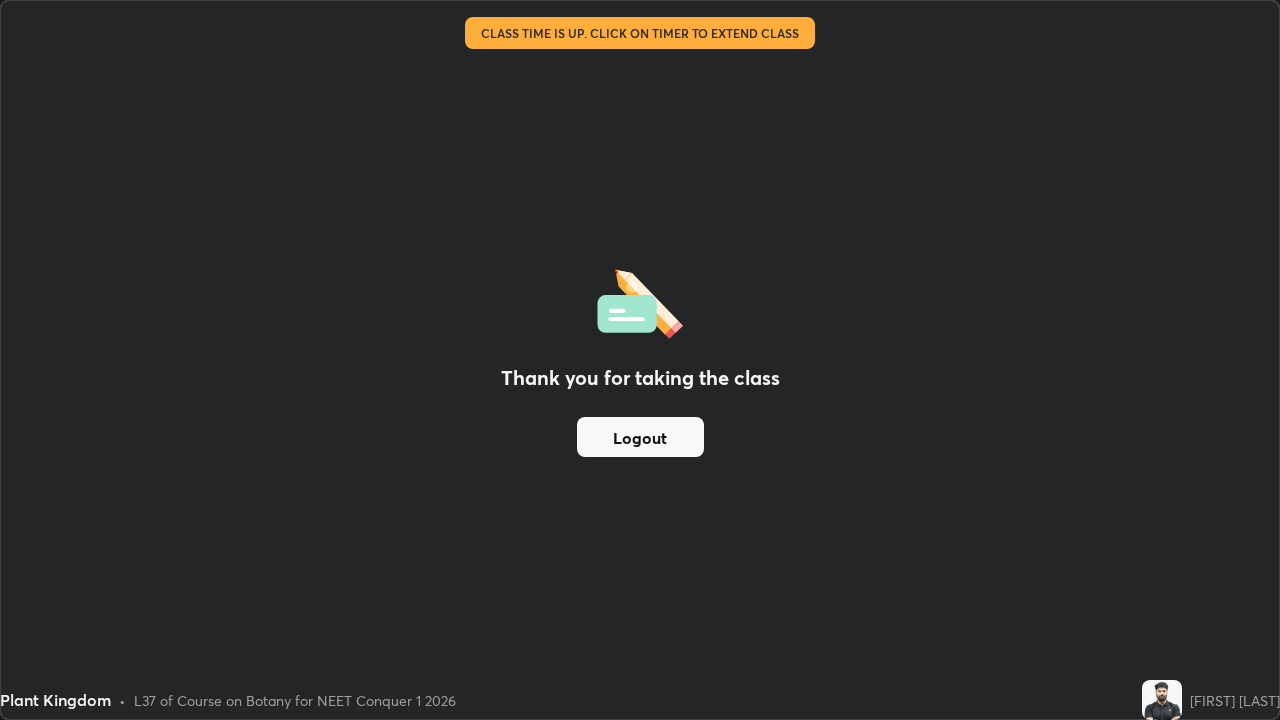 click on "Logout" at bounding box center (640, 437) 